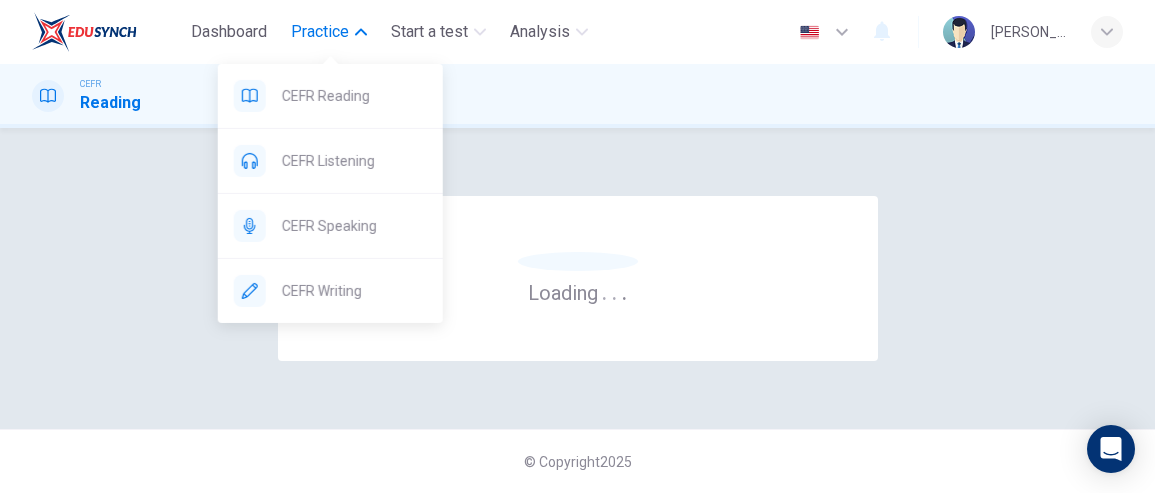 scroll, scrollTop: 0, scrollLeft: 0, axis: both 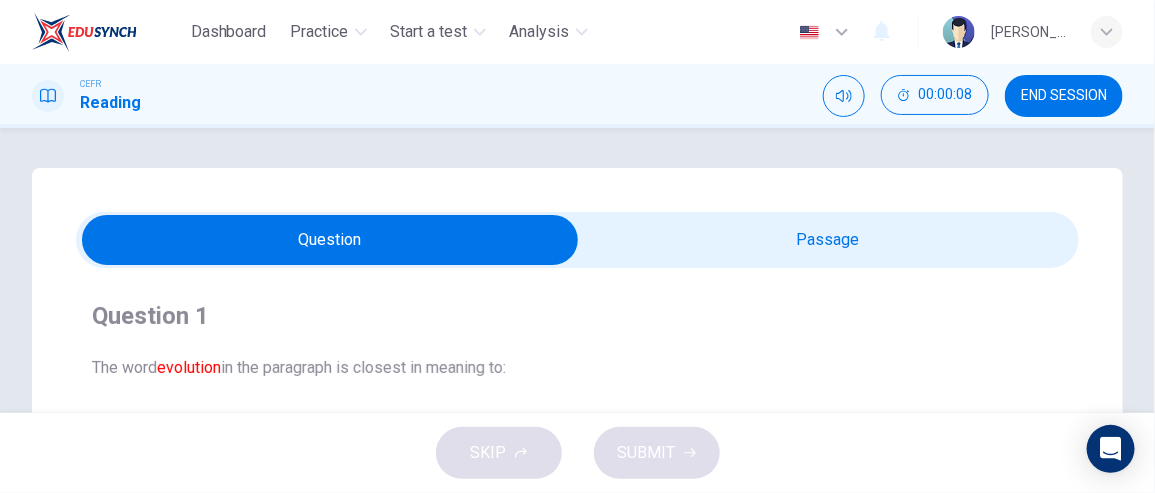 click at bounding box center [330, 240] 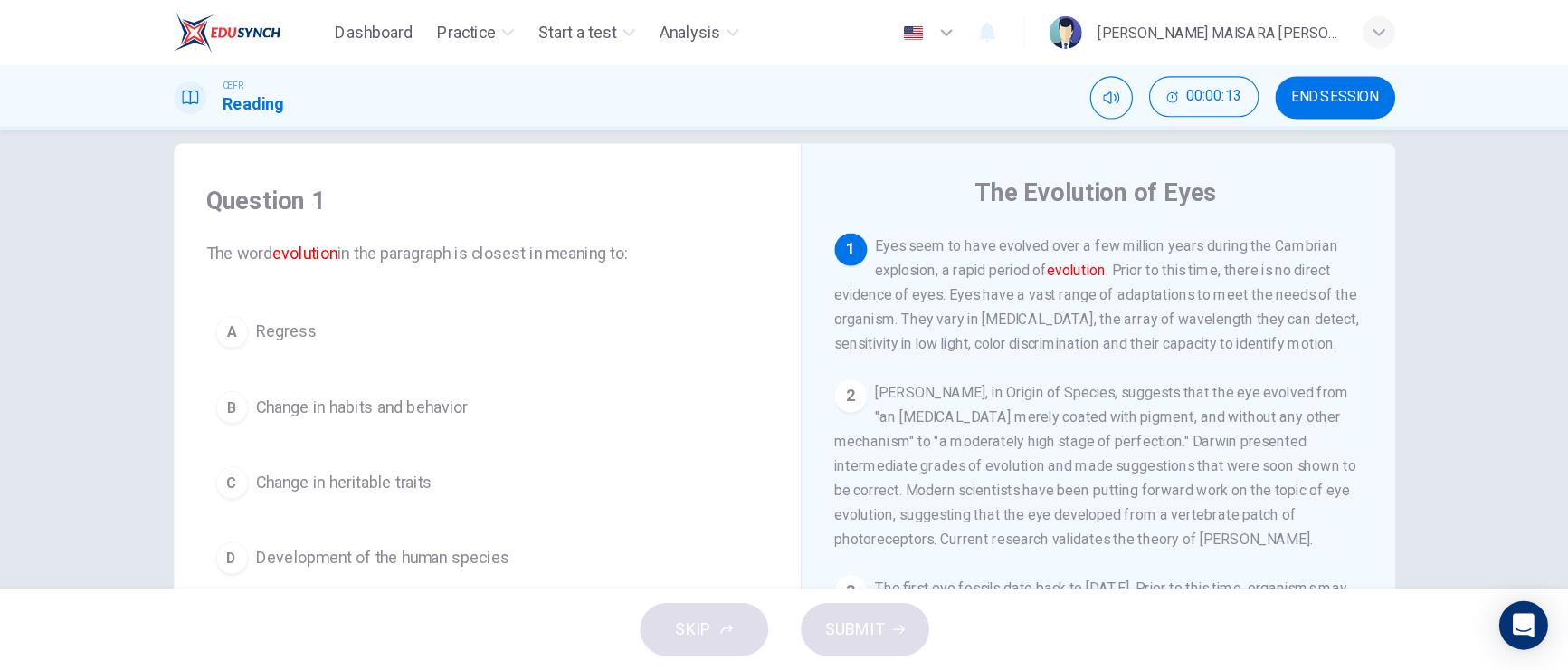 scroll, scrollTop: 24, scrollLeft: 0, axis: vertical 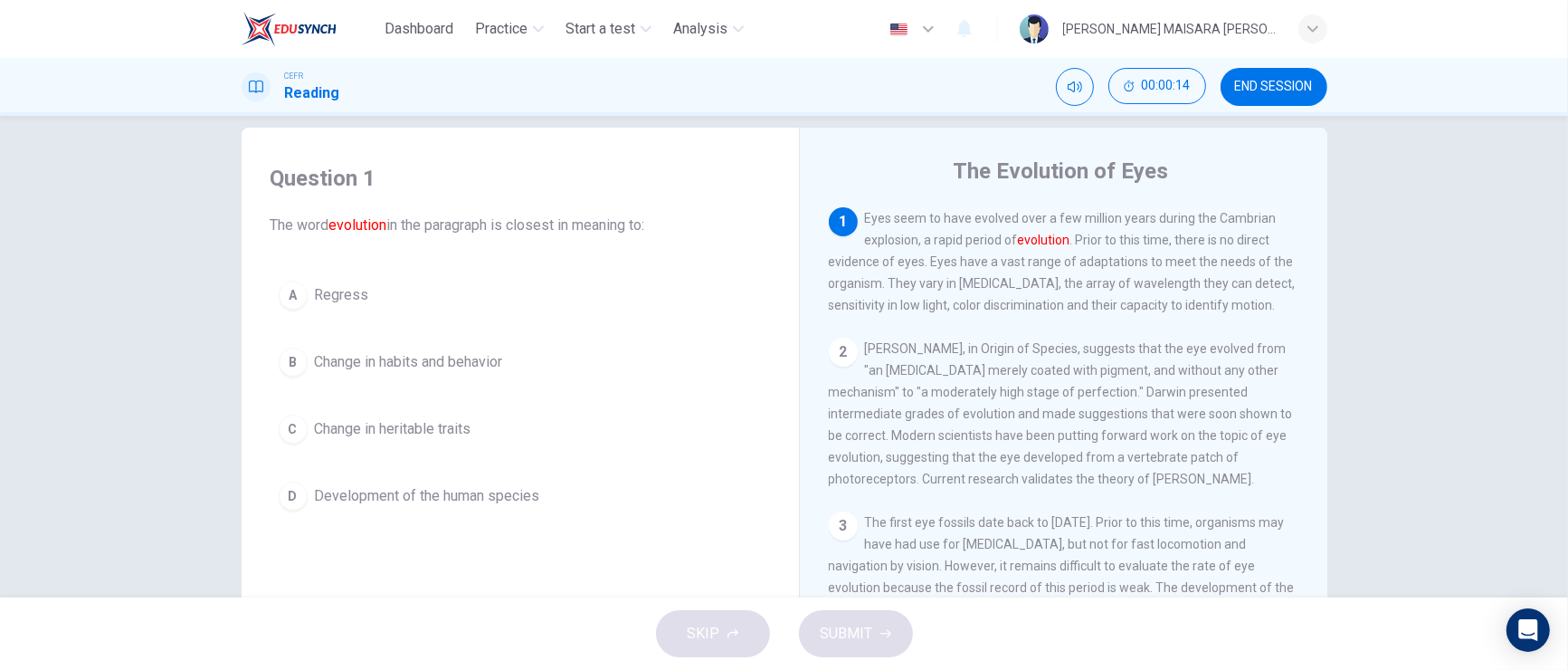 drag, startPoint x: 843, startPoint y: 17, endPoint x: 939, endPoint y: 360, distance: 356.18113 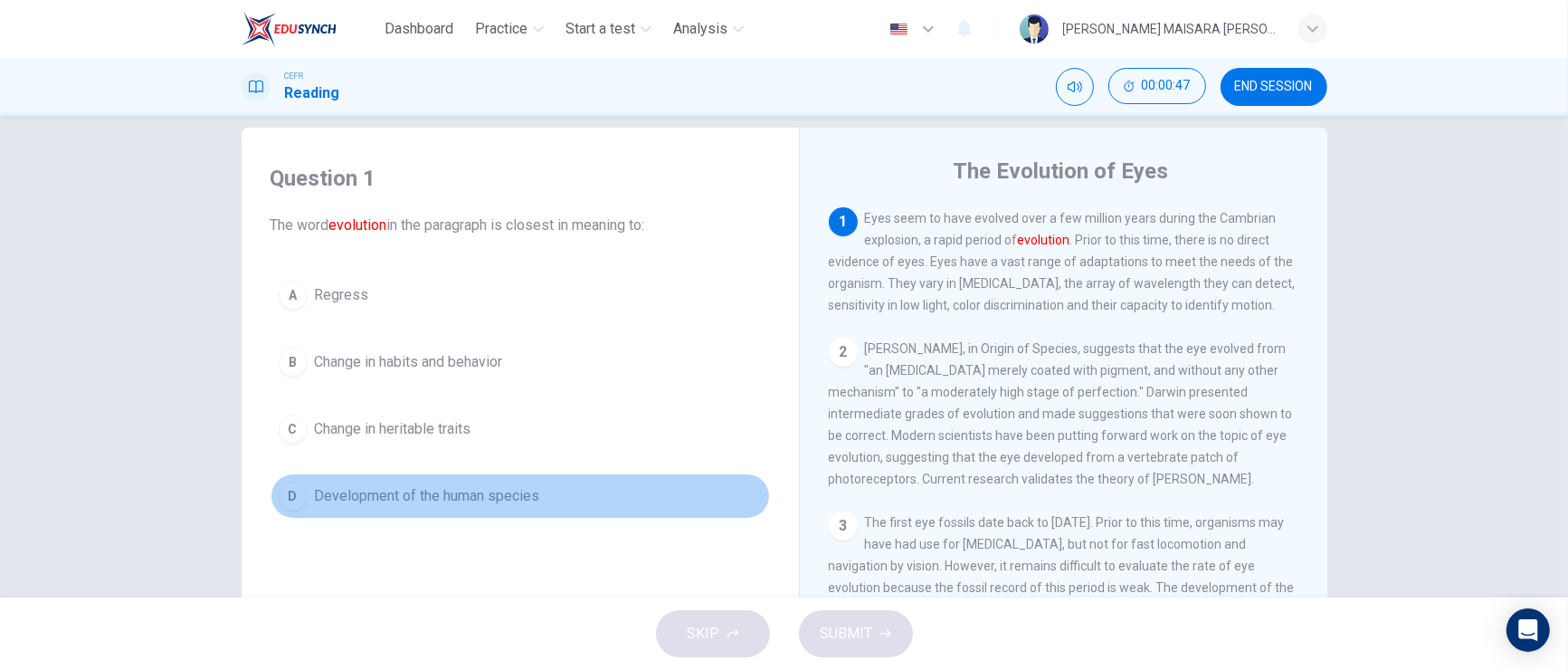 click on "Development of the human species" at bounding box center (427, 496) 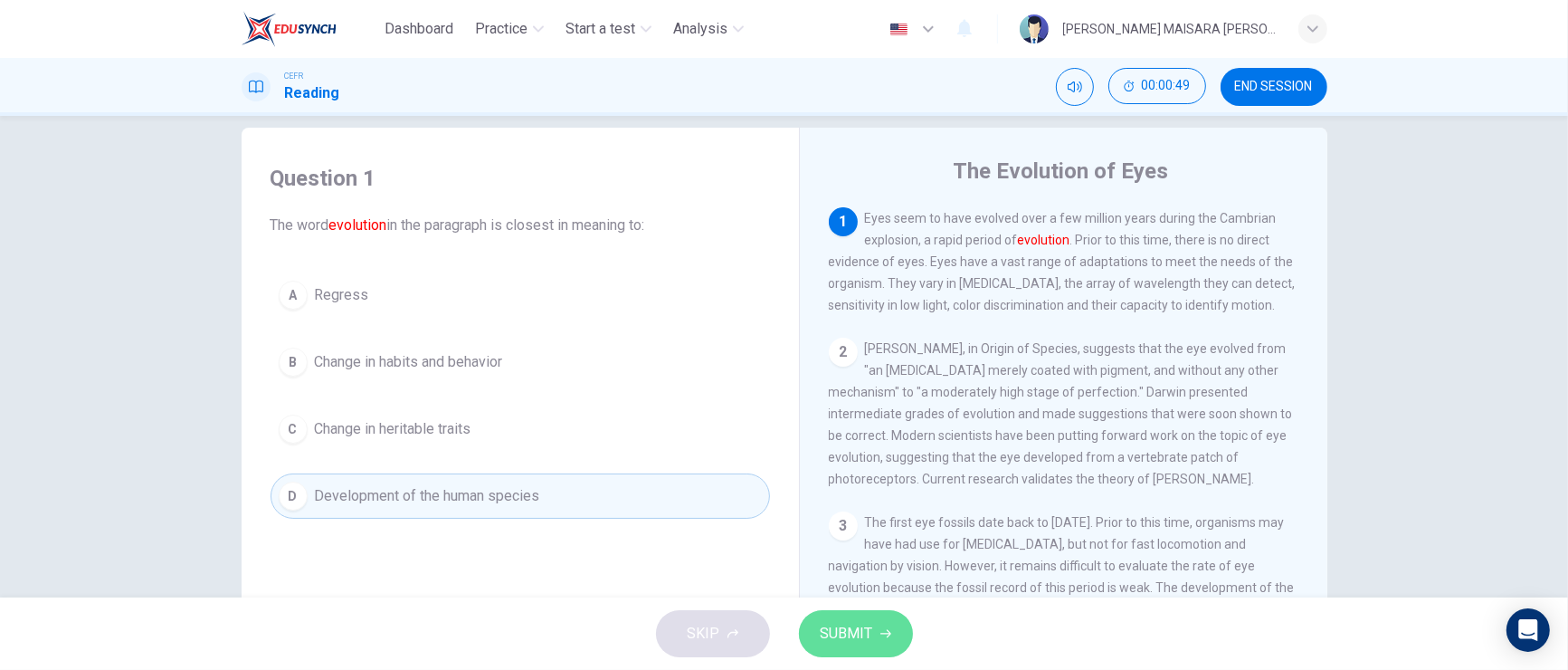 click on "SUBMIT" at bounding box center [847, 634] 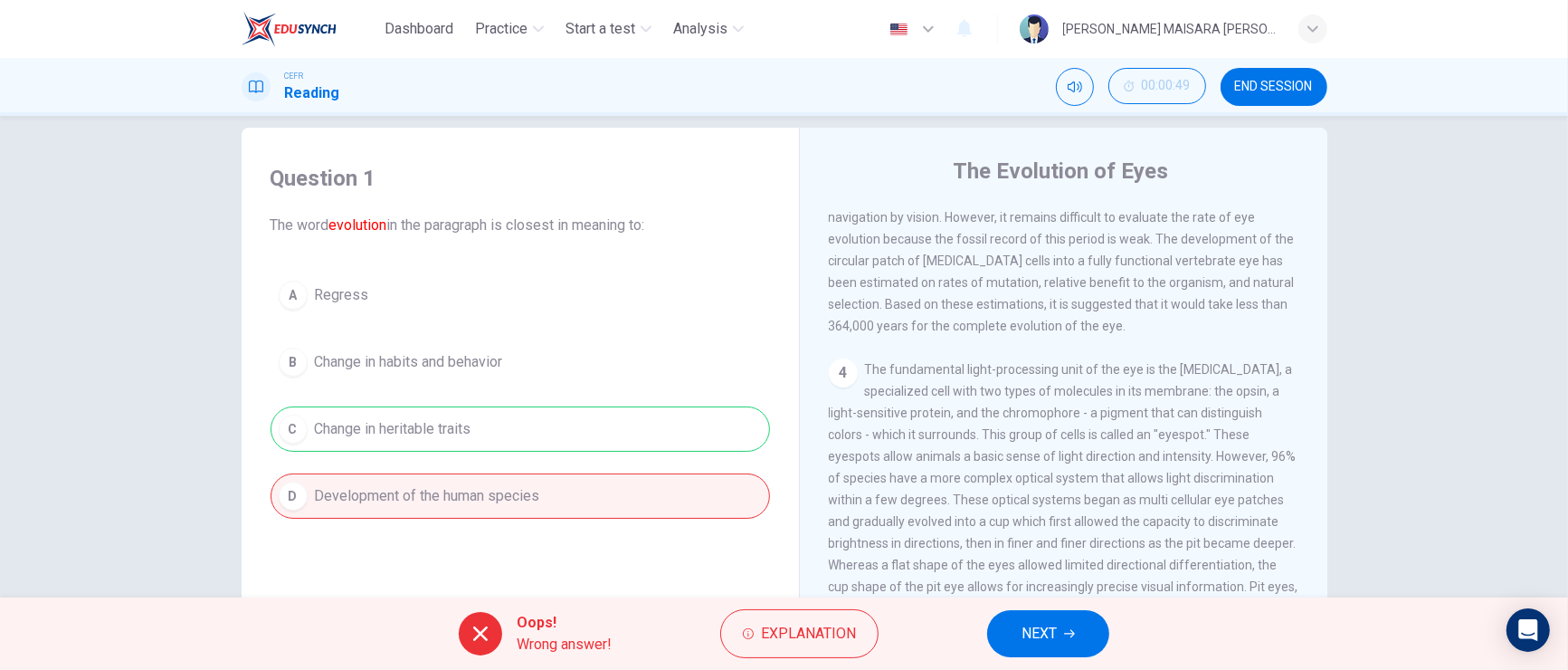 scroll, scrollTop: 370, scrollLeft: 0, axis: vertical 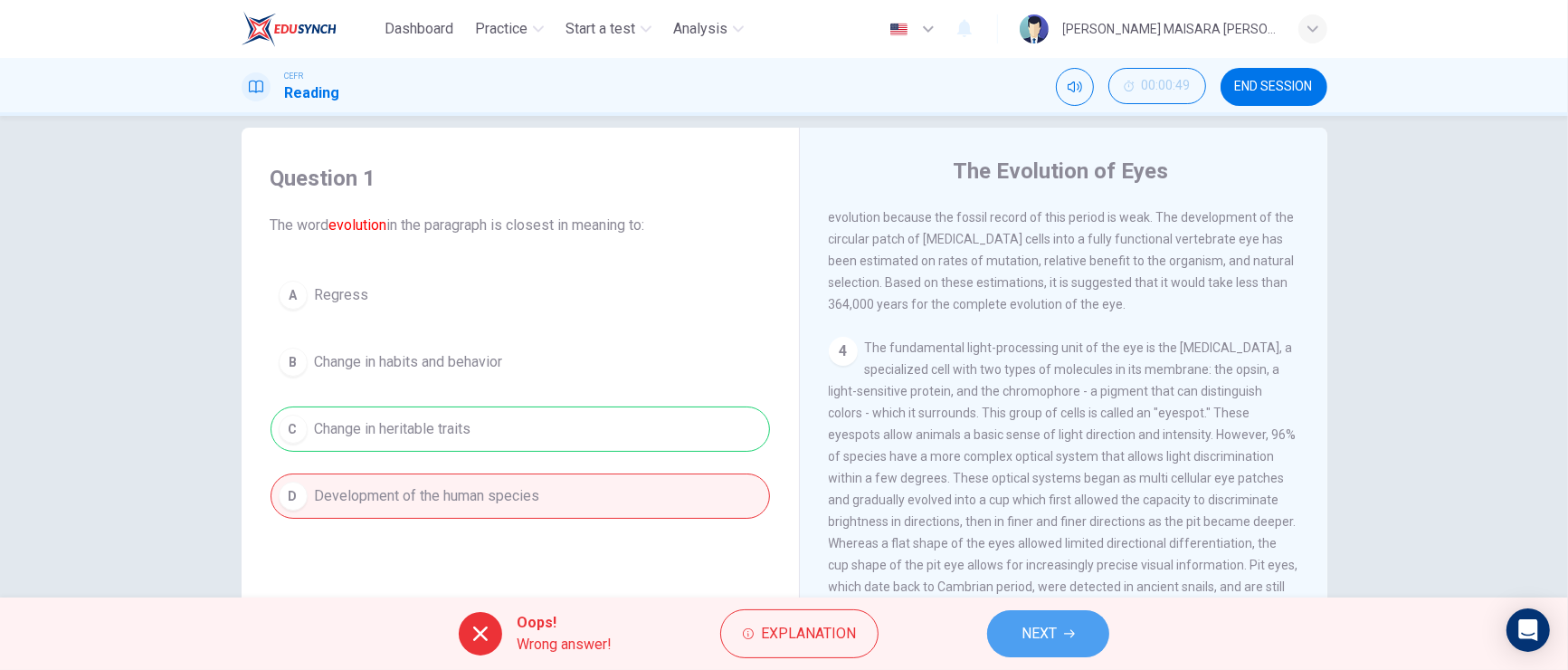 click on "NEXT" at bounding box center (1048, 634) 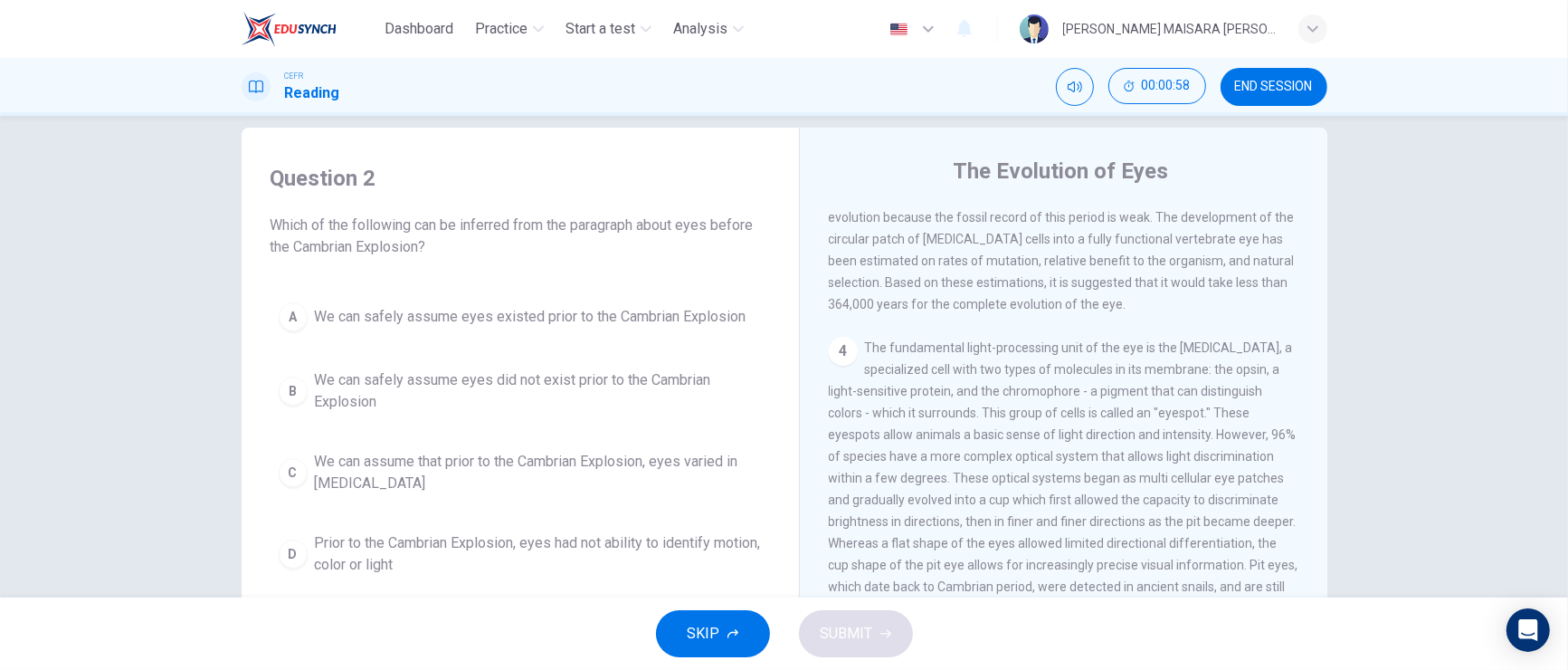 scroll, scrollTop: 0, scrollLeft: 0, axis: both 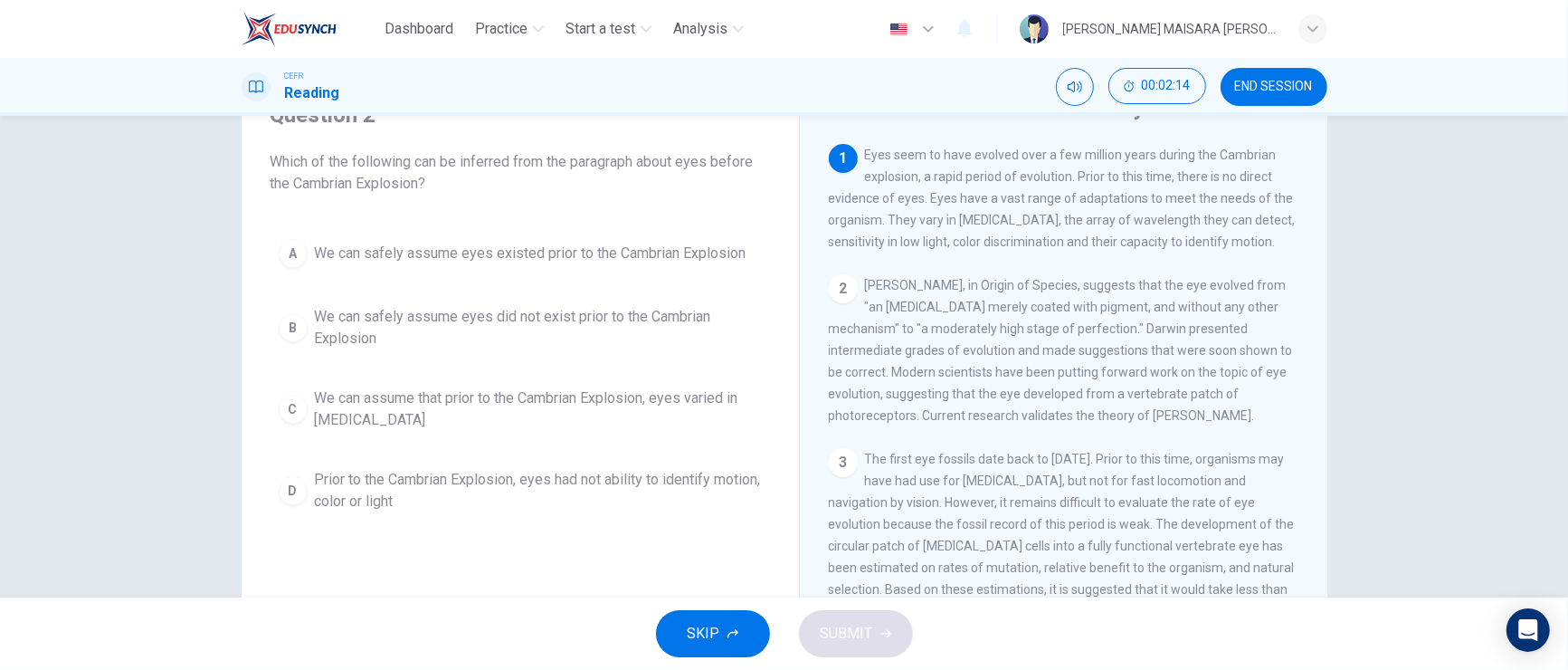 click on "We can safely assume eyes did not exist prior to the Cambrian Explosion" at bounding box center (538, 328) 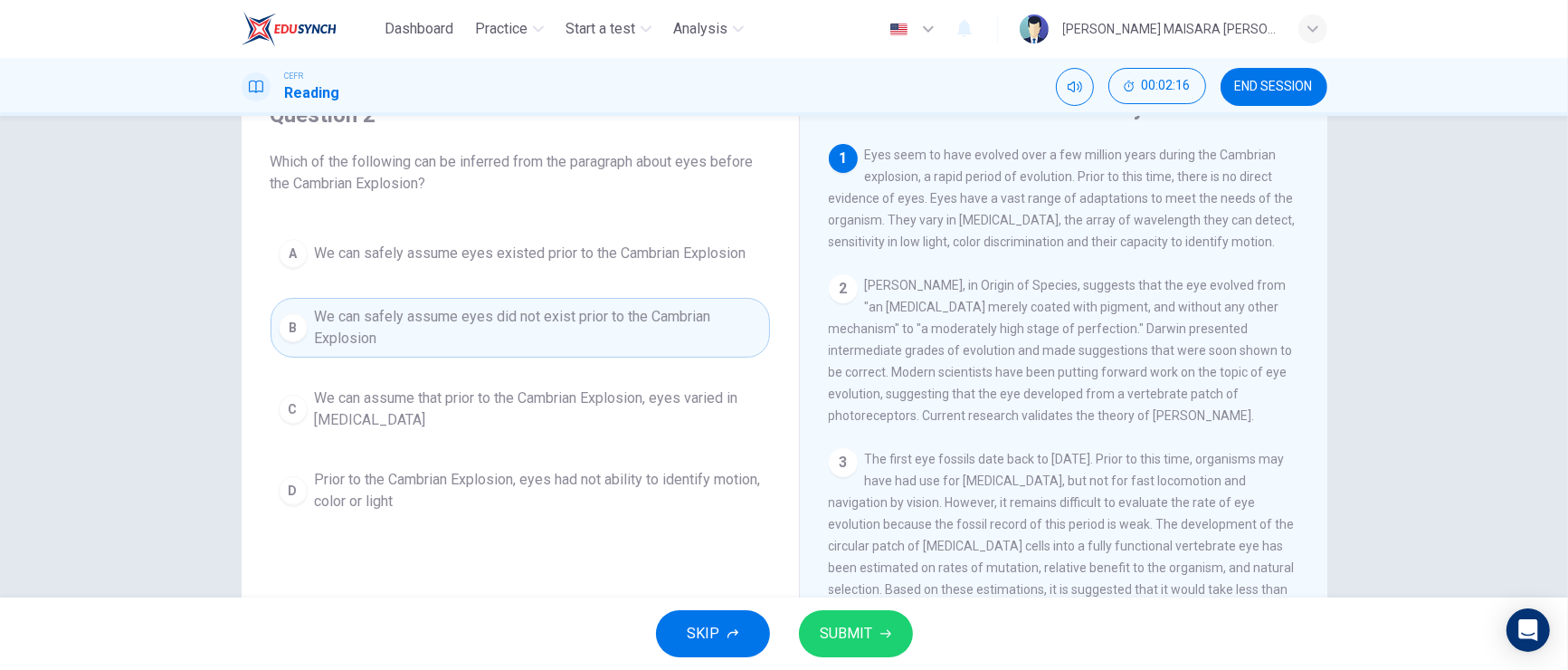 click on "SUBMIT" at bounding box center (847, 634) 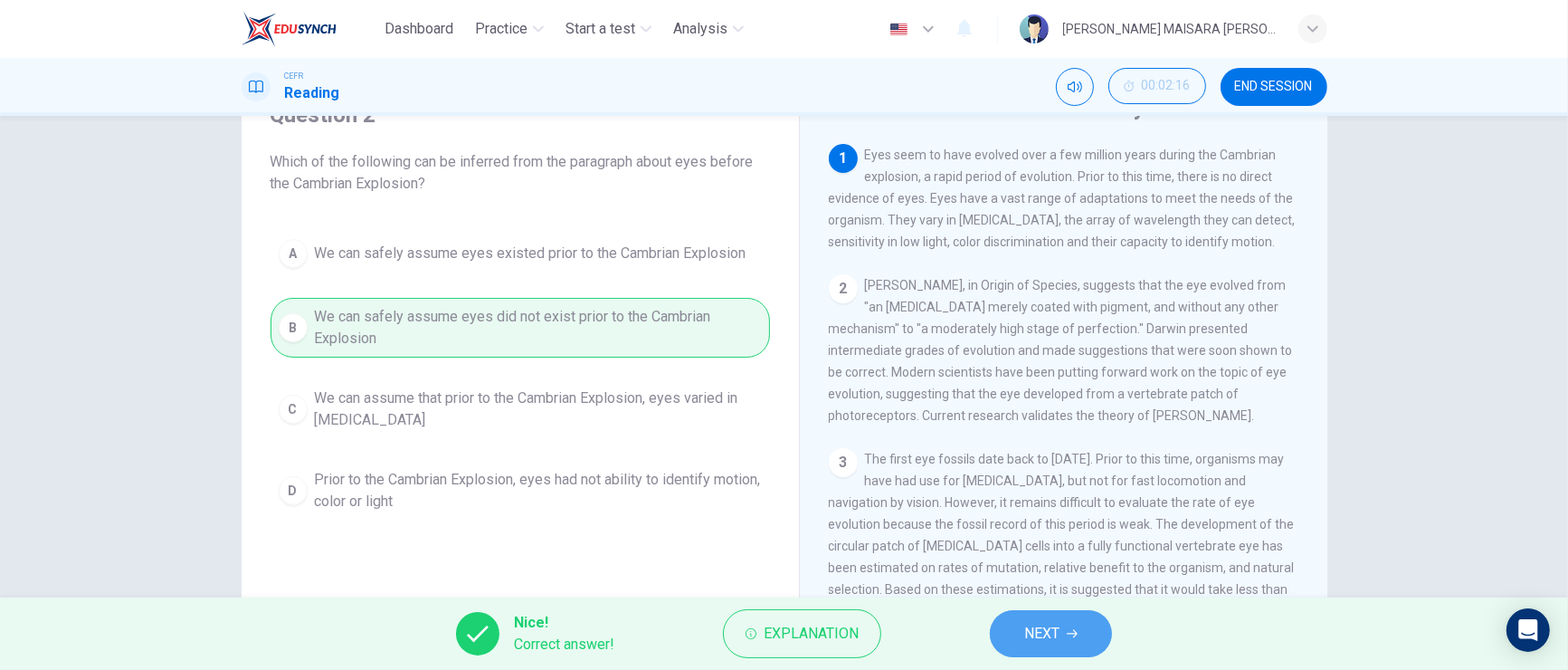 click on "NEXT" at bounding box center [1041, 634] 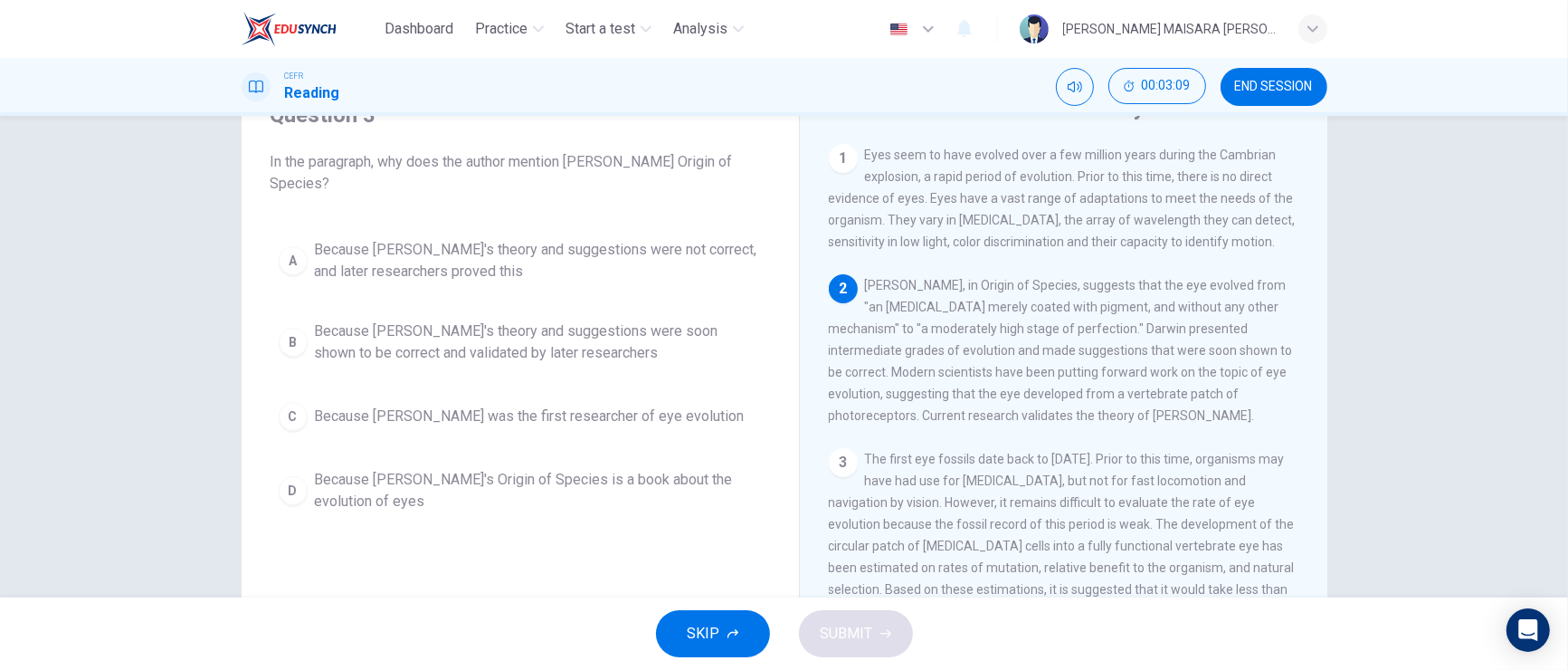 click on "Because [PERSON_NAME] was the first researcher of eye evolution" at bounding box center (529, 416) 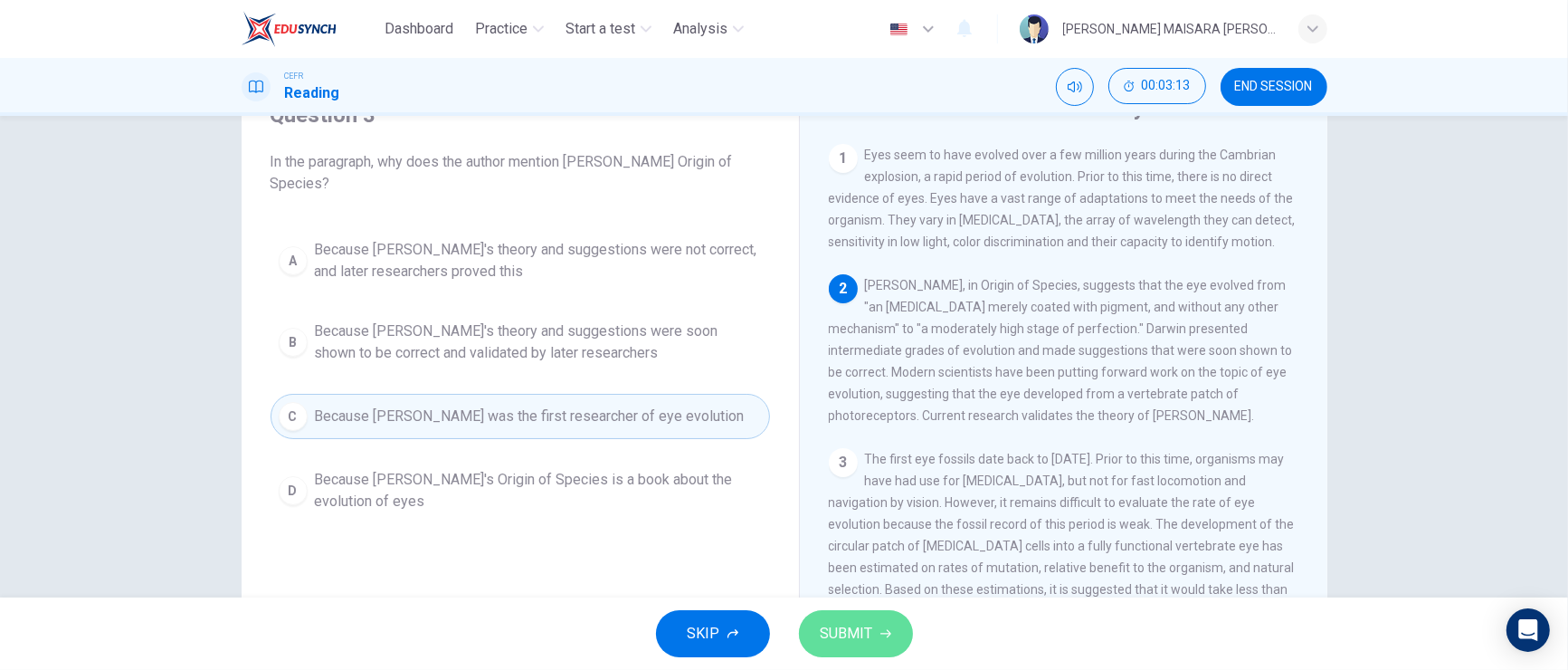 click on "SUBMIT" at bounding box center (847, 634) 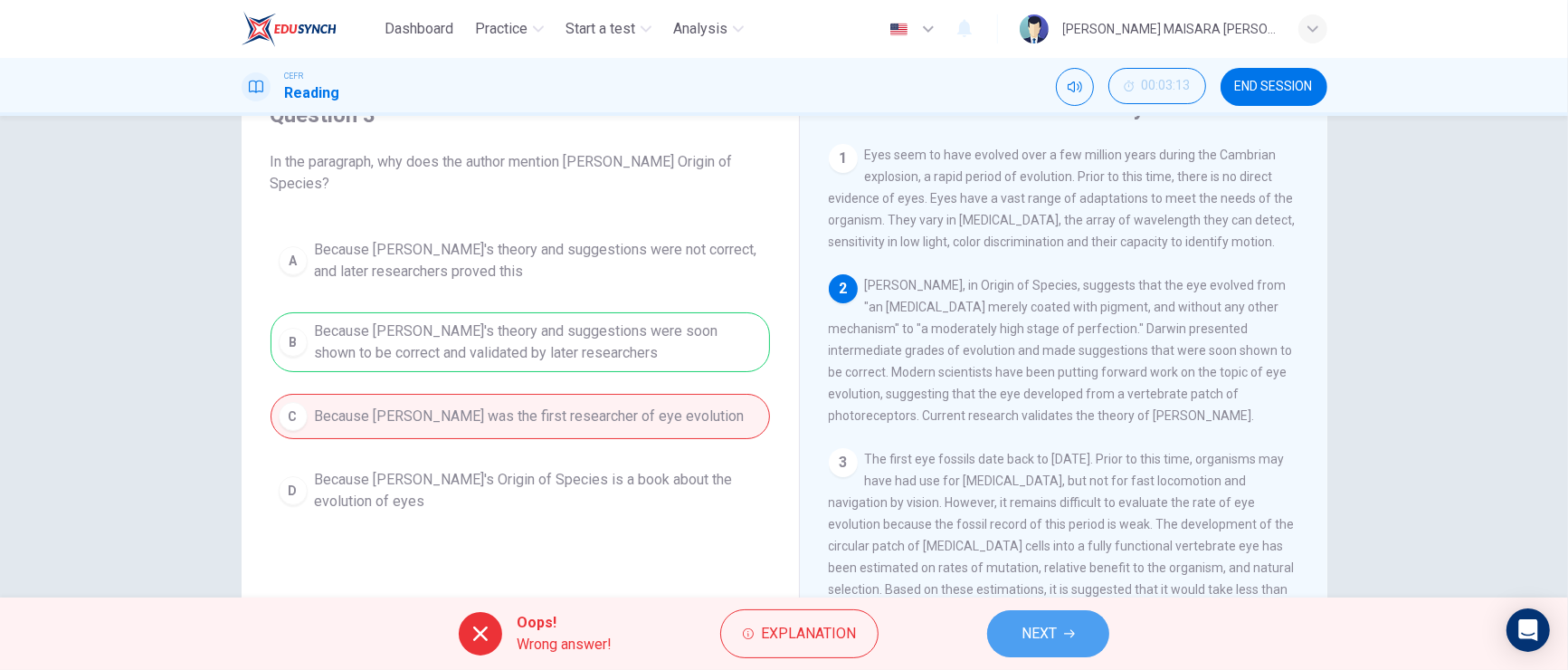 click on "NEXT" at bounding box center [1039, 634] 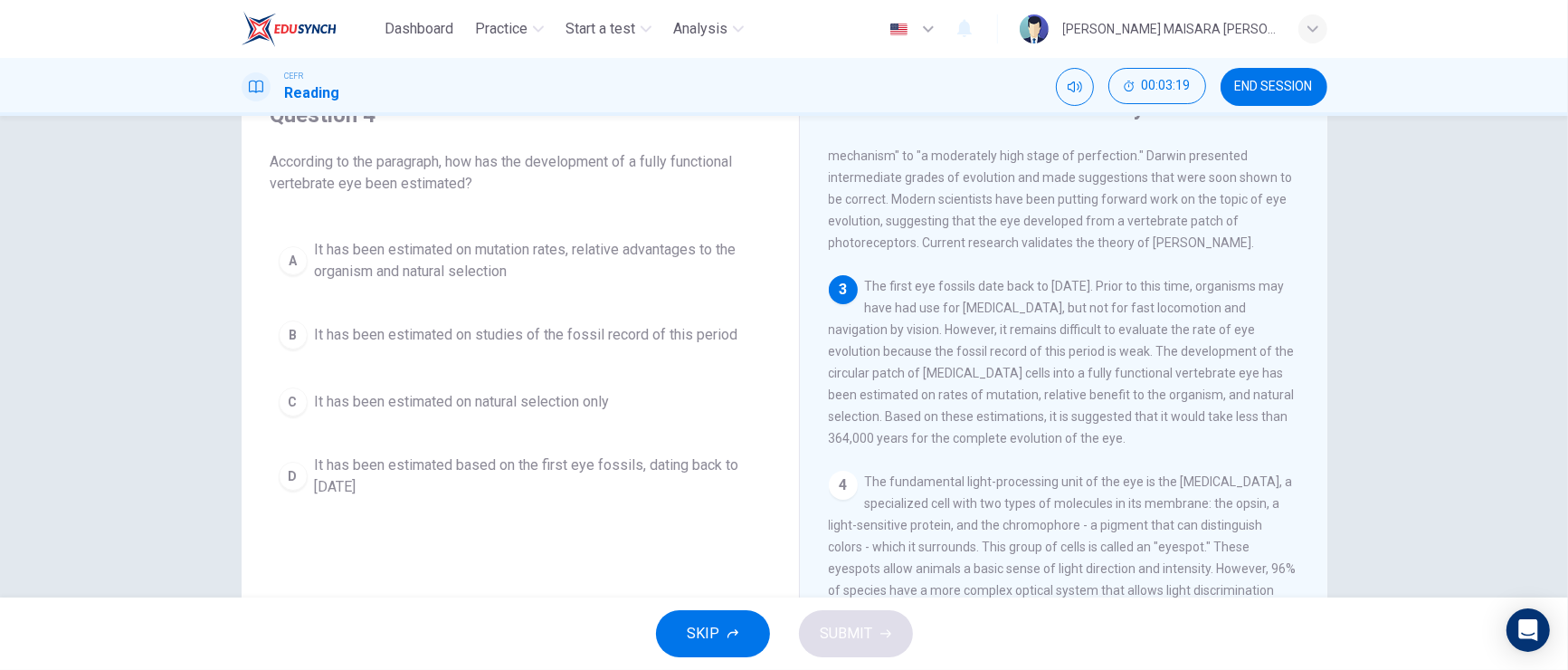 scroll, scrollTop: 181, scrollLeft: 0, axis: vertical 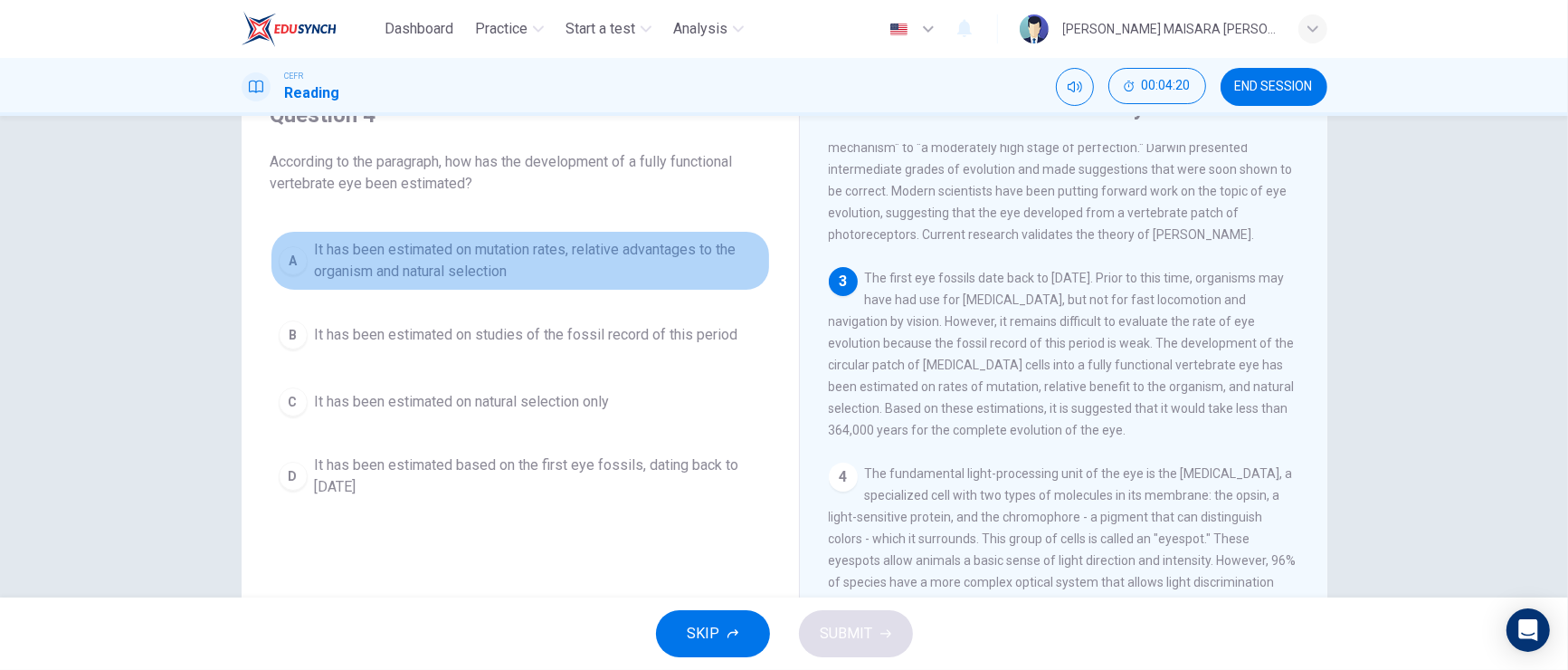 click on "It has been estimated on mutation rates, relative advantages to the organism and natural selection" at bounding box center [538, 261] 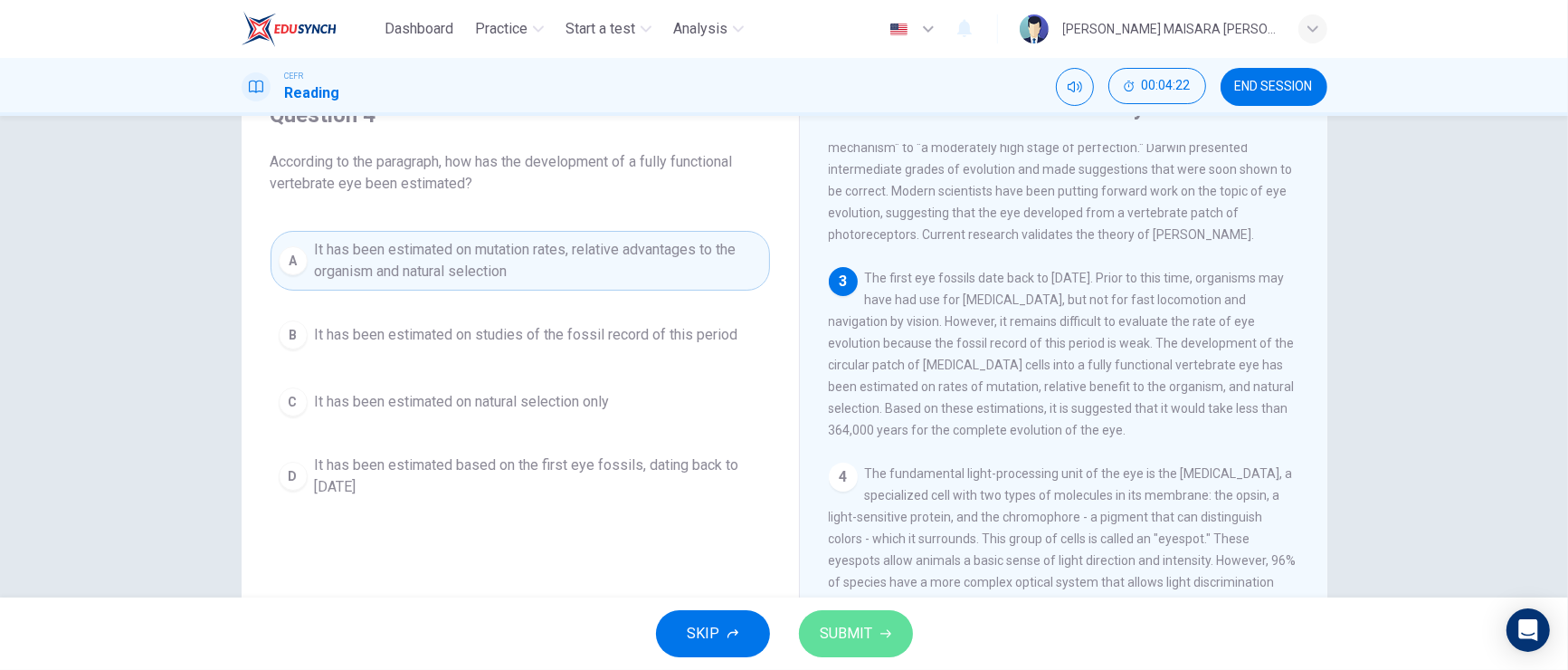 click on "SUBMIT" at bounding box center [847, 634] 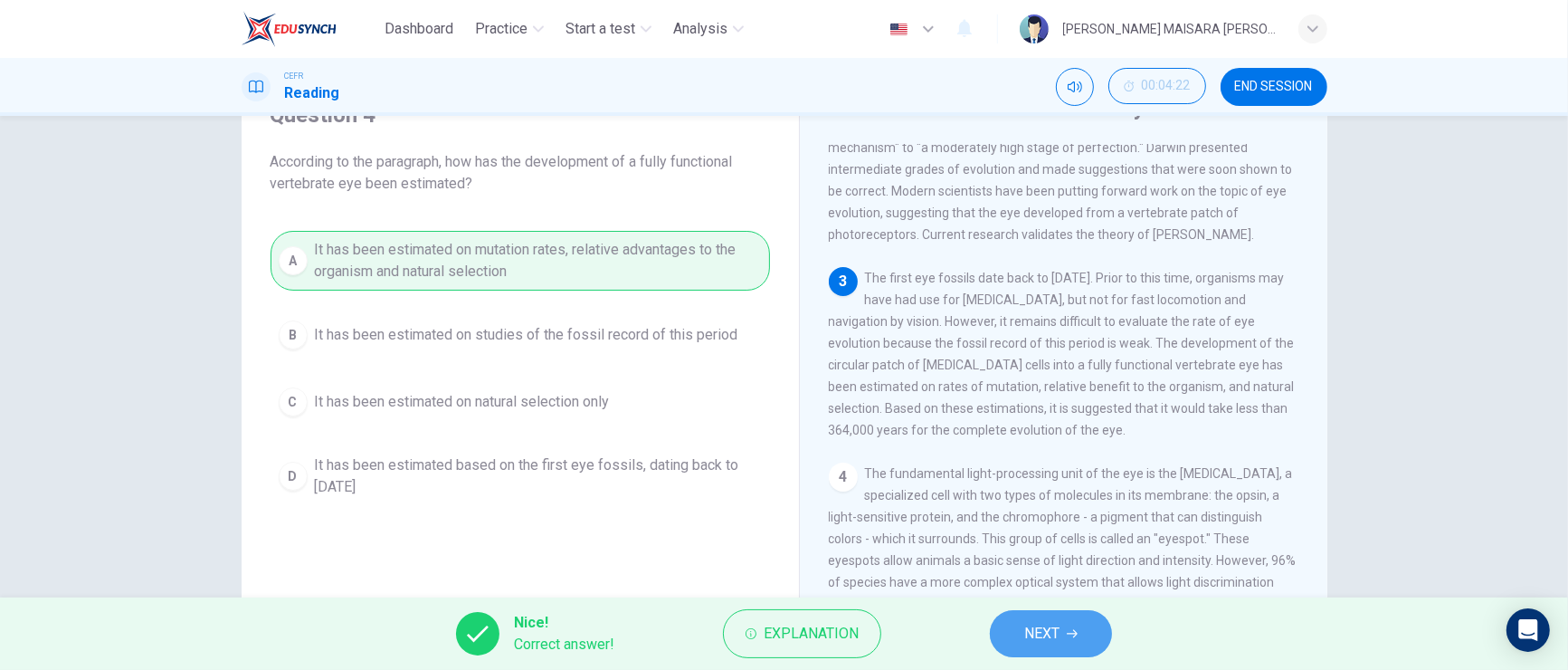 click on "NEXT" at bounding box center (1050, 634) 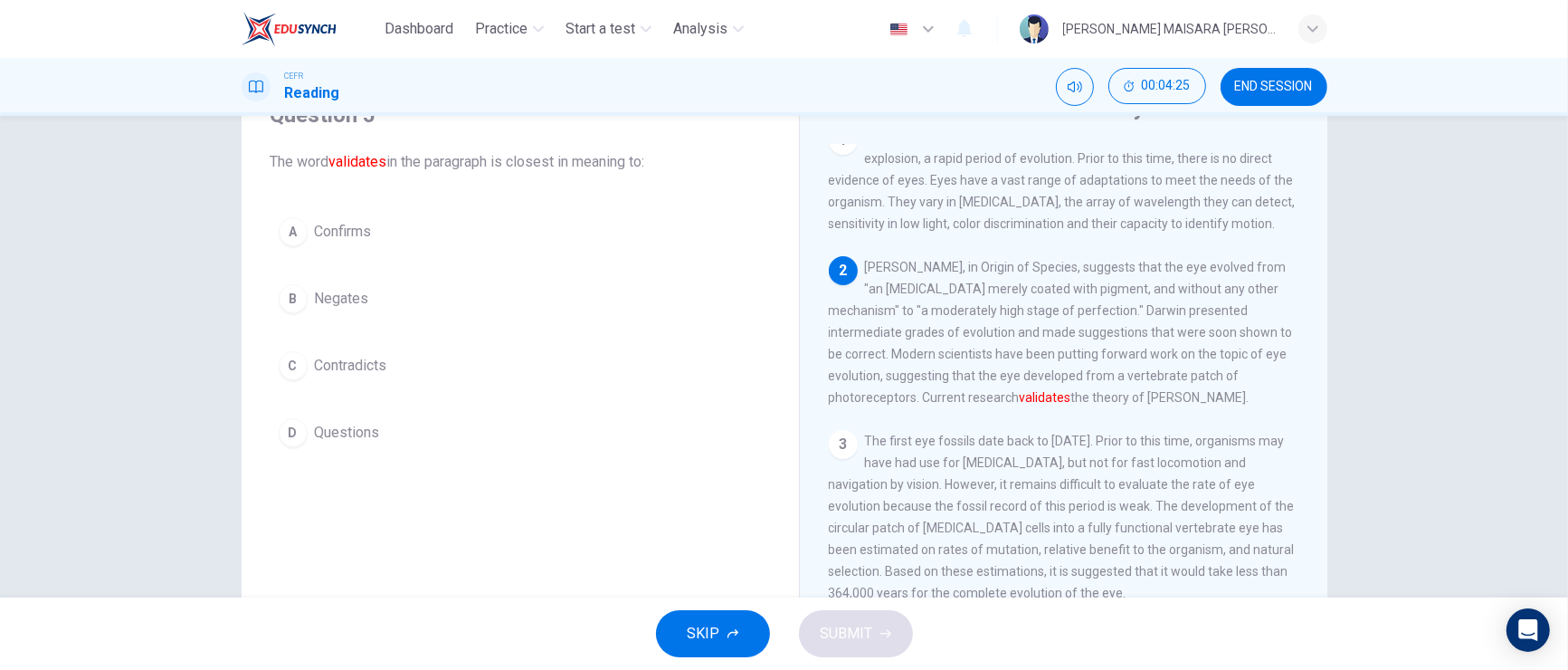 scroll, scrollTop: 17, scrollLeft: 0, axis: vertical 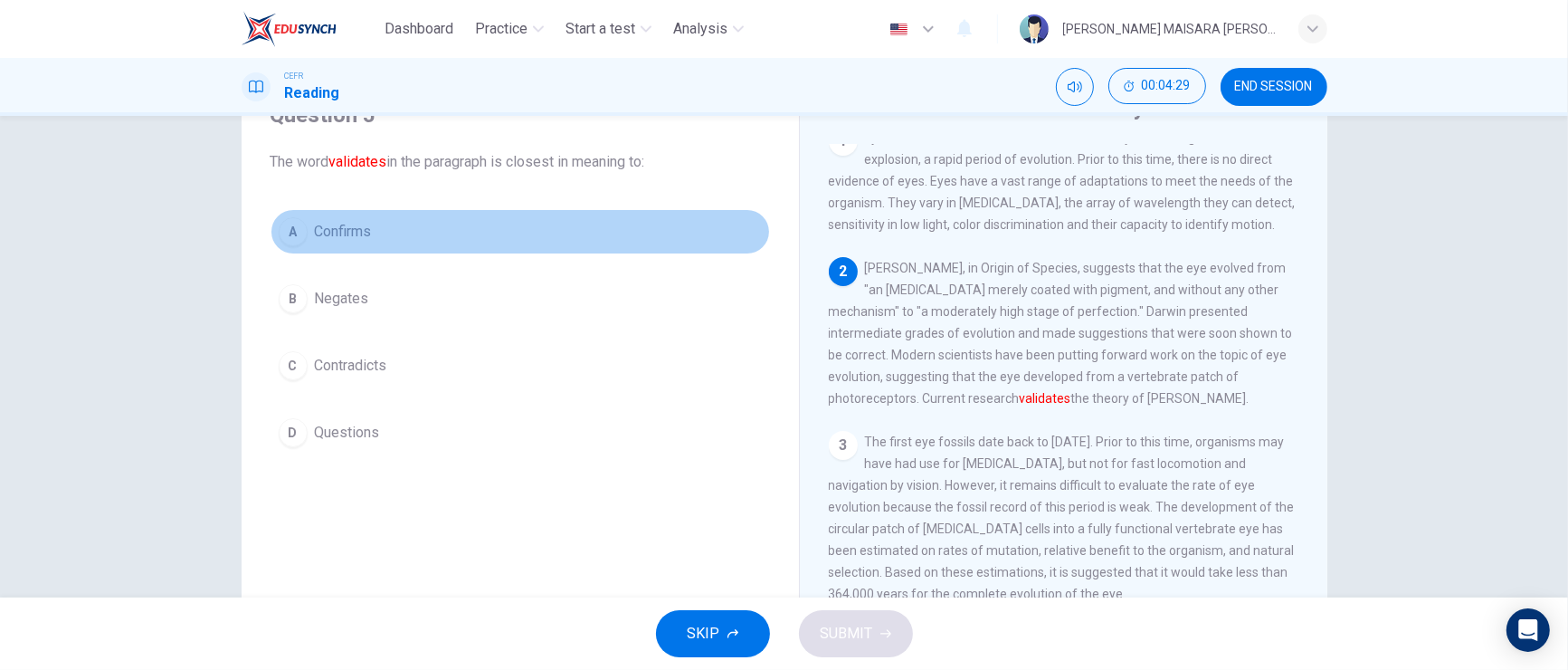 click on "Confirms" at bounding box center [343, 232] 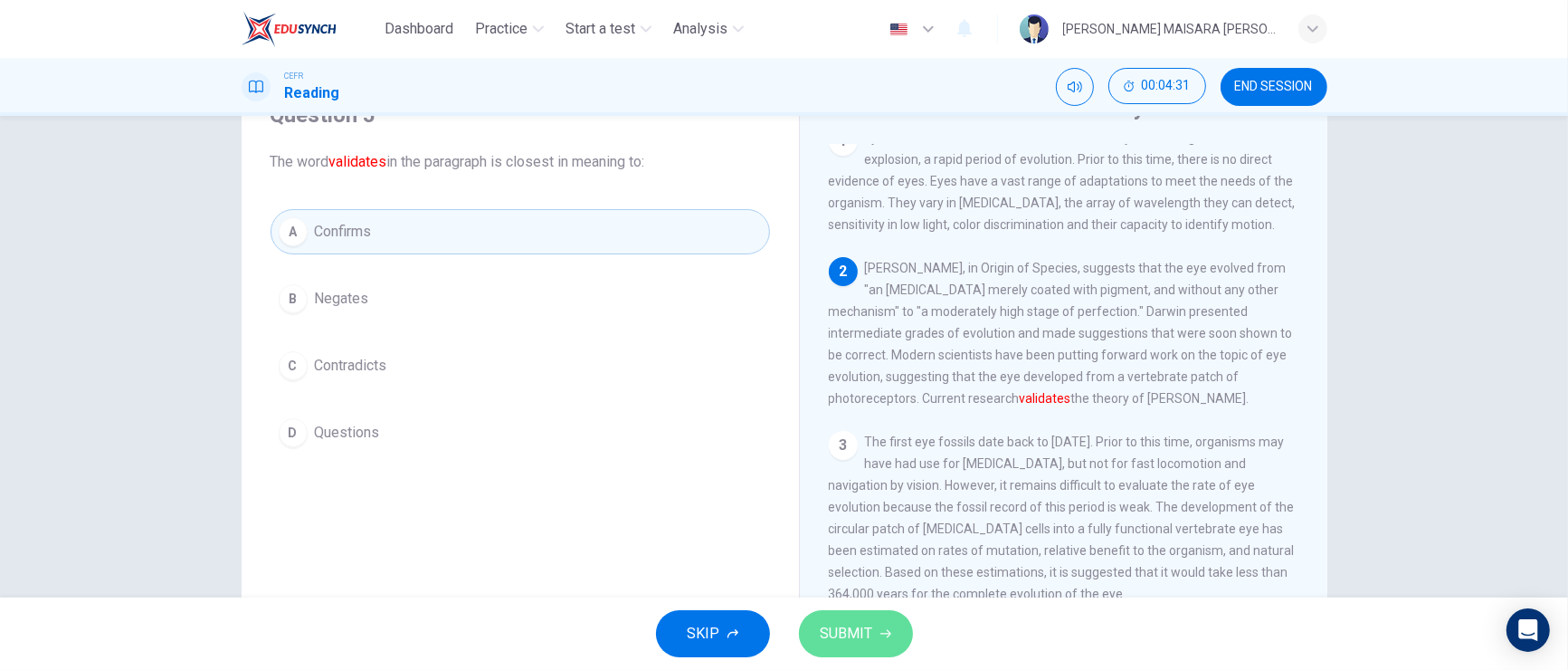 click on "SUBMIT" at bounding box center (847, 634) 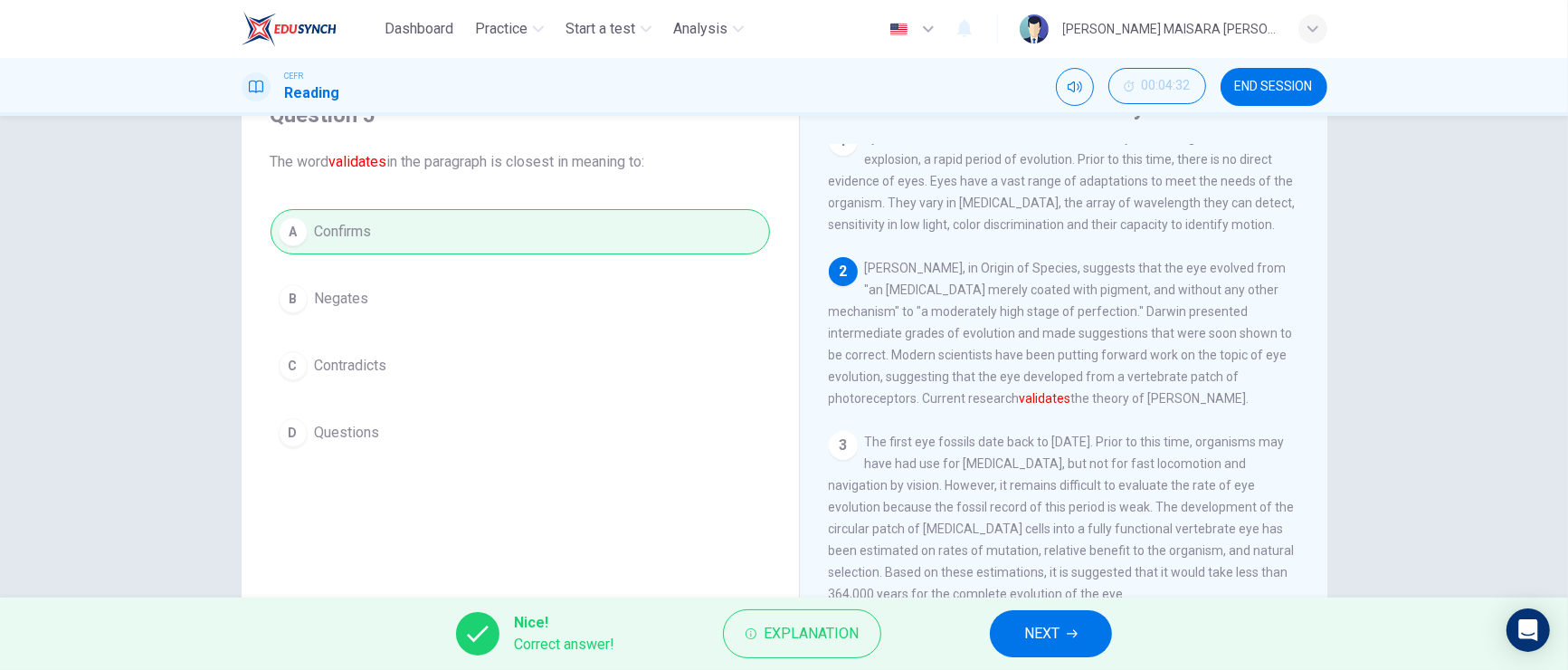 click on "NEXT" at bounding box center [1041, 634] 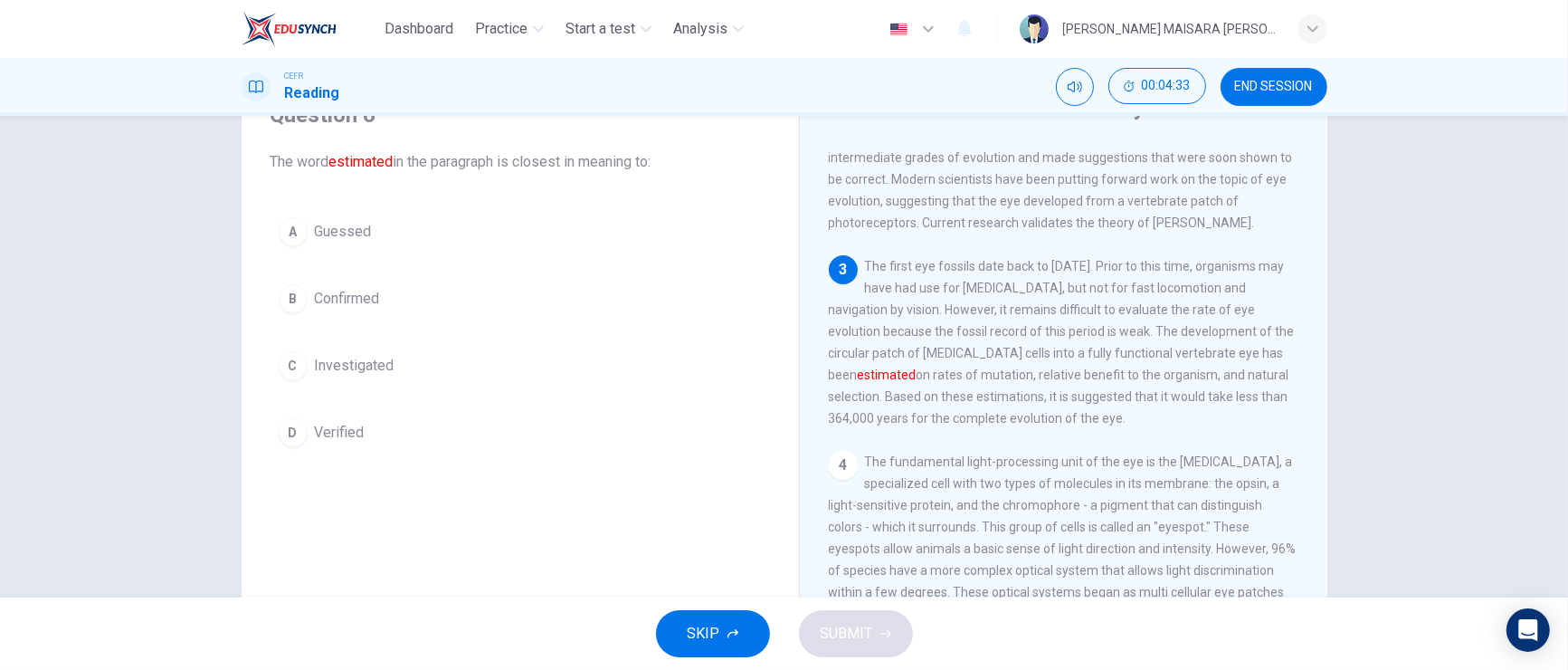 scroll, scrollTop: 199, scrollLeft: 0, axis: vertical 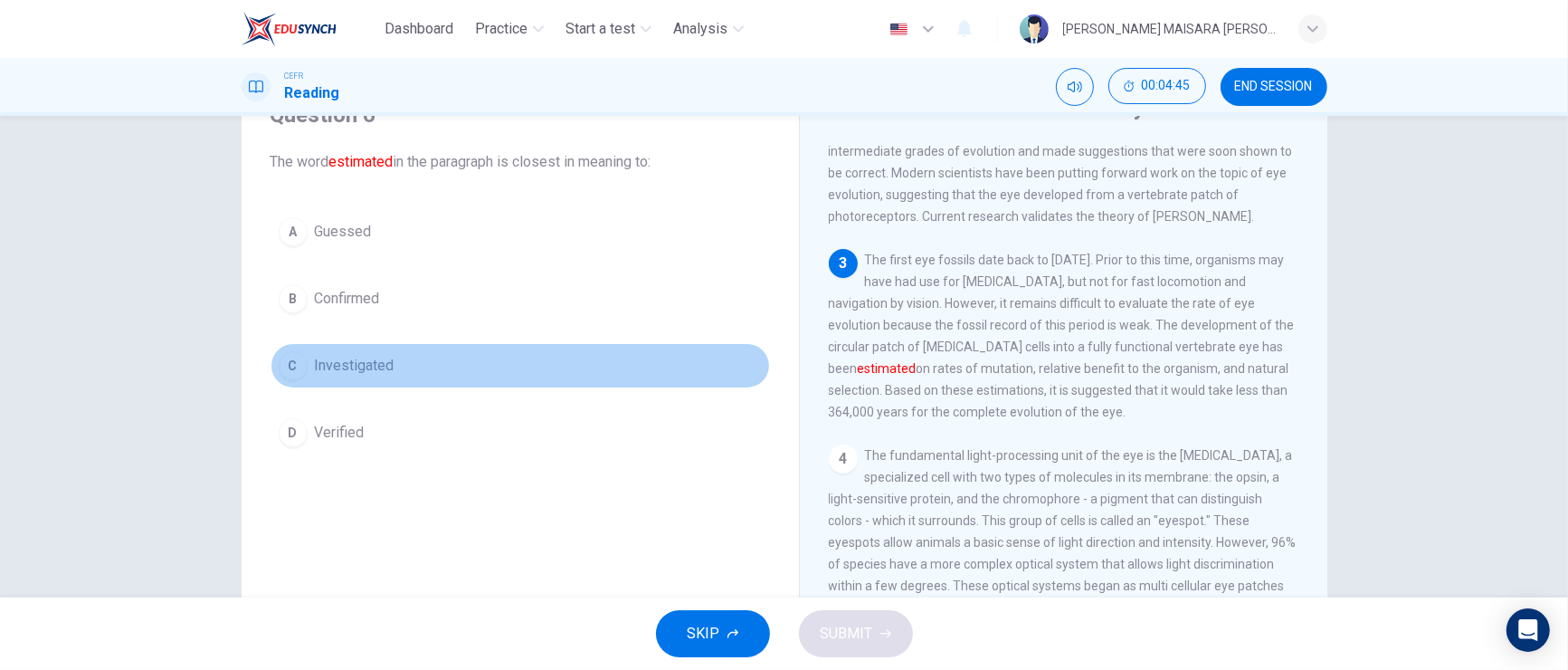 click on "Investigated" at bounding box center (355, 366) 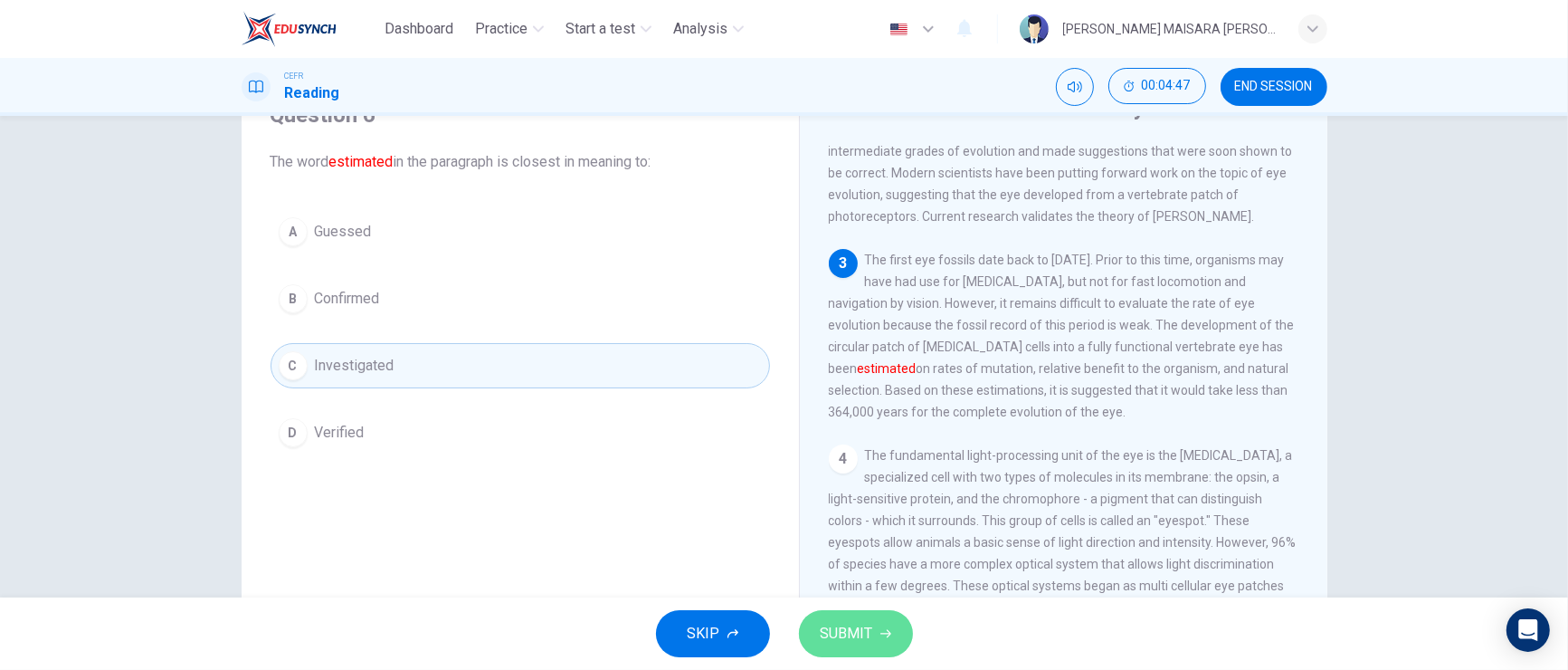 click on "SUBMIT" at bounding box center (847, 634) 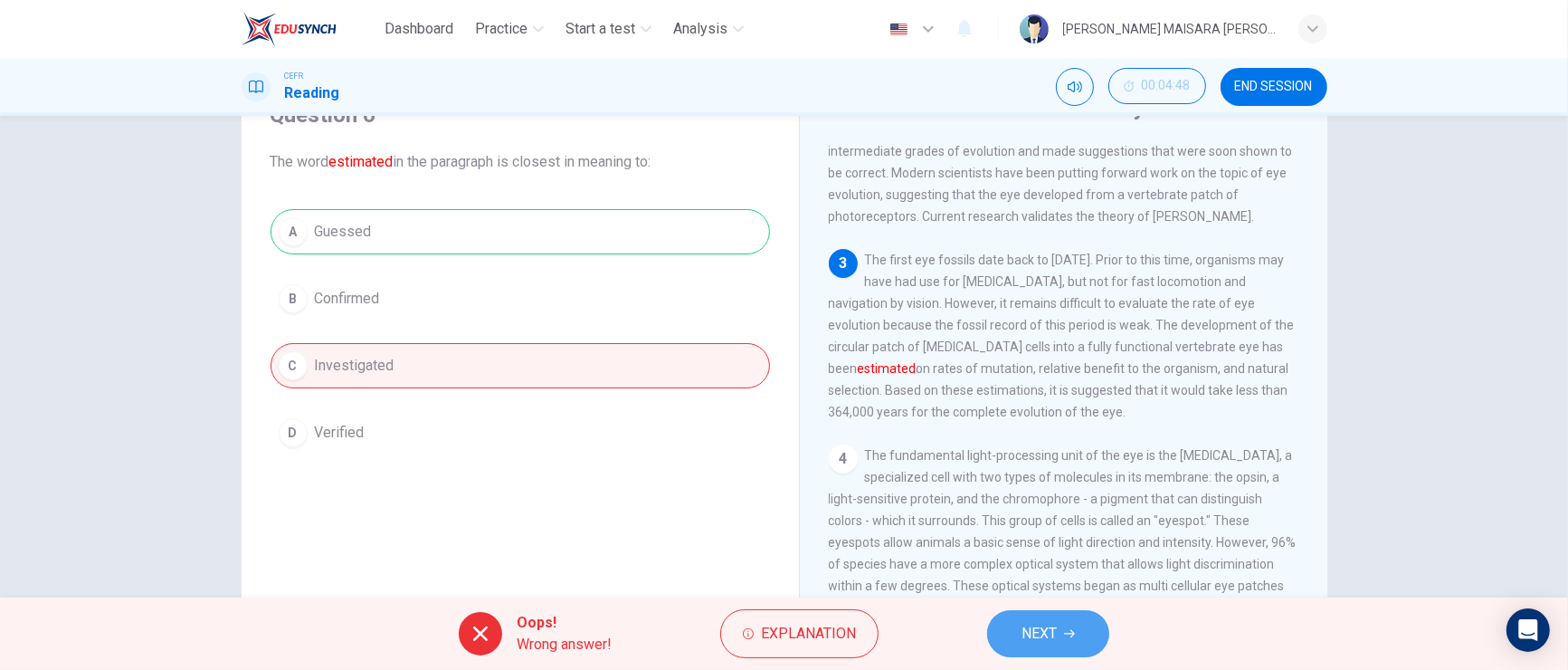 click on "NEXT" at bounding box center [1039, 634] 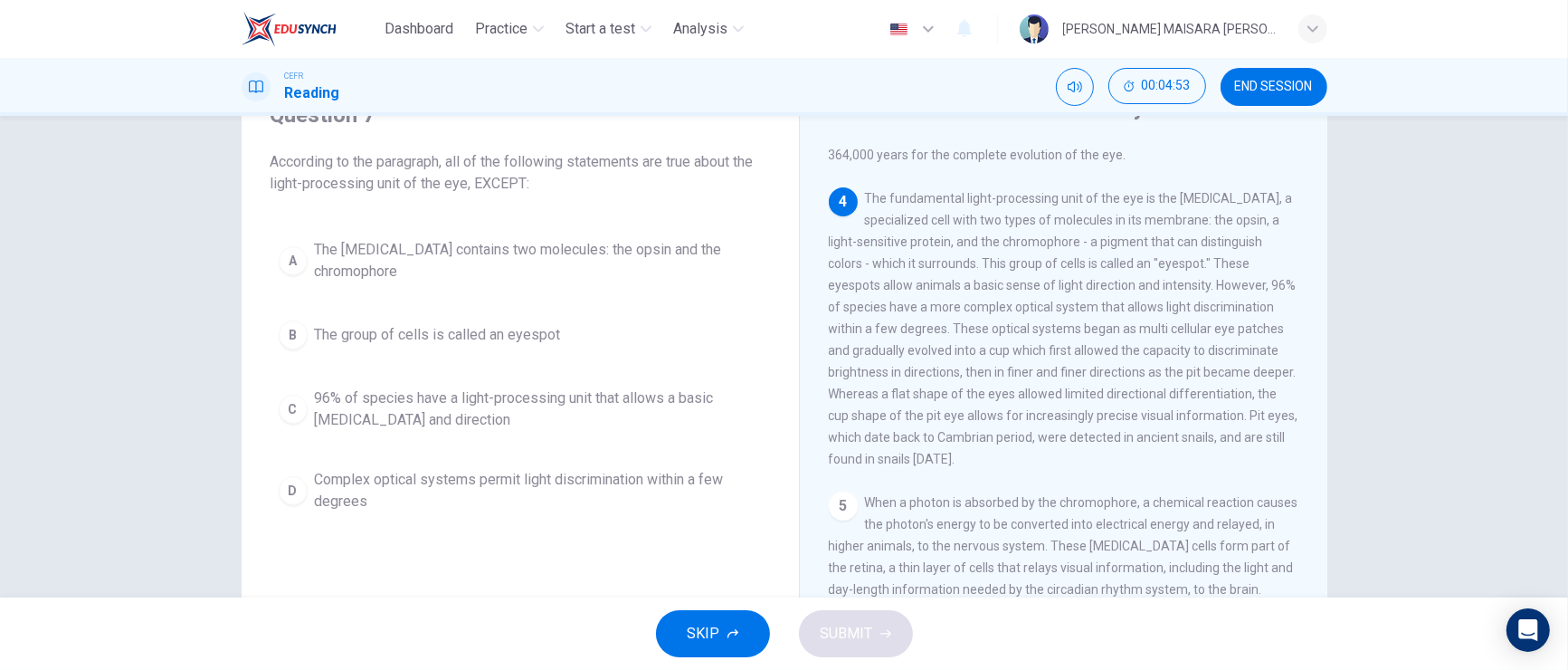 scroll, scrollTop: 461, scrollLeft: 0, axis: vertical 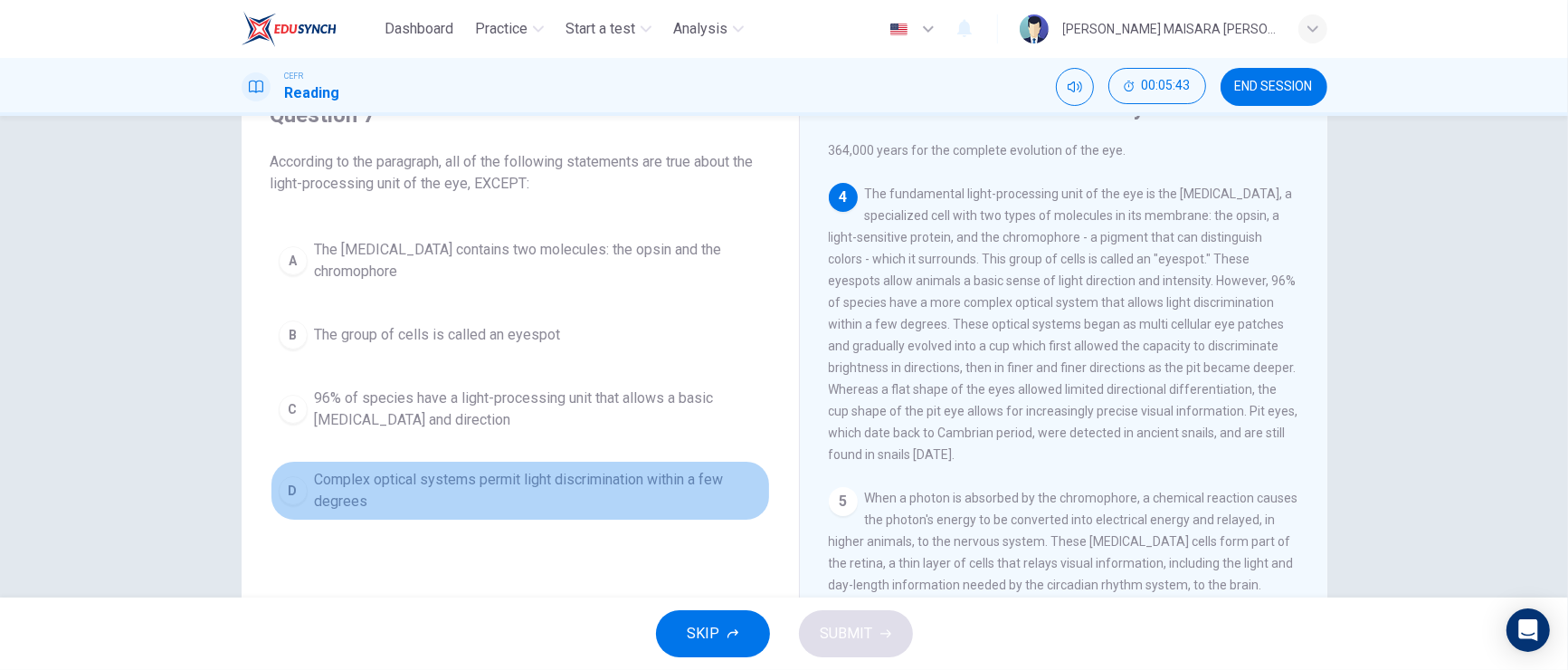 click on "Complex optical systems permit light discrimination within a few degrees" at bounding box center [538, 491] 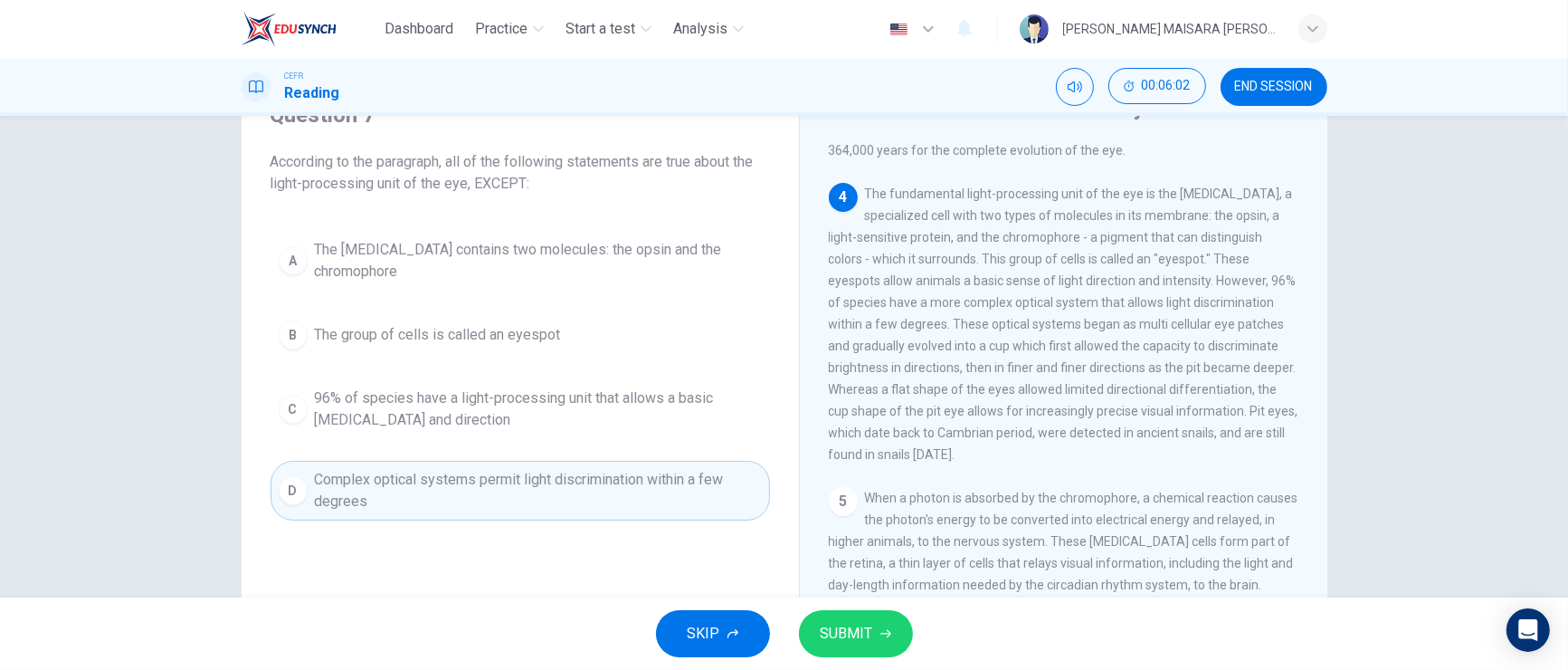 click on "96% of species have a light-processing unit that allows a basic [MEDICAL_DATA] and direction" at bounding box center [538, 409] 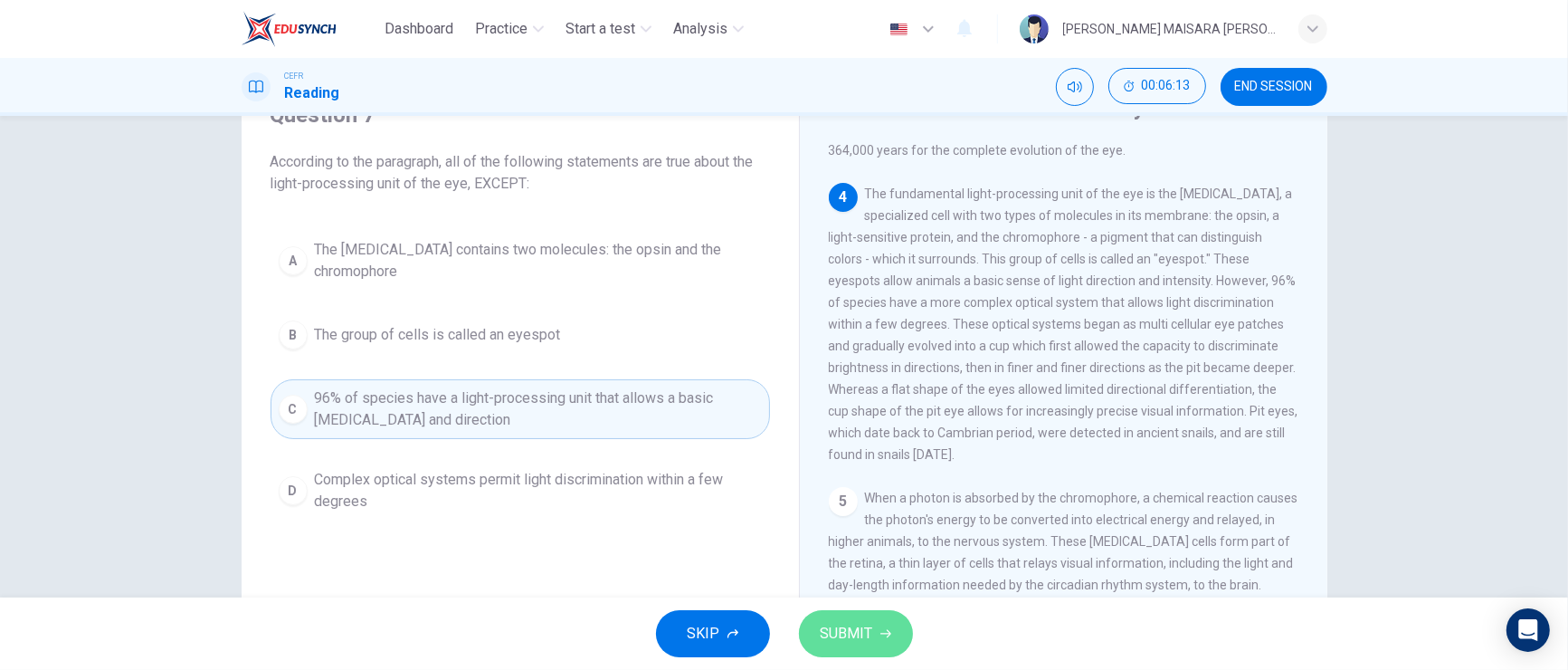 click on "SUBMIT" at bounding box center (856, 634) 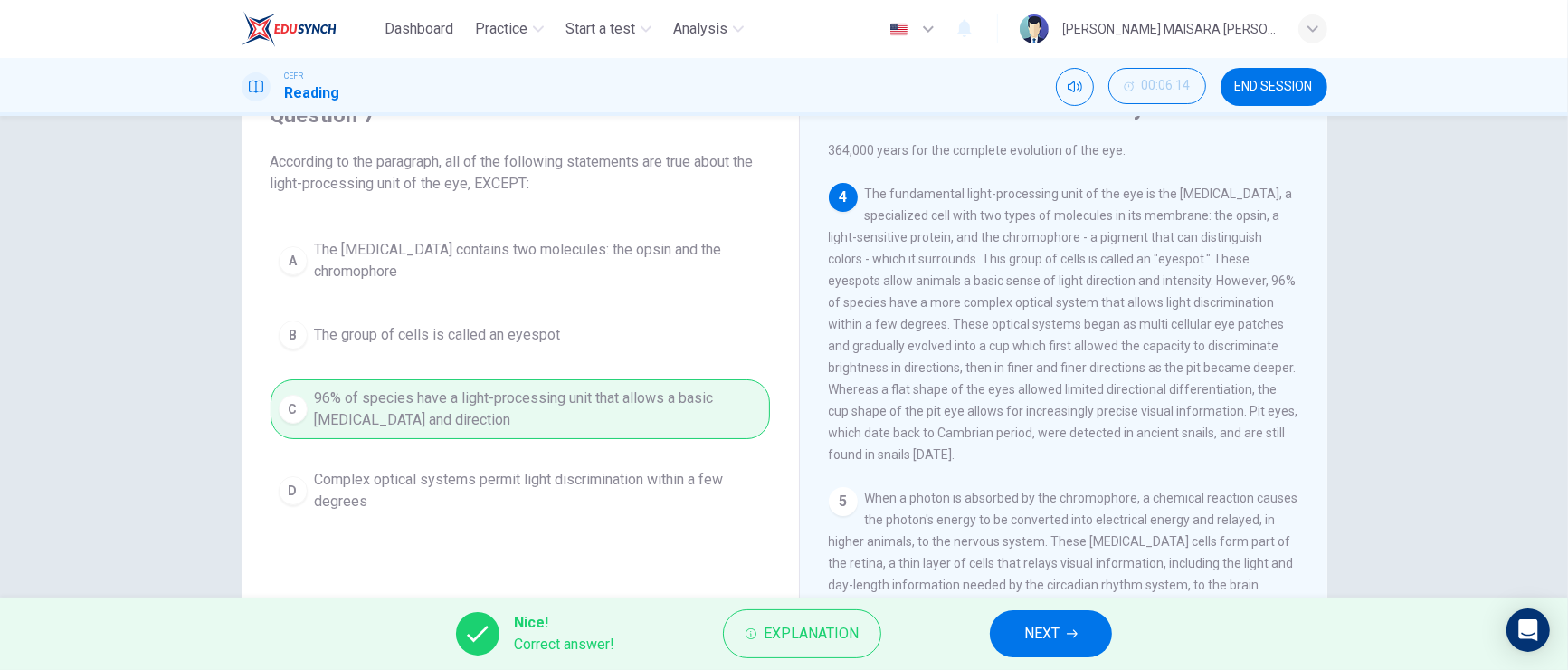 click on "NEXT" at bounding box center [1050, 634] 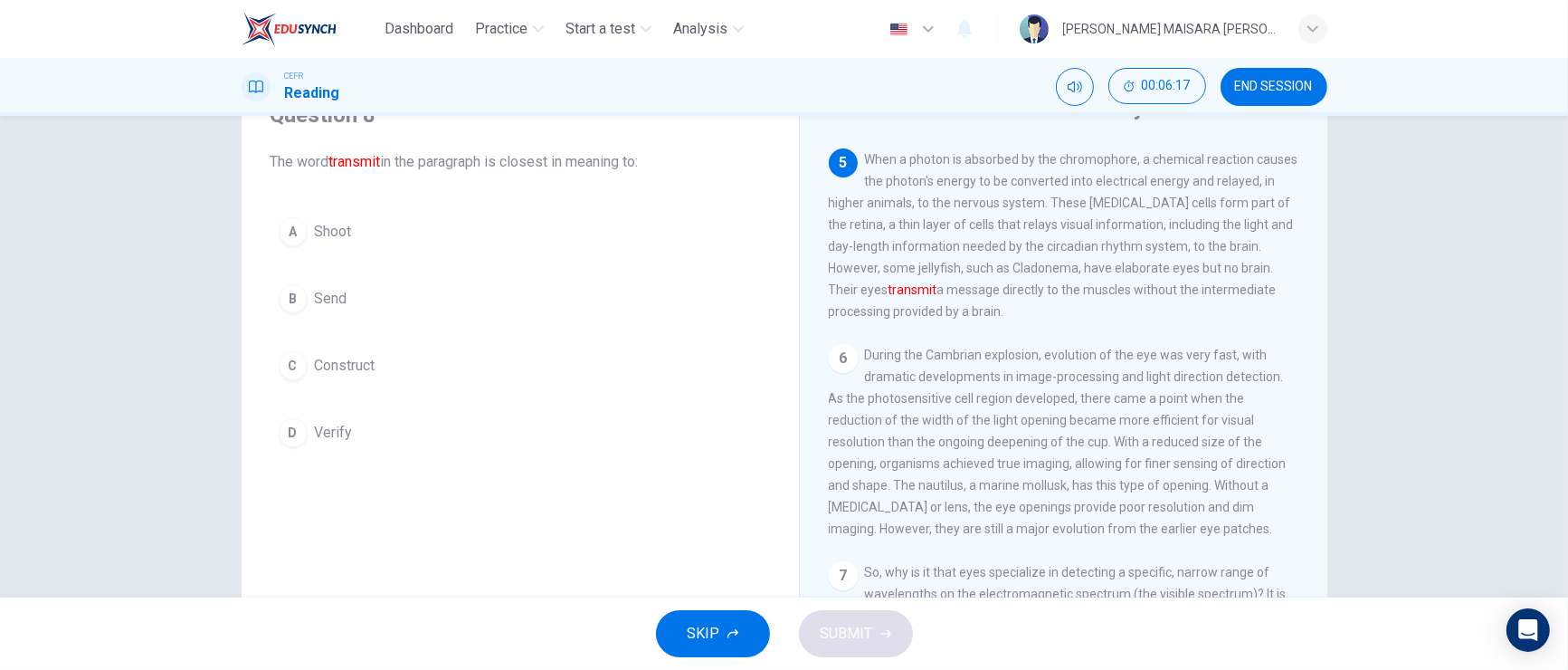 scroll, scrollTop: 805, scrollLeft: 0, axis: vertical 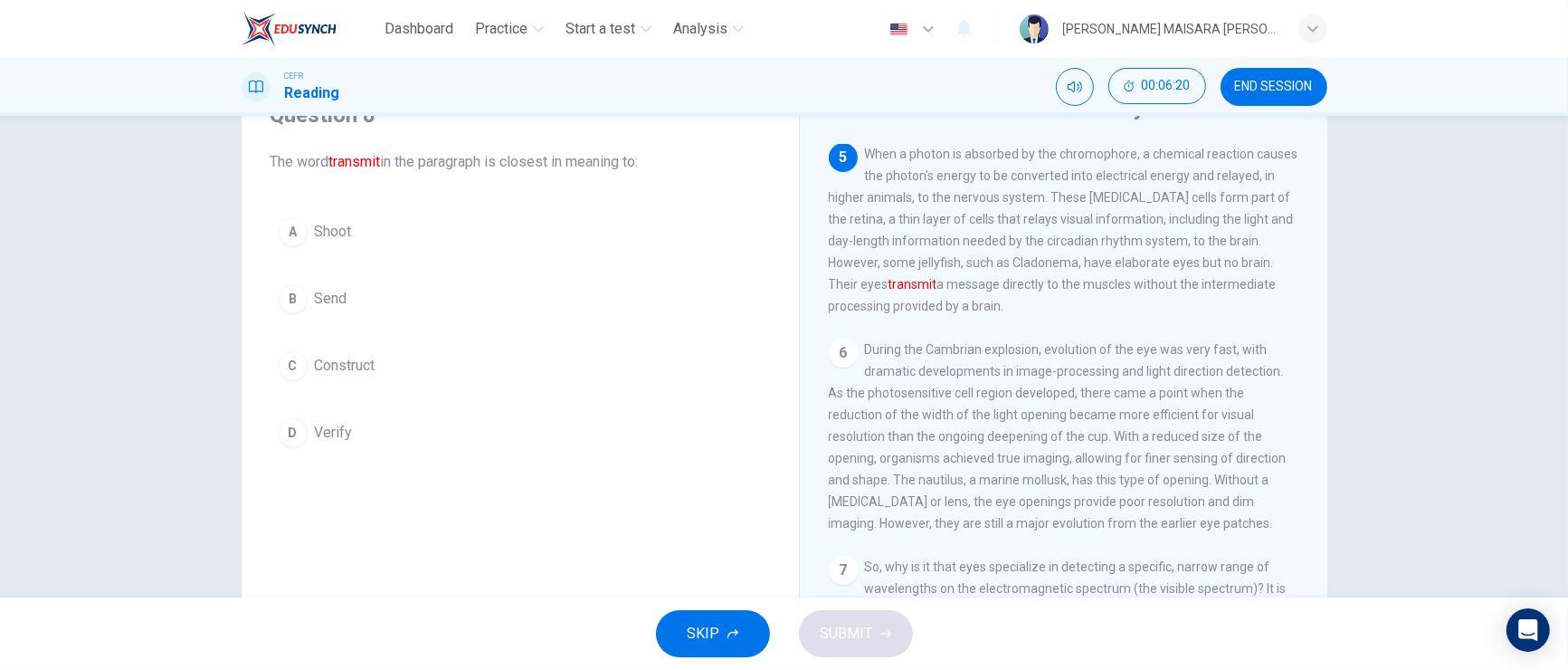click on "Send" at bounding box center (331, 299) 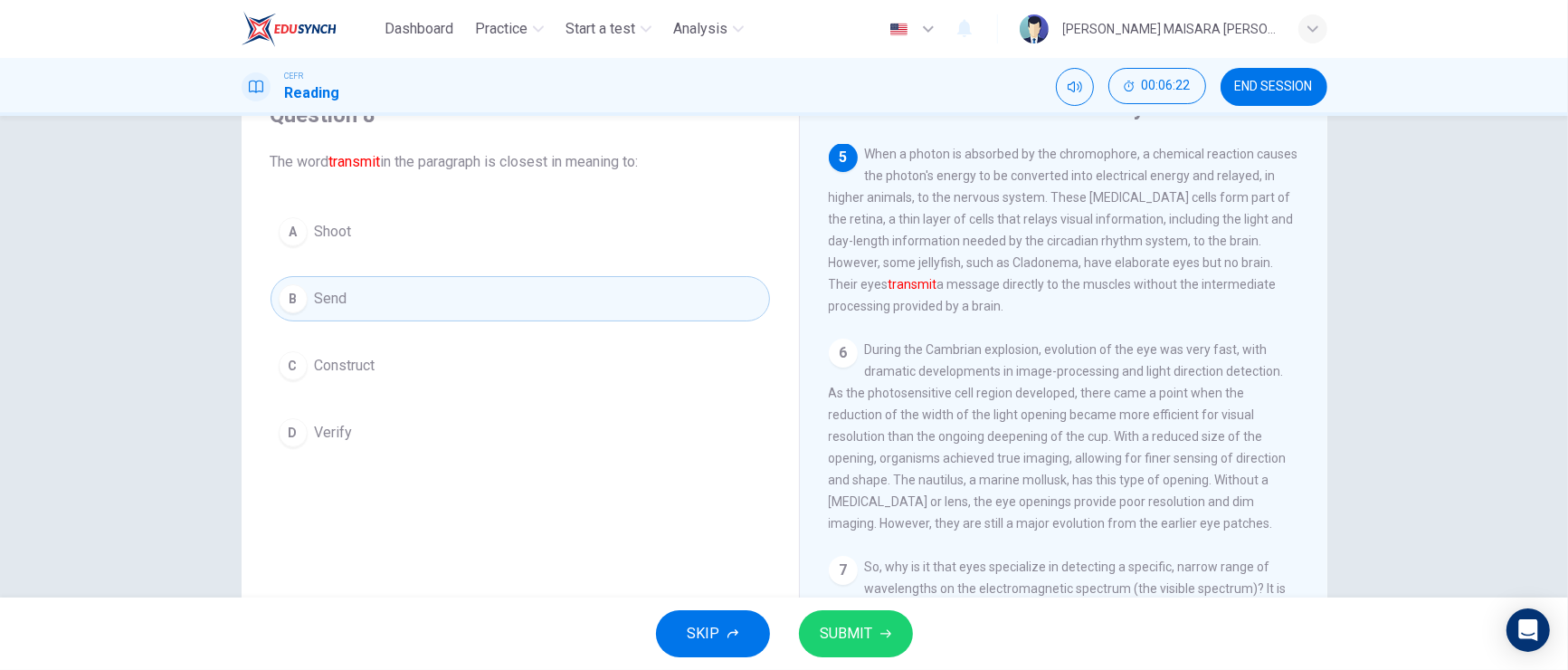 click on "SUBMIT" at bounding box center [847, 634] 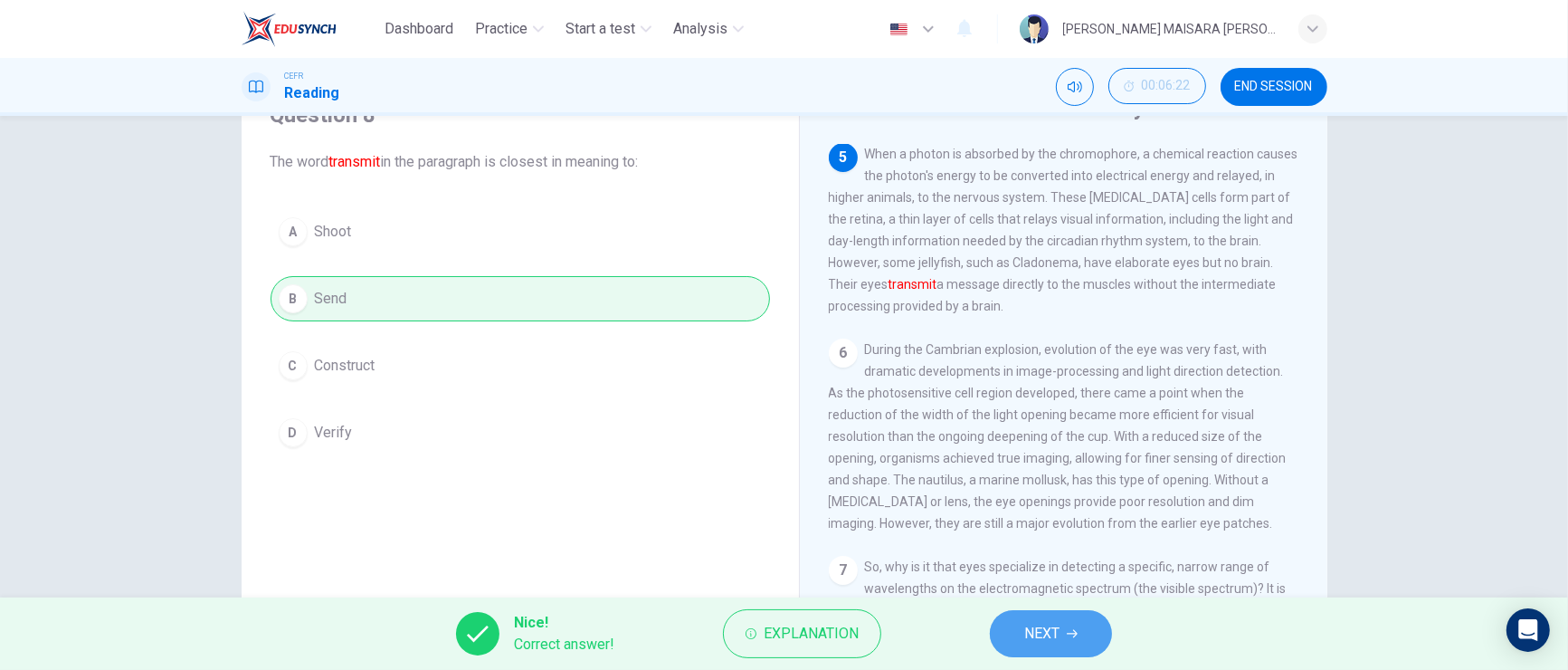 click on "NEXT" at bounding box center [1050, 634] 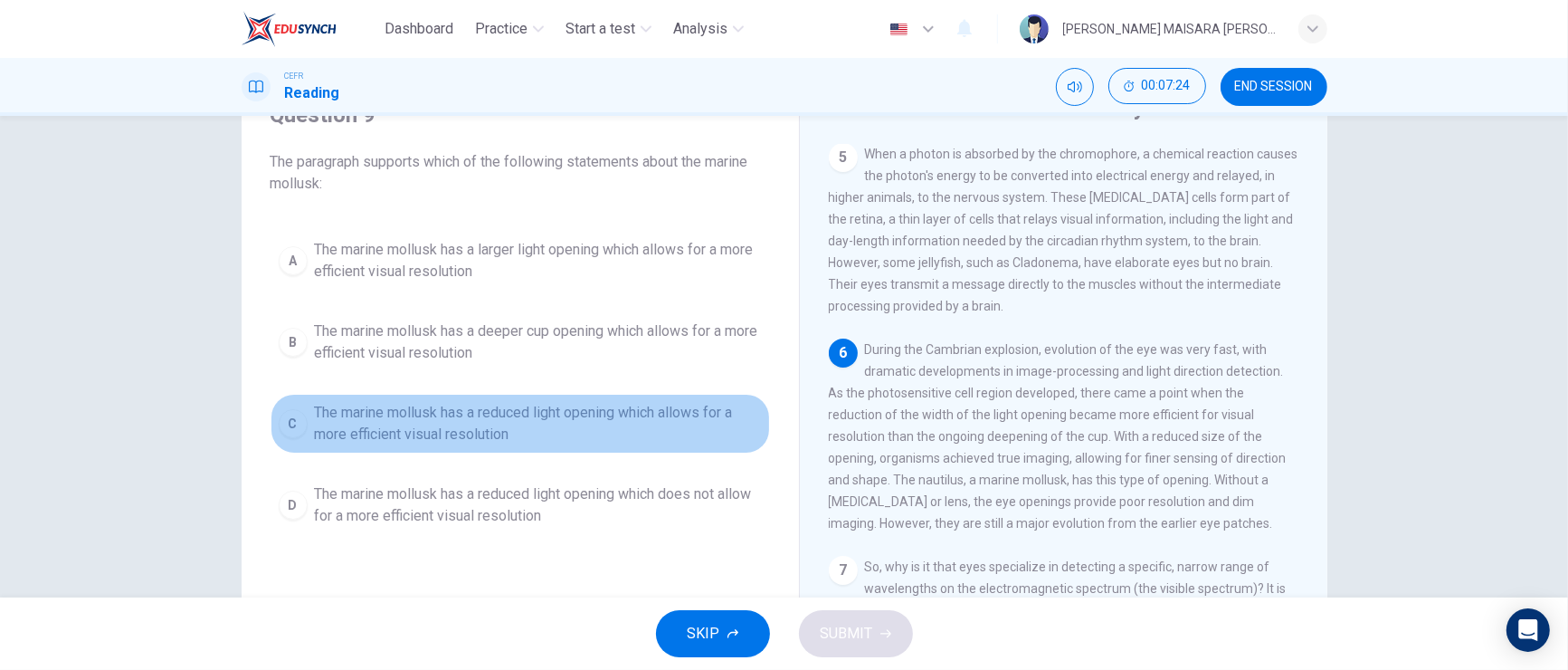 click on "The marine mollusk has a reduced light opening which allows for a more efficient visual resolution" at bounding box center [538, 424] 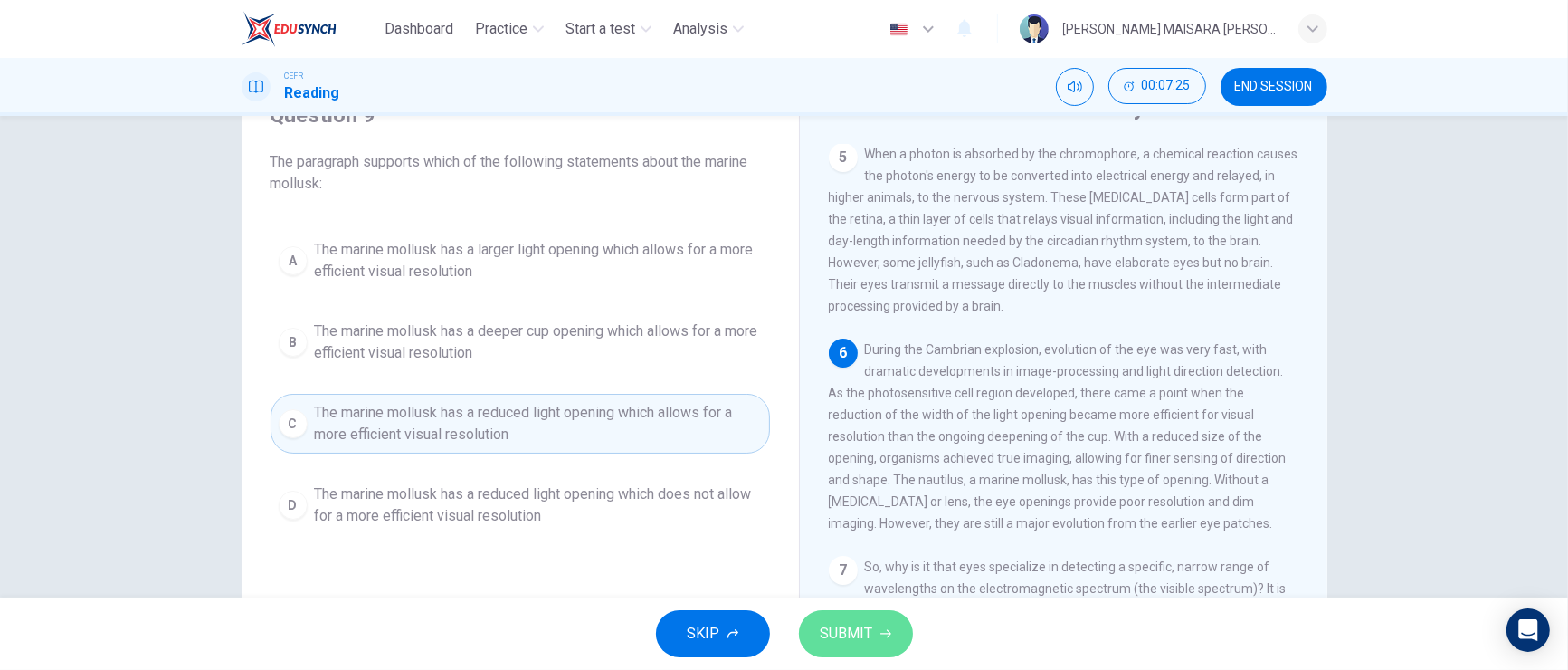 click 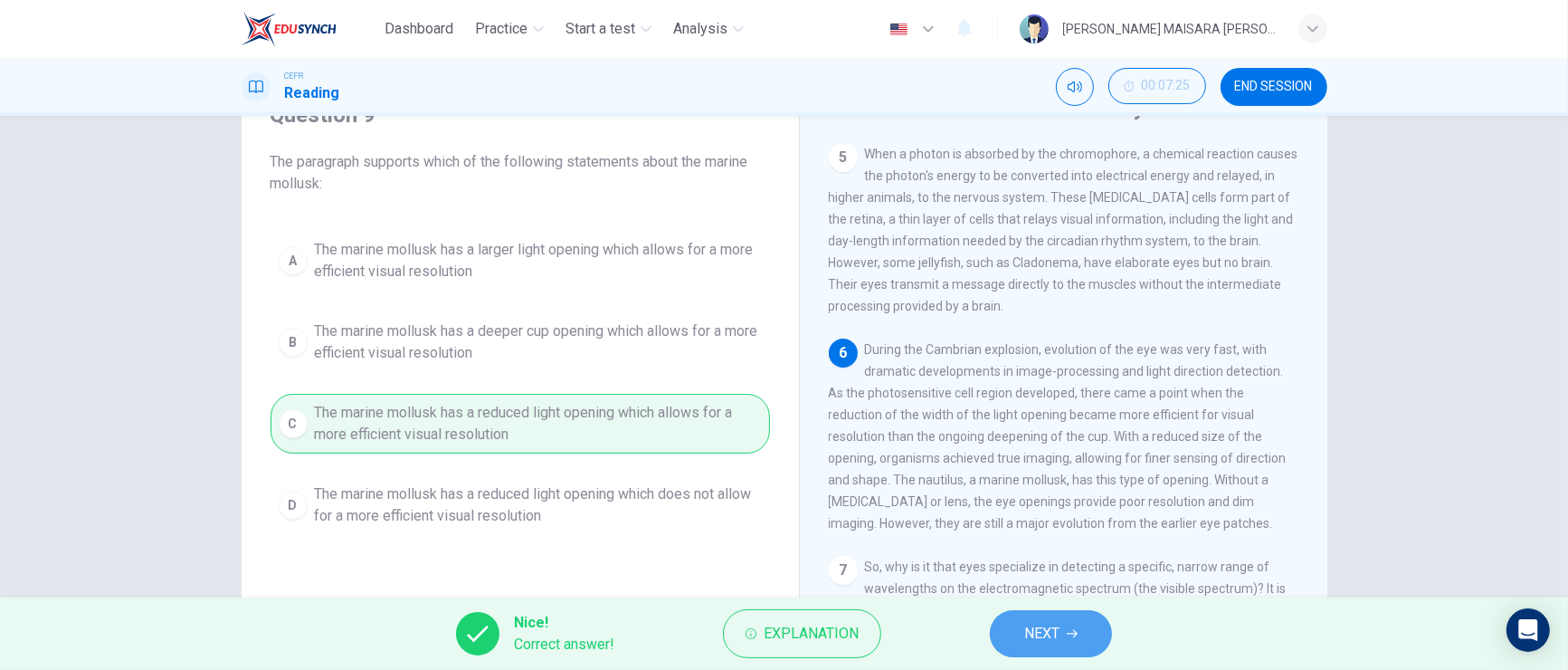 click on "NEXT" at bounding box center (1050, 634) 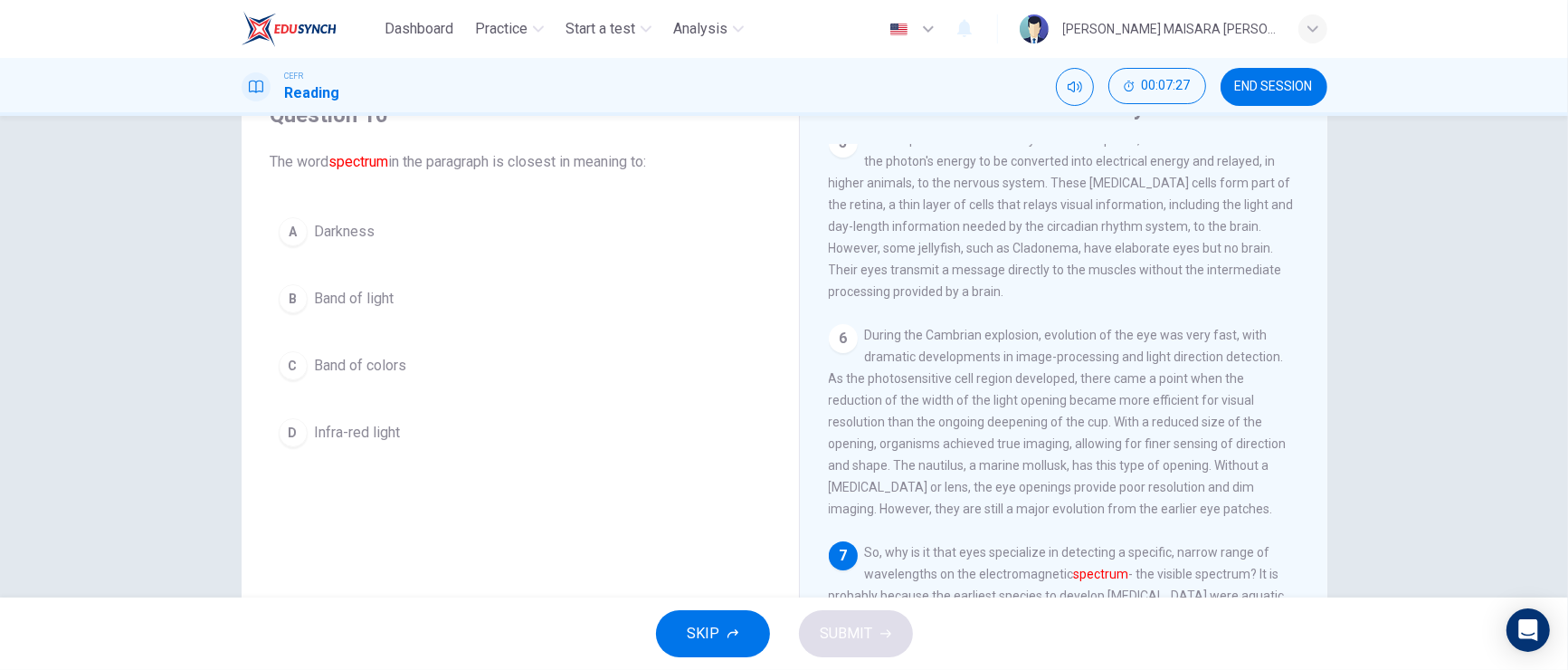 scroll, scrollTop: 886, scrollLeft: 0, axis: vertical 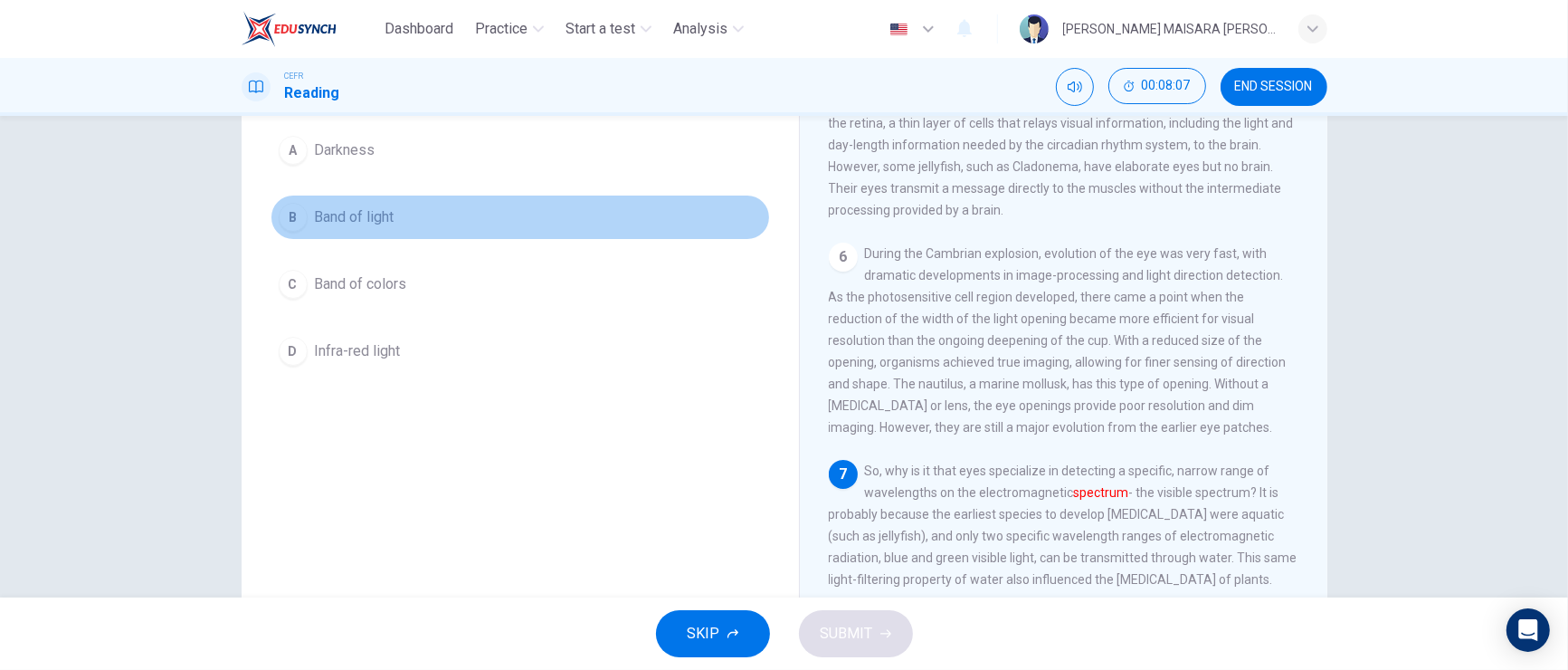 click on "B Band of light" at bounding box center (520, 217) 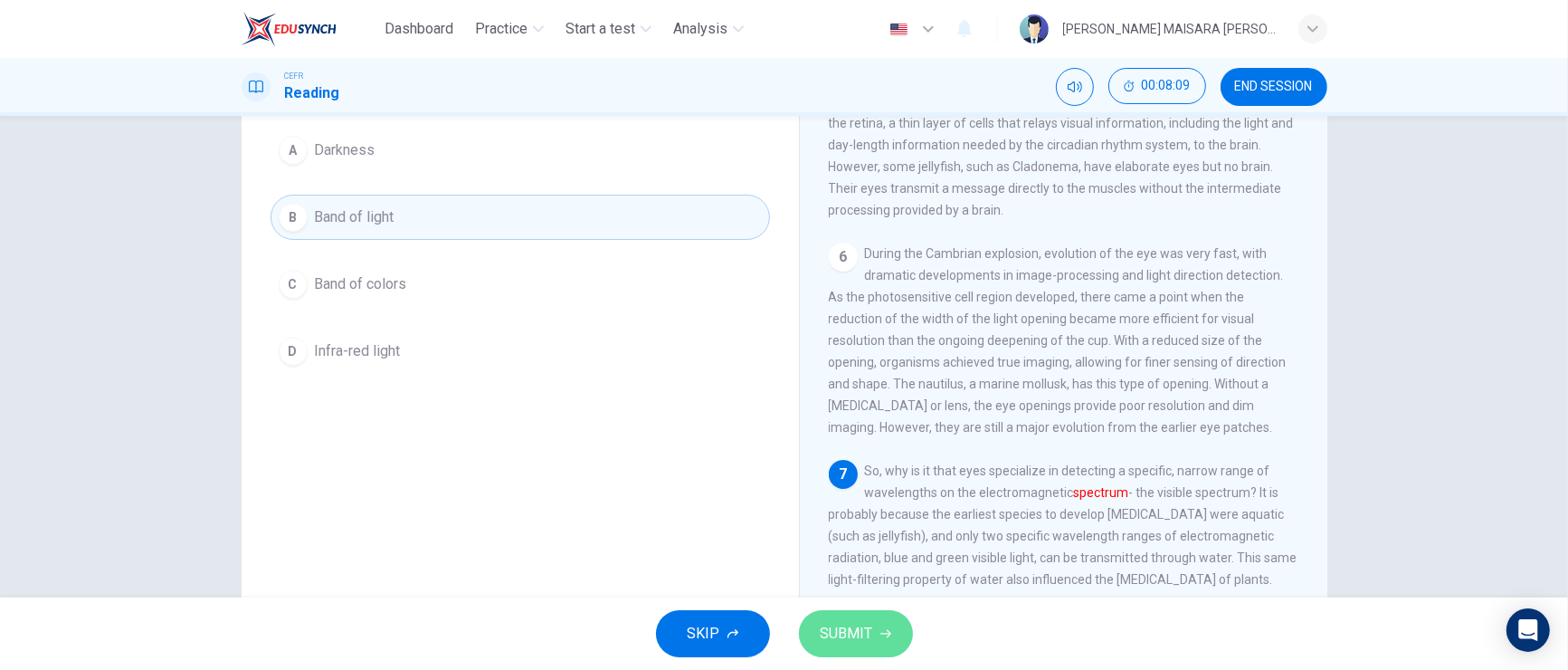 click on "SUBMIT" at bounding box center (847, 634) 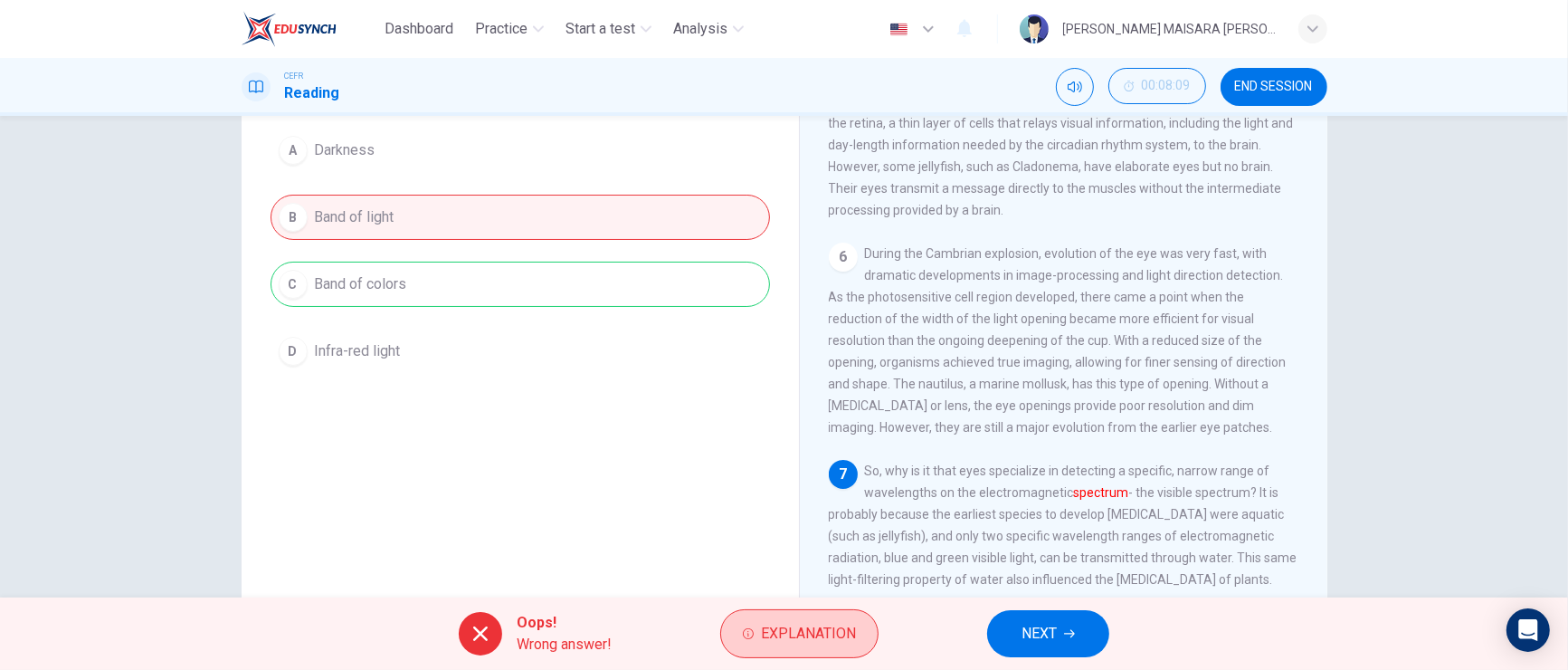 click on "Explanation" at bounding box center (808, 634) 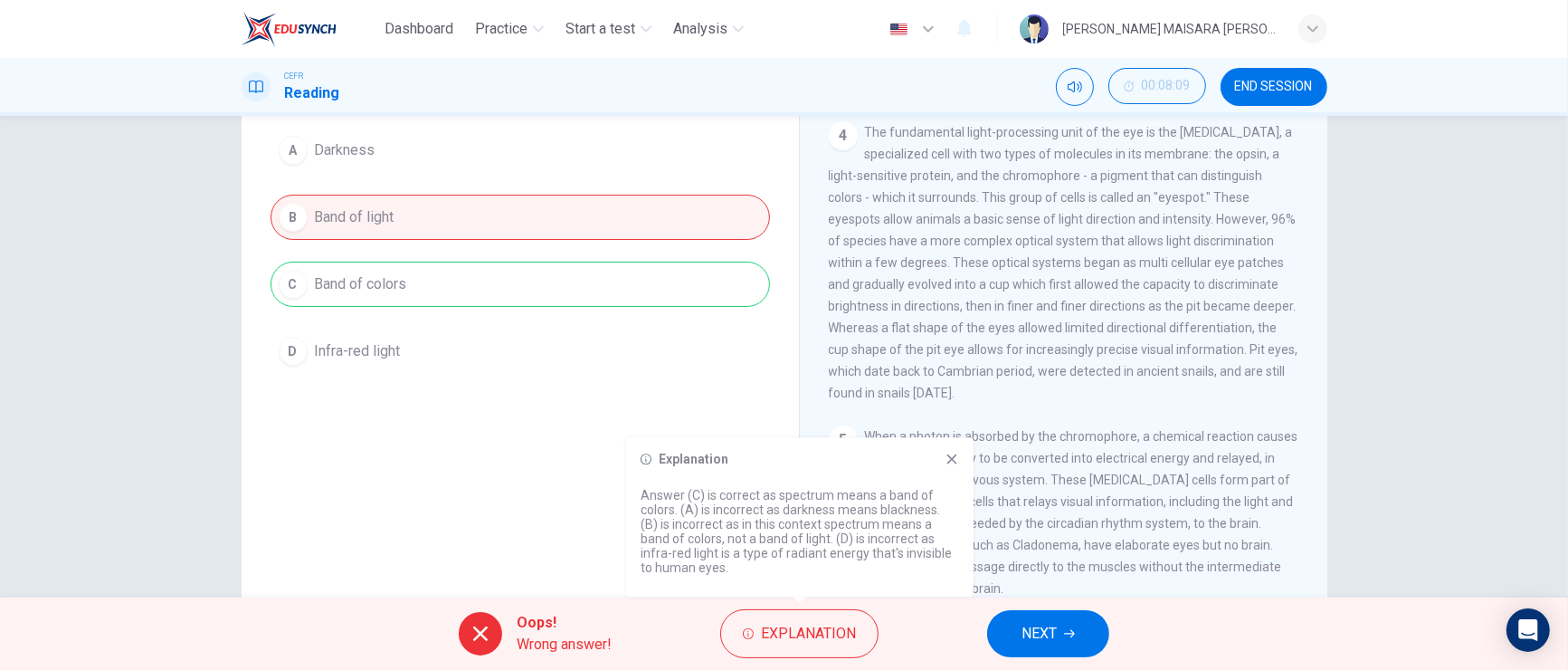 scroll, scrollTop: 426, scrollLeft: 0, axis: vertical 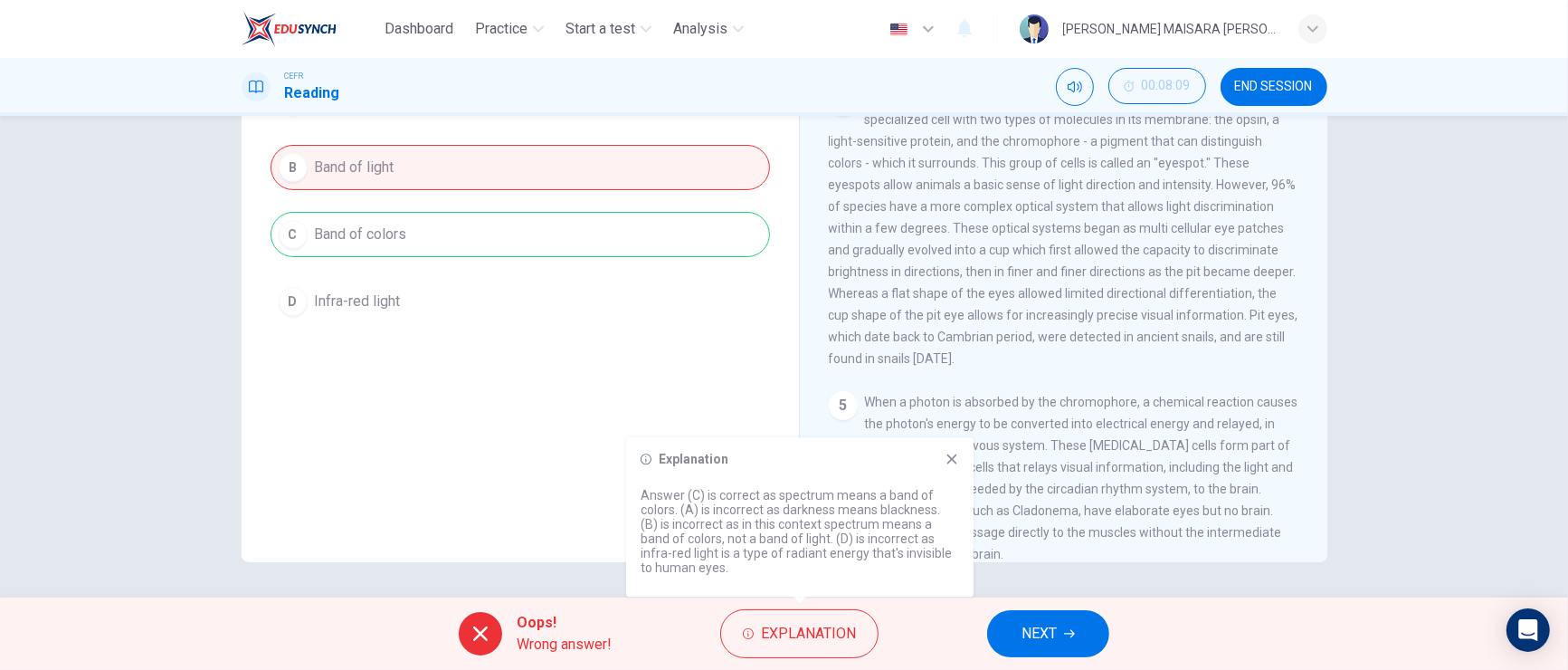 click on "When a photon is absorbed by the chromophore, a chemical reaction causes the photon's energy to be converted into electrical energy and relayed, in higher animals, to the nervous system. These [MEDICAL_DATA] cells form part of the retina, a thin layer of cells that relays visual information, including the light and day-length information needed by the circadian rhythm system, to the brain. However, some jellyfish, such as Cladonema, have elaborate eyes but no brain. Their eyes transmit a message directly to the muscles without the intermediate processing provided by a brain." at bounding box center [1063, 478] 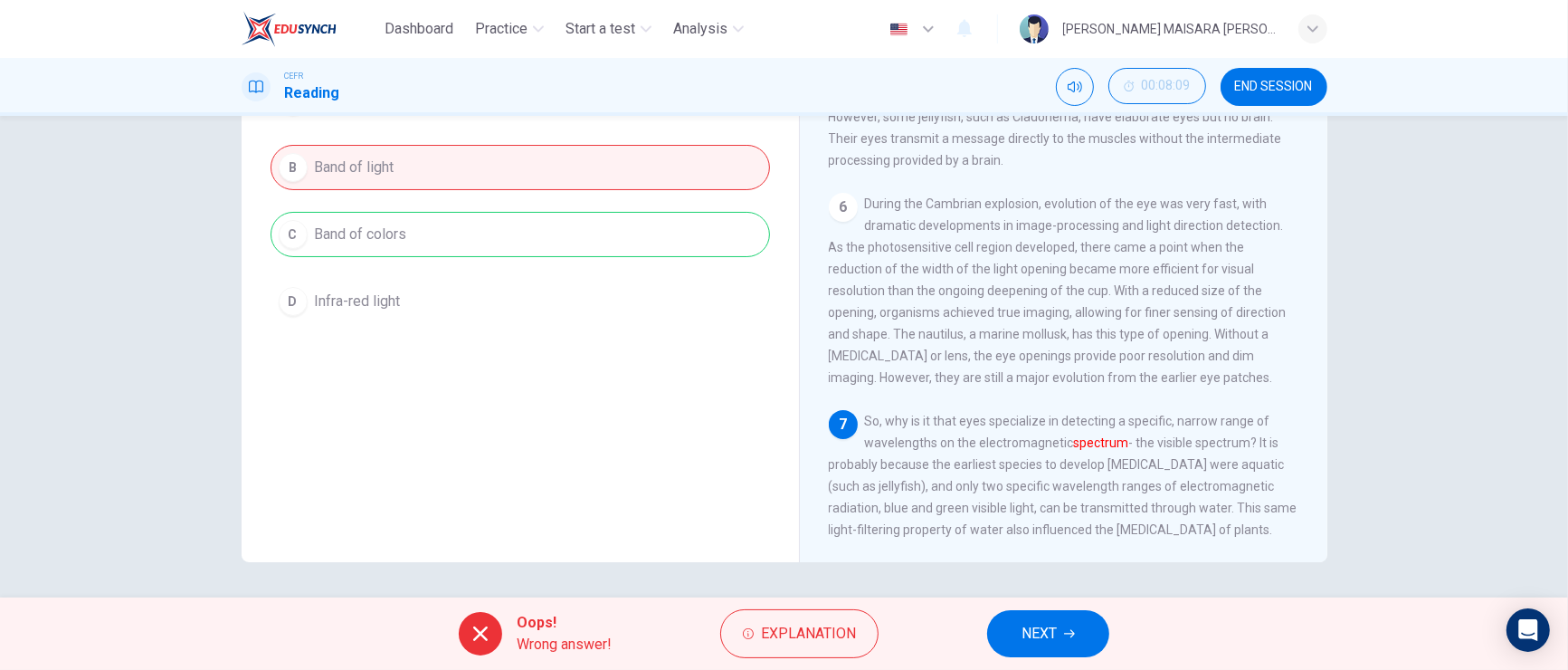 scroll, scrollTop: 886, scrollLeft: 0, axis: vertical 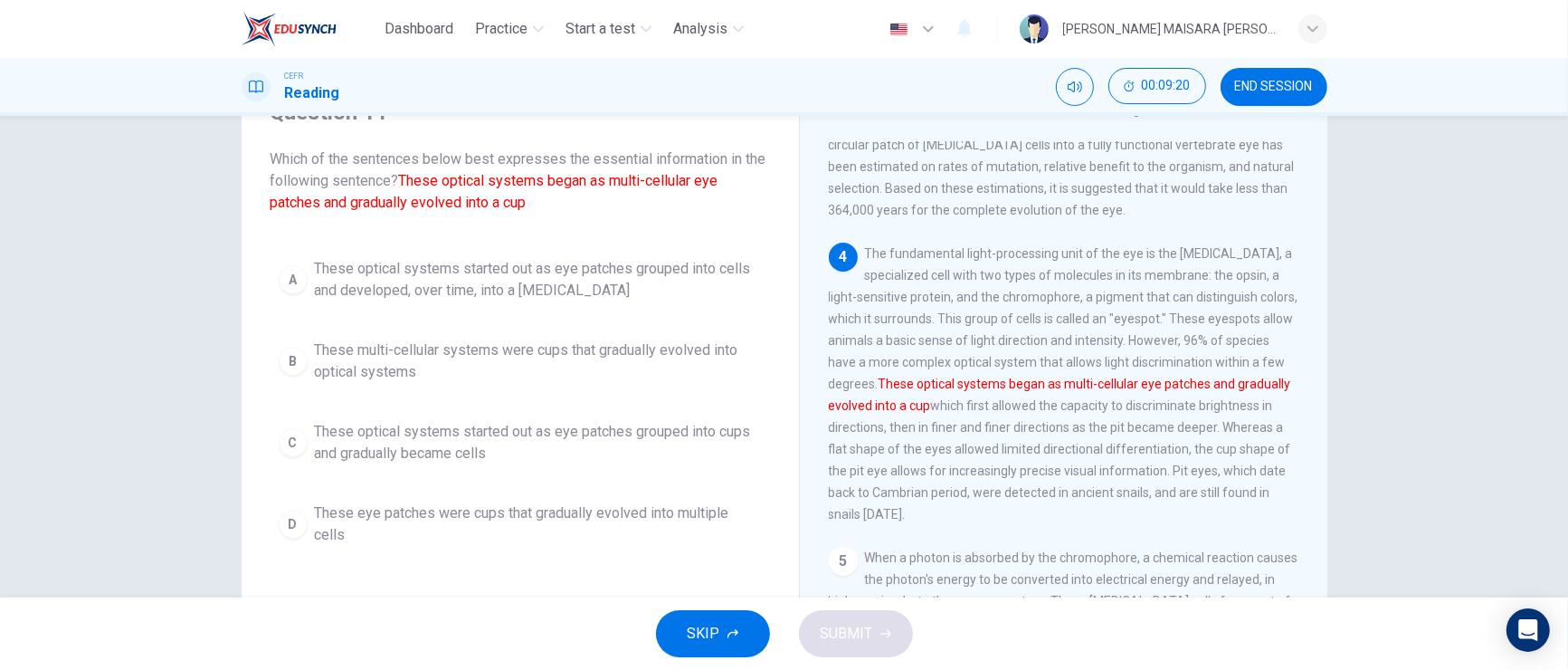 click on "These multi-cellular systems were cups that gradually evolved into optical systems" at bounding box center [538, 361] 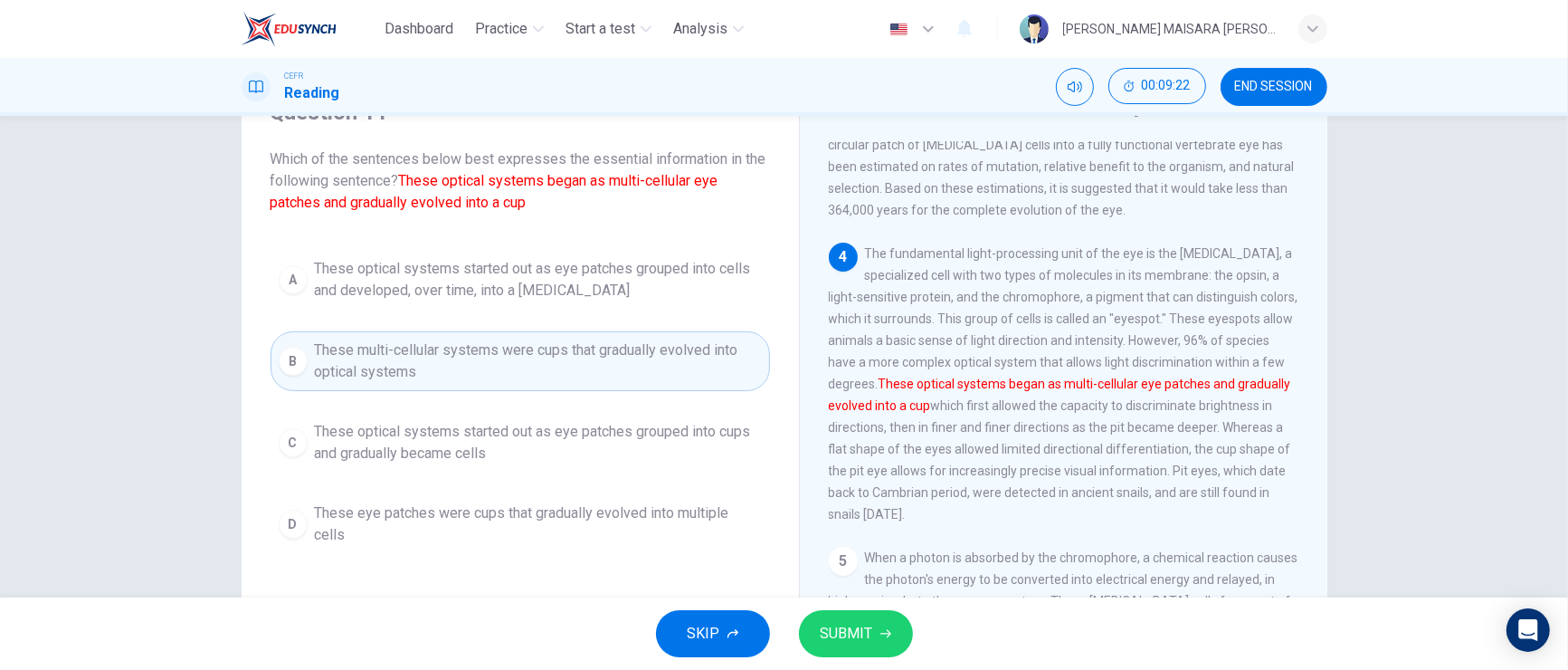 click on "SUBMIT" at bounding box center (847, 634) 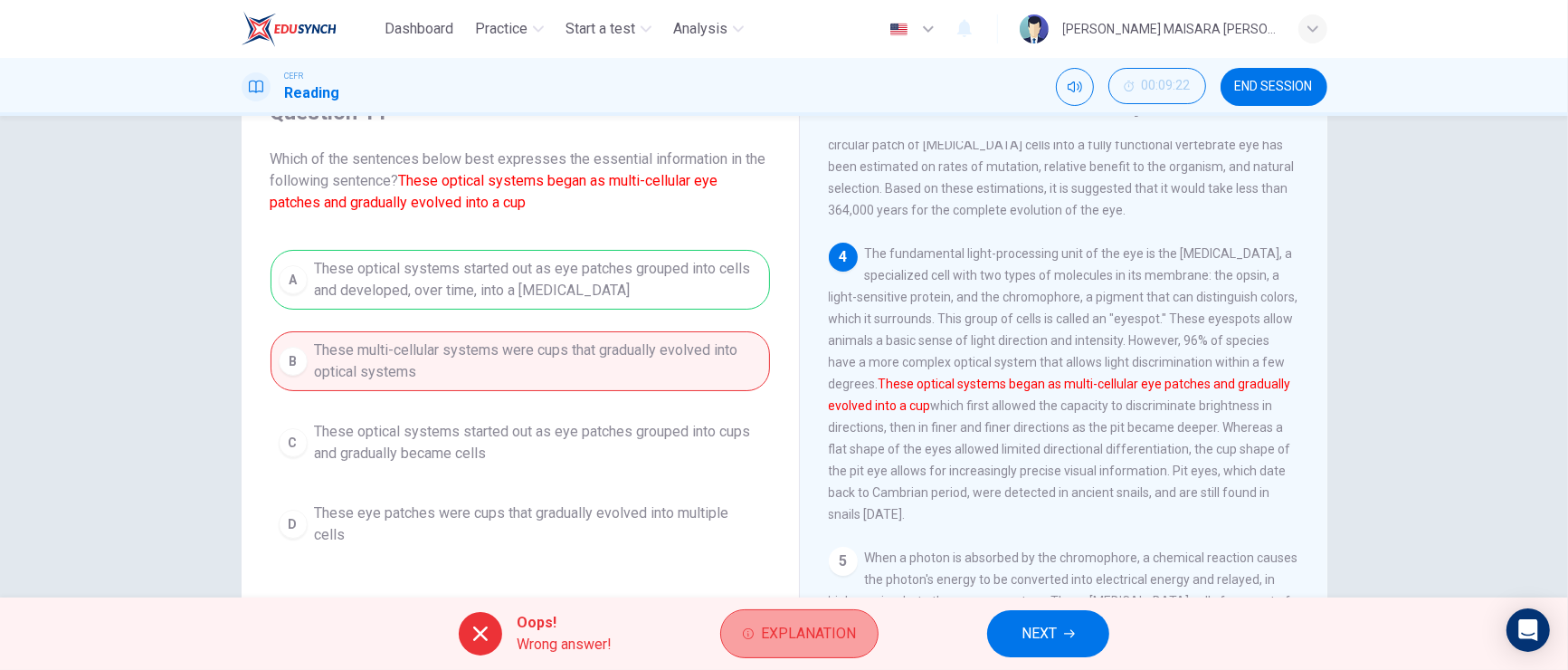 click on "Explanation" at bounding box center (808, 634) 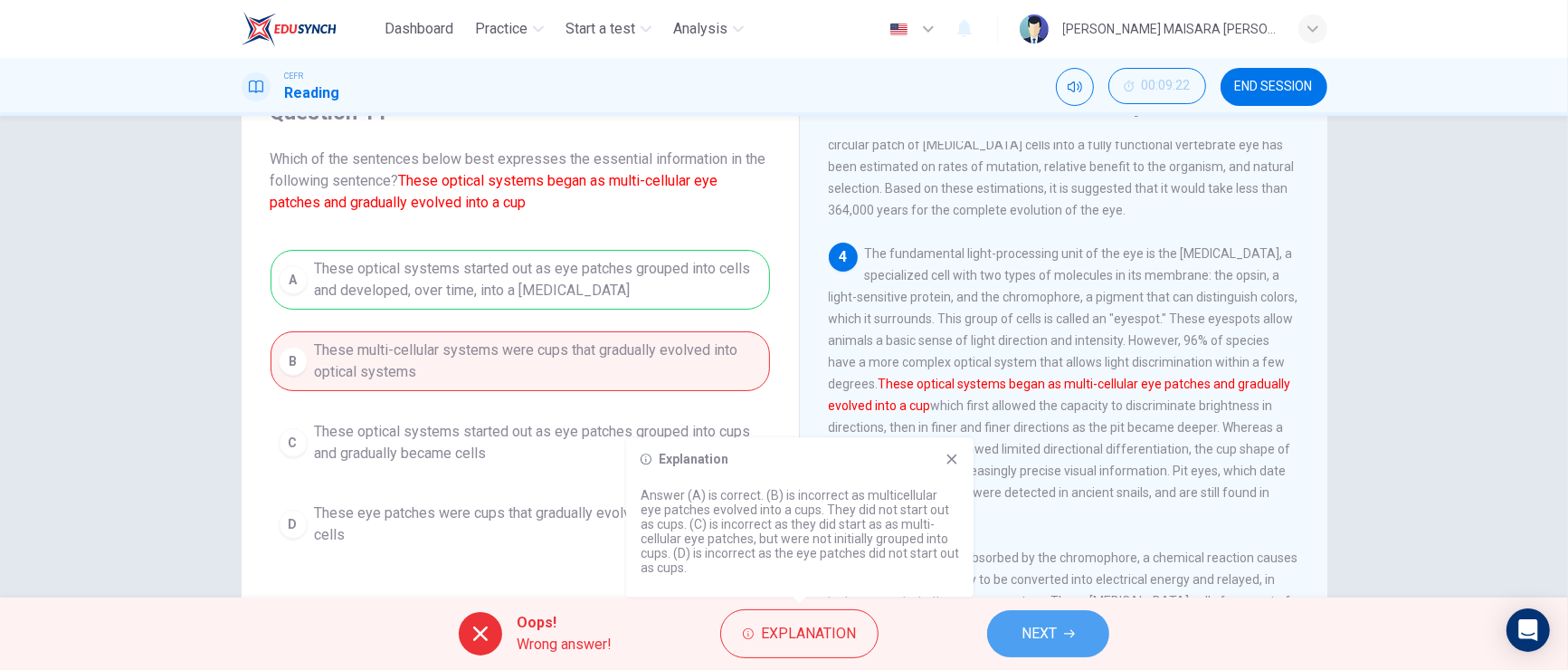 click on "NEXT" at bounding box center (1048, 634) 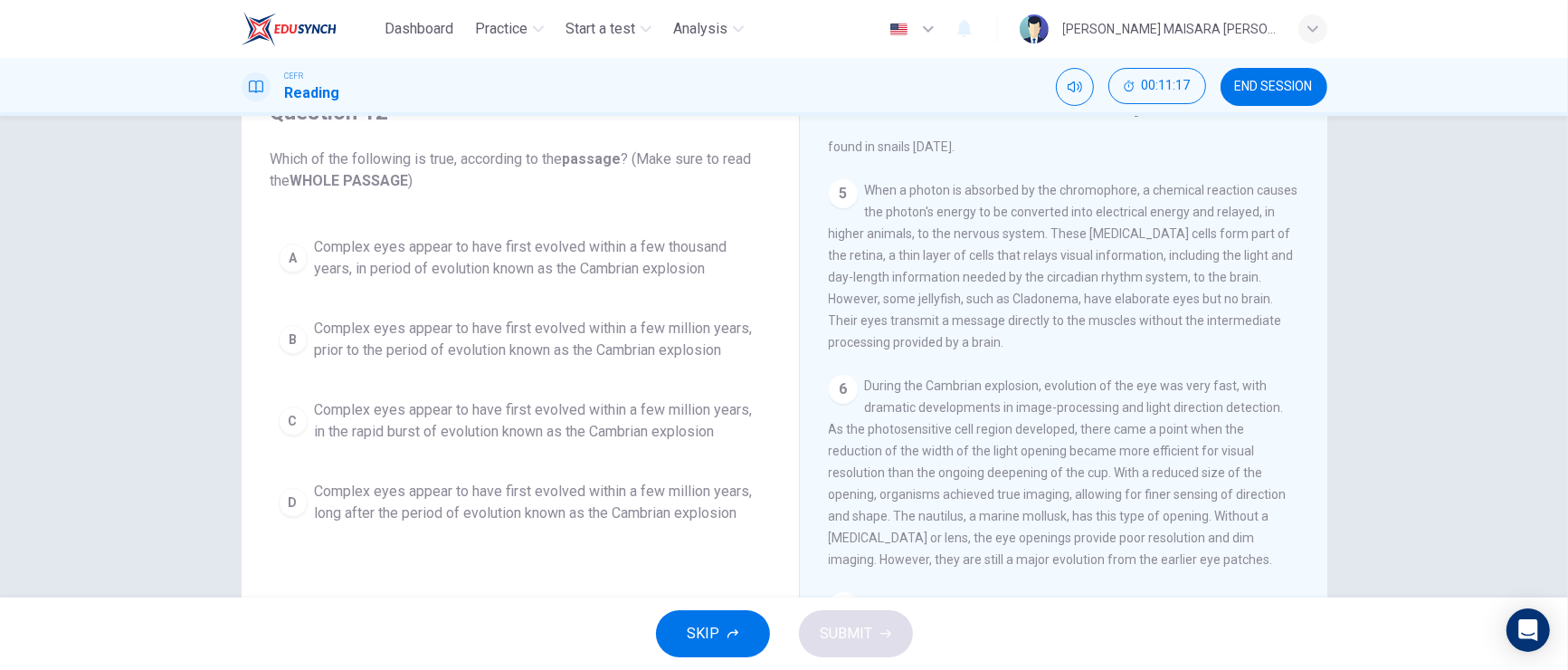 scroll, scrollTop: 860, scrollLeft: 0, axis: vertical 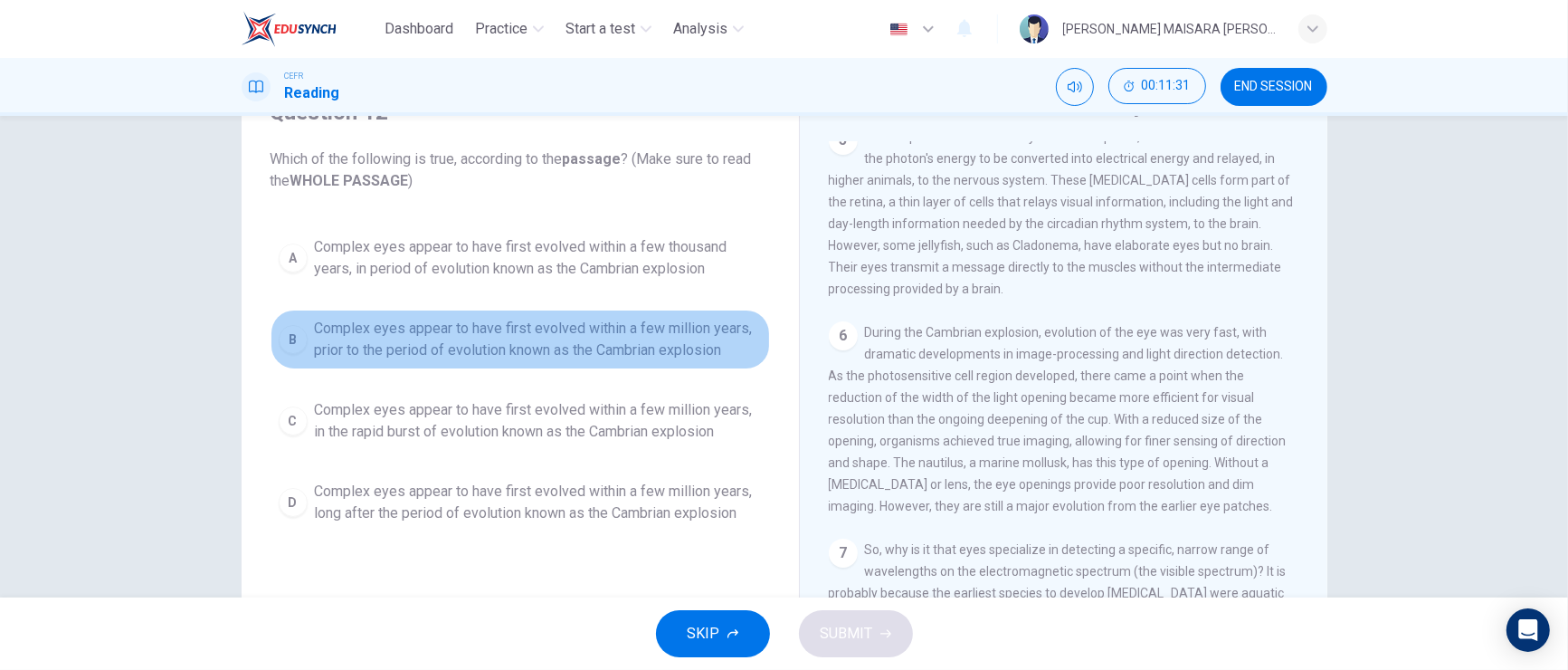 click on "Complex eyes appear to have first evolved within a few million years, prior to the period of evolution known as the Cambrian explosion" at bounding box center [538, 340] 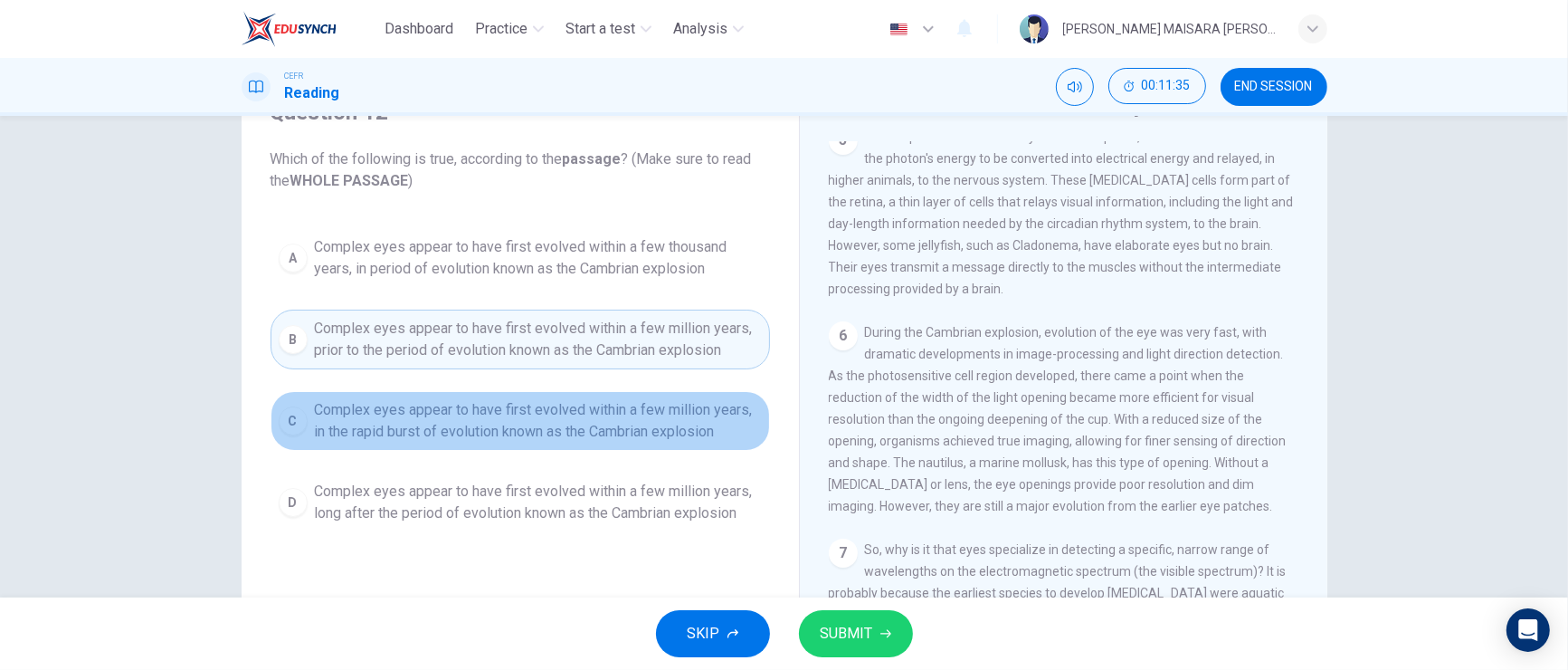 click on "Complex eyes appear to have first evolved within a few million years, in the rapid burst of evolution known as the Cambrian explosion" at bounding box center [538, 421] 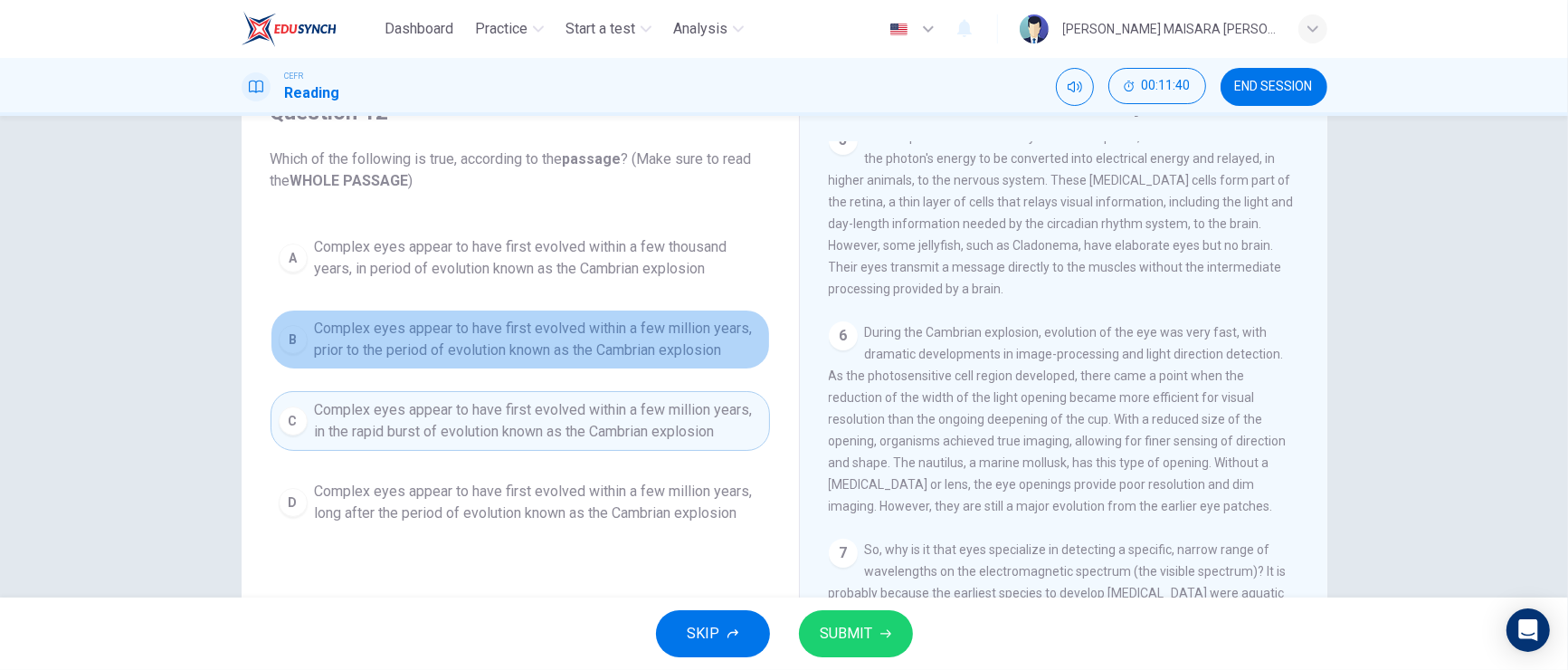 click on "Complex eyes appear to have first evolved within a few million years, prior to the period of evolution known as the Cambrian explosion" at bounding box center (538, 340) 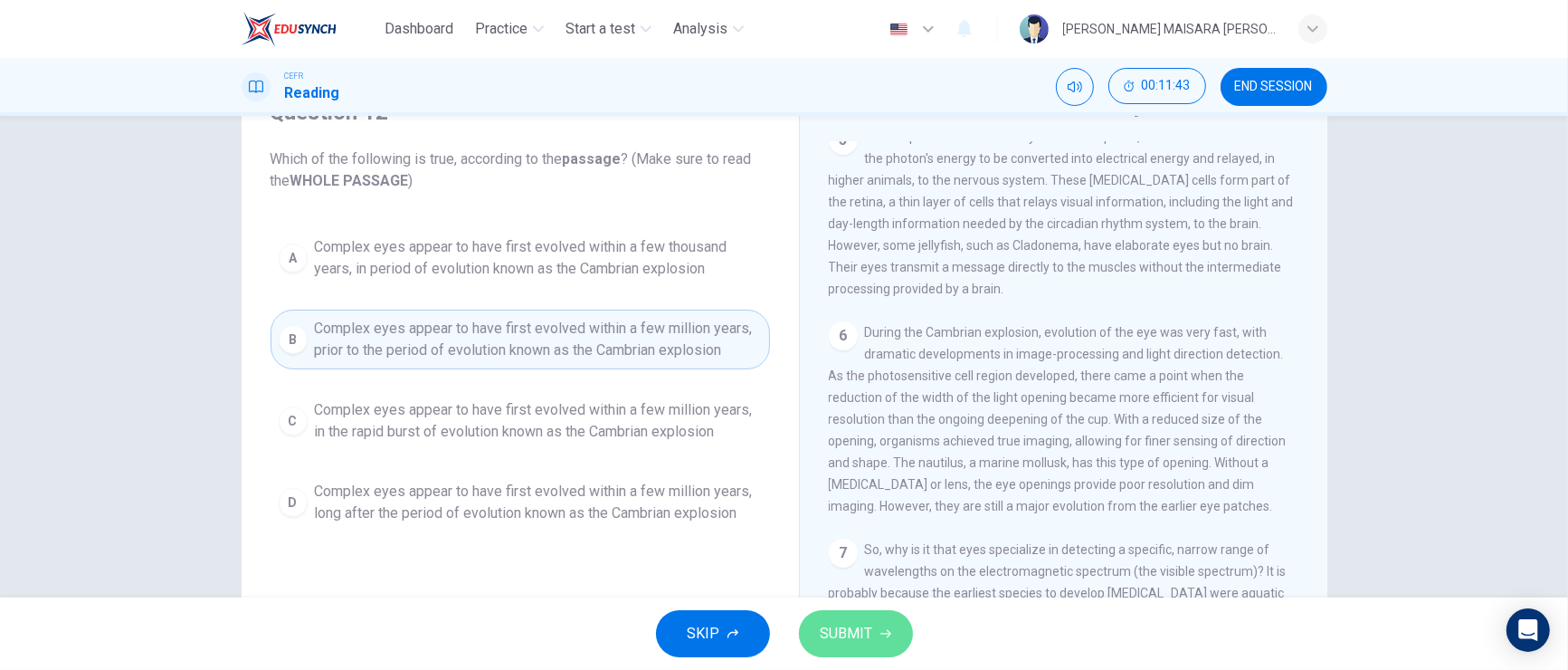 click on "SUBMIT" at bounding box center [856, 634] 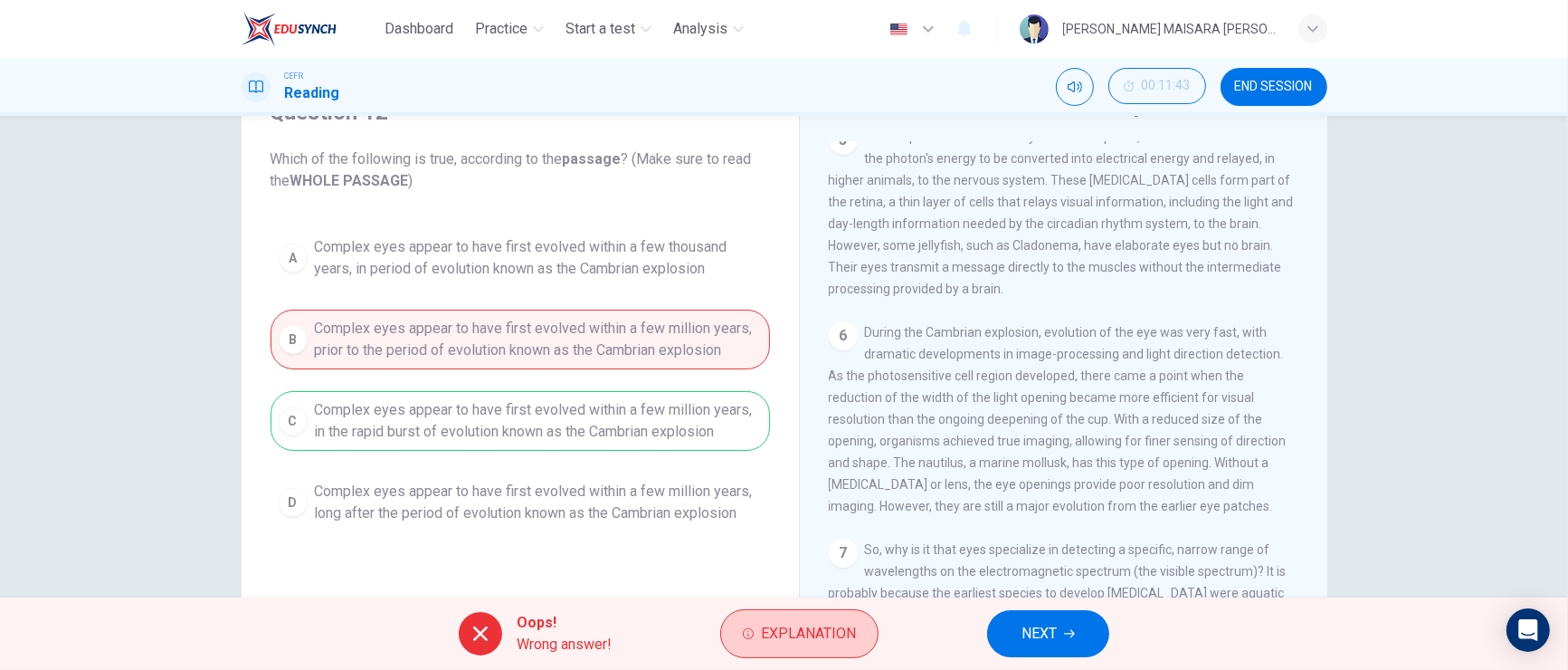 click on "Explanation" at bounding box center (799, 634) 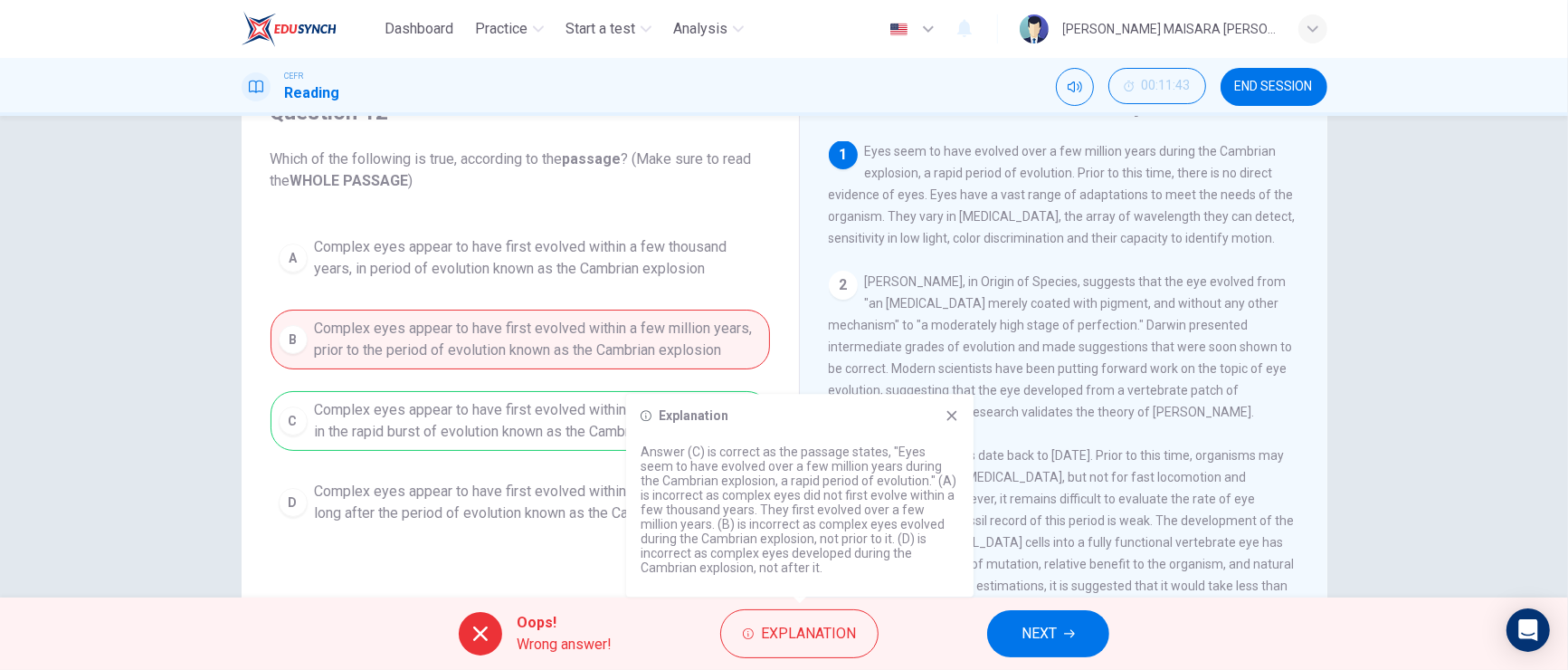 scroll, scrollTop: 0, scrollLeft: 0, axis: both 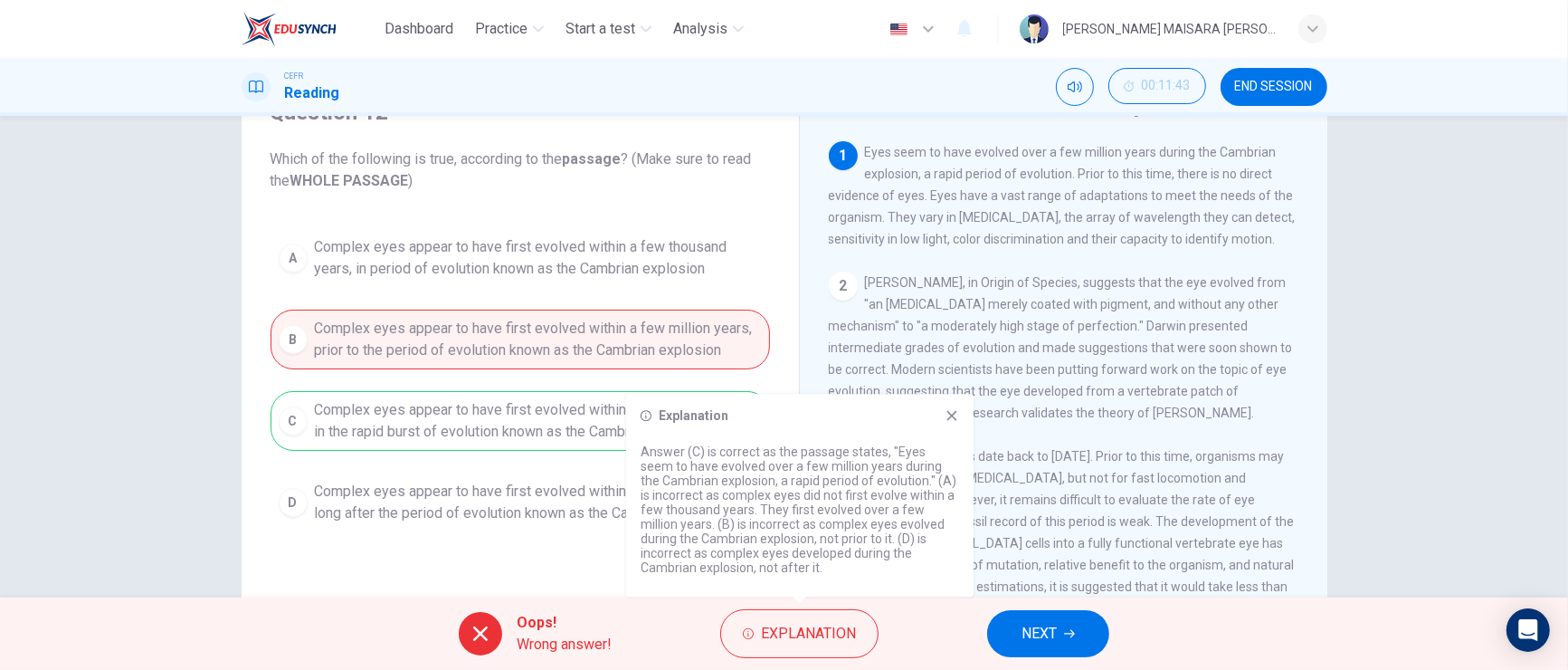 click on "NEXT" at bounding box center [1048, 634] 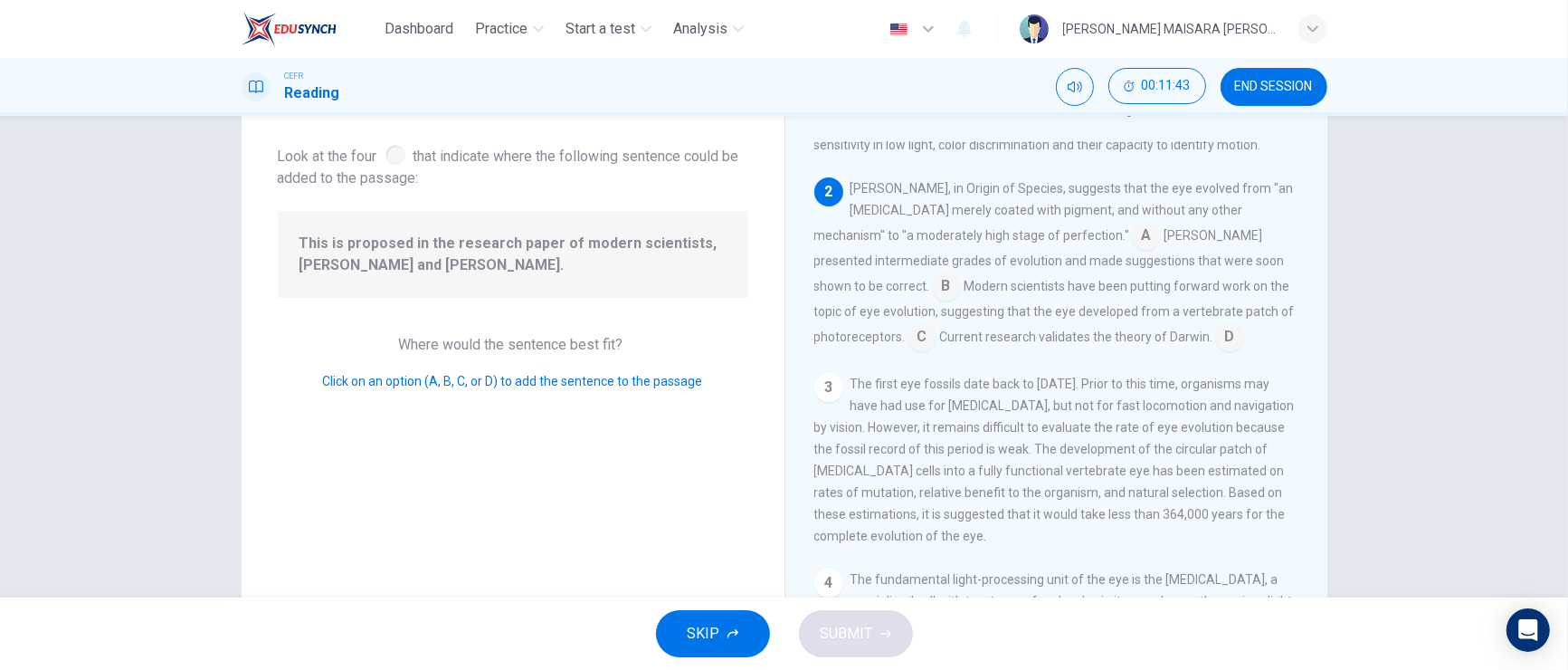 scroll, scrollTop: 134, scrollLeft: 0, axis: vertical 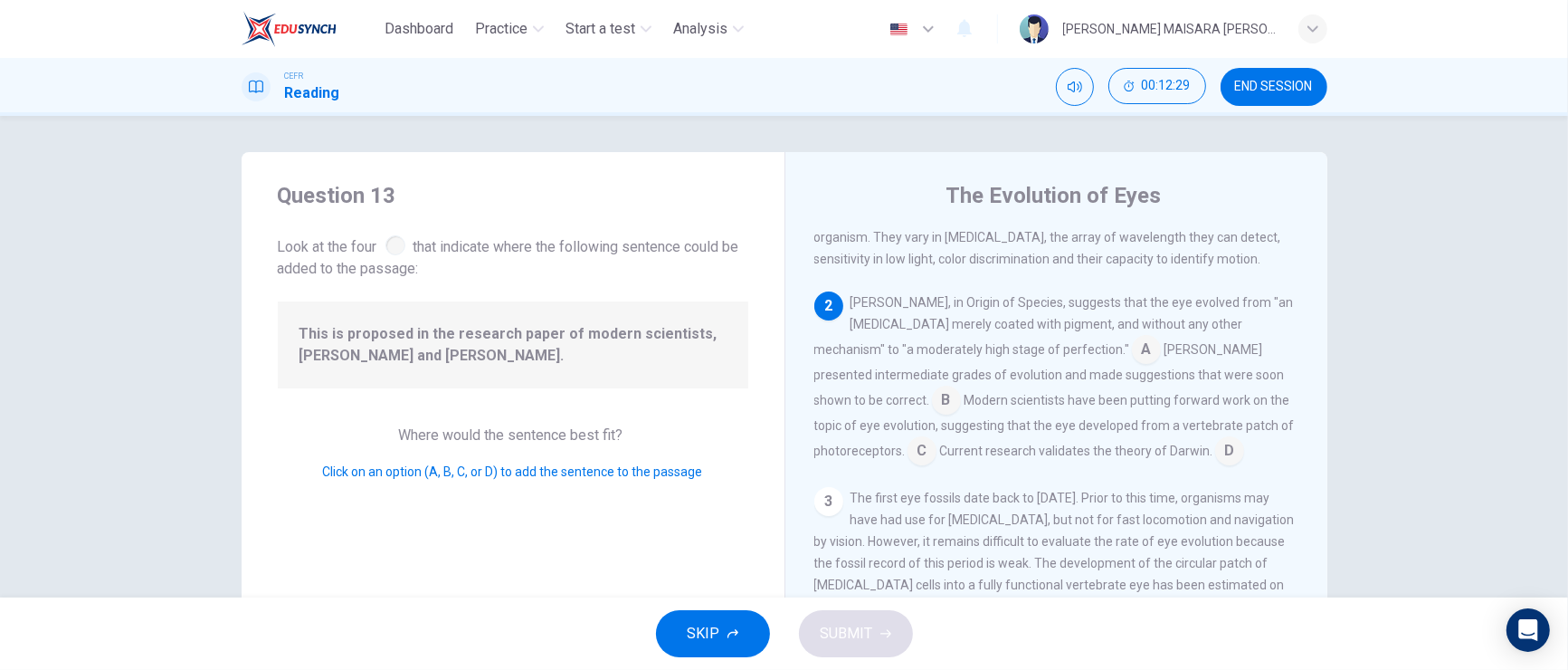 click at bounding box center (922, 453) 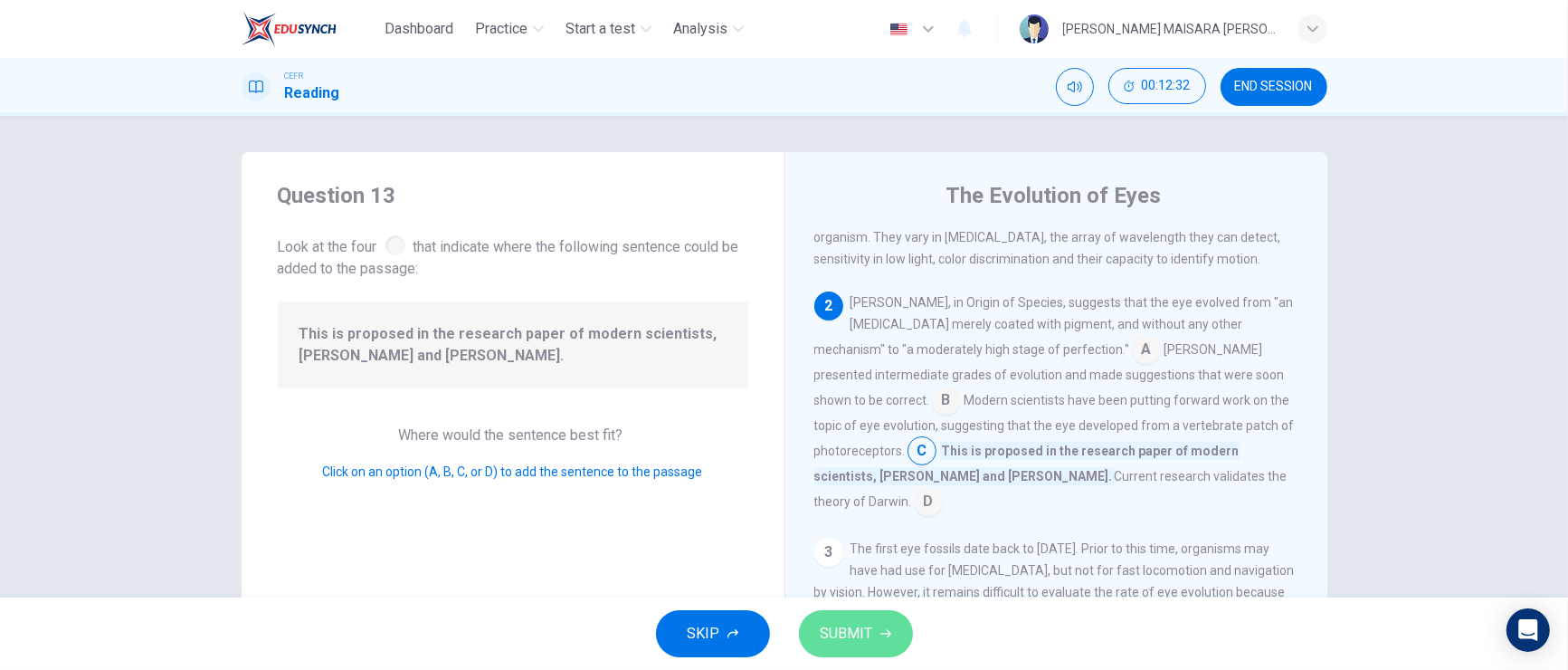 click on "SUBMIT" at bounding box center [847, 634] 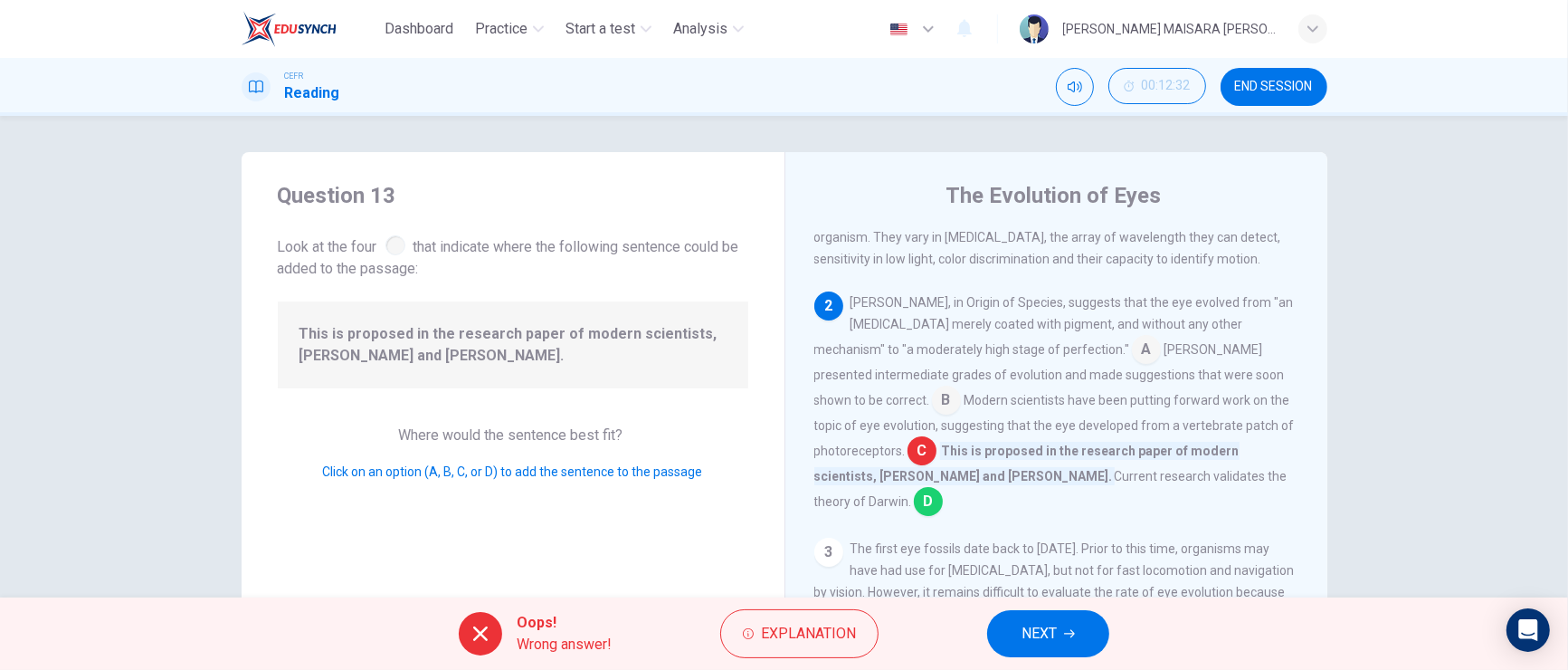 click on "NEXT" at bounding box center [1039, 634] 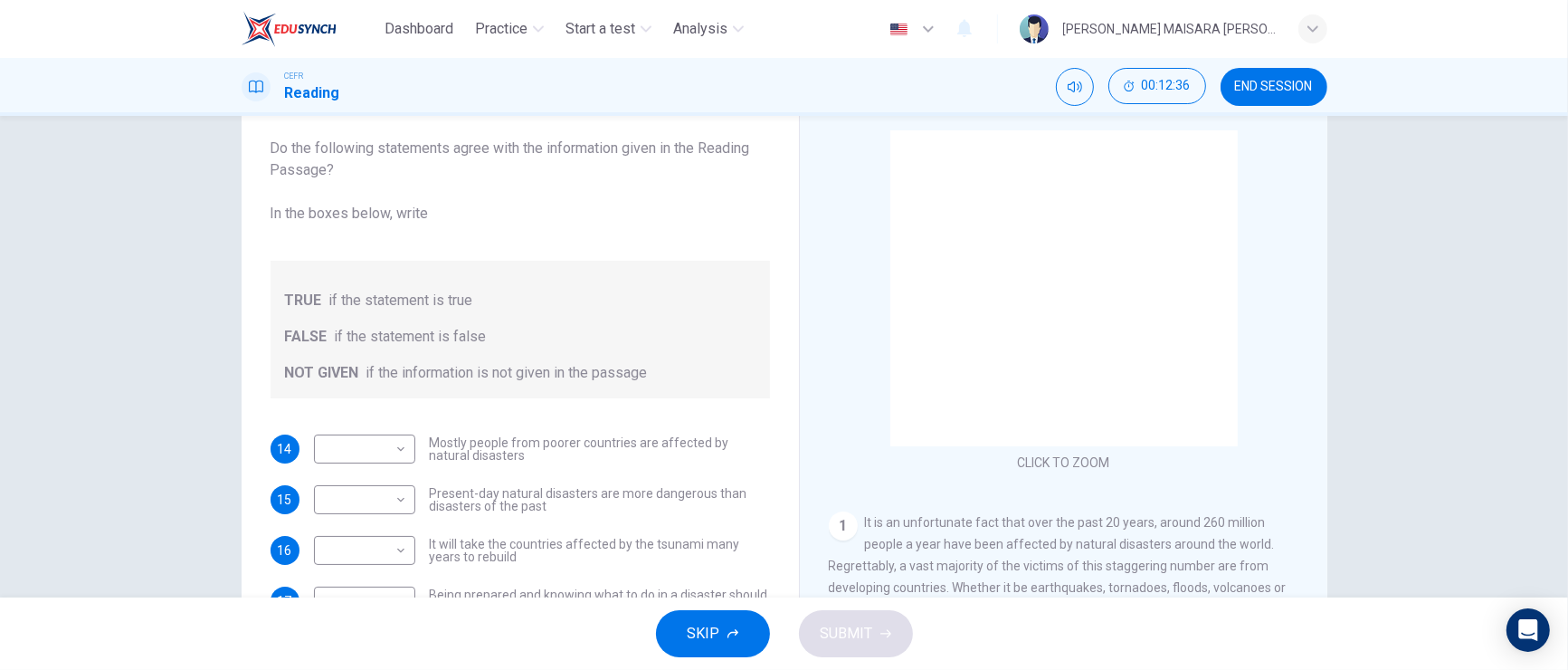 scroll, scrollTop: 0, scrollLeft: 0, axis: both 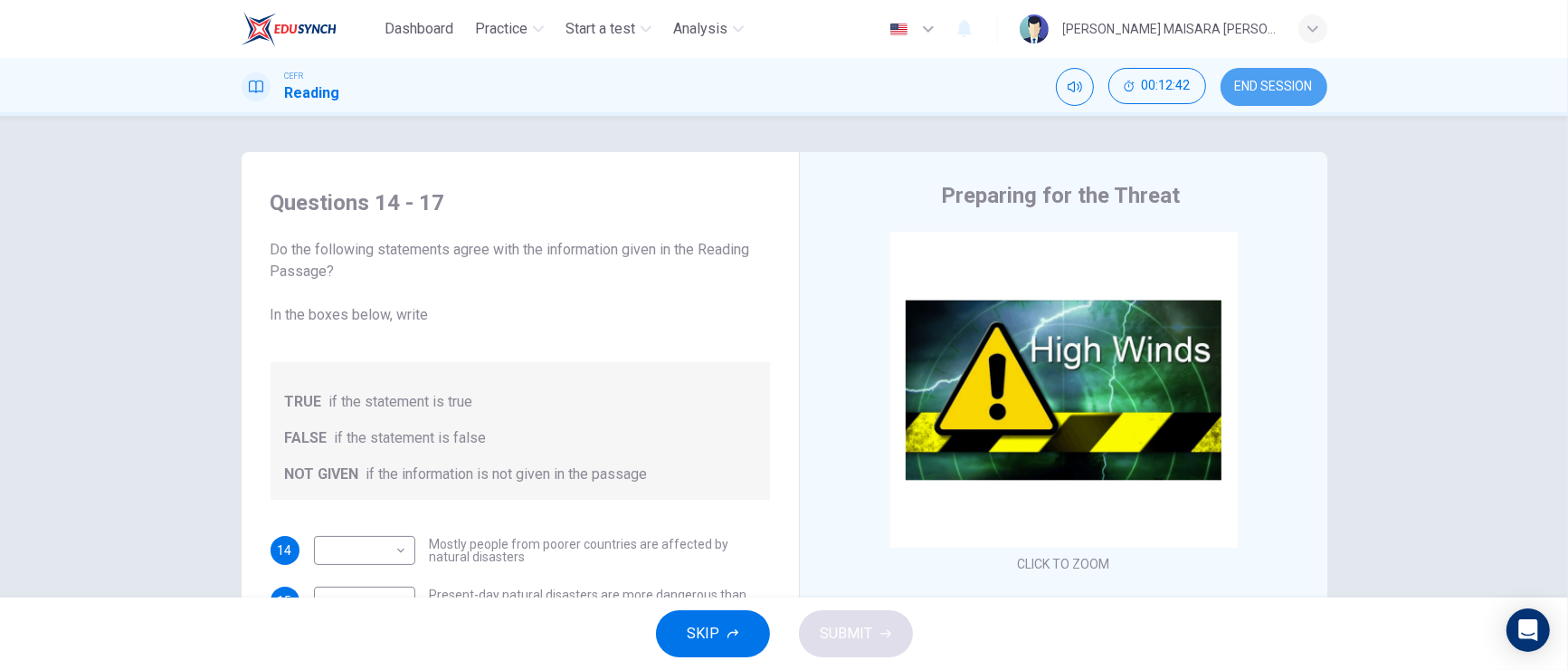 click on "END SESSION" at bounding box center [1274, 87] 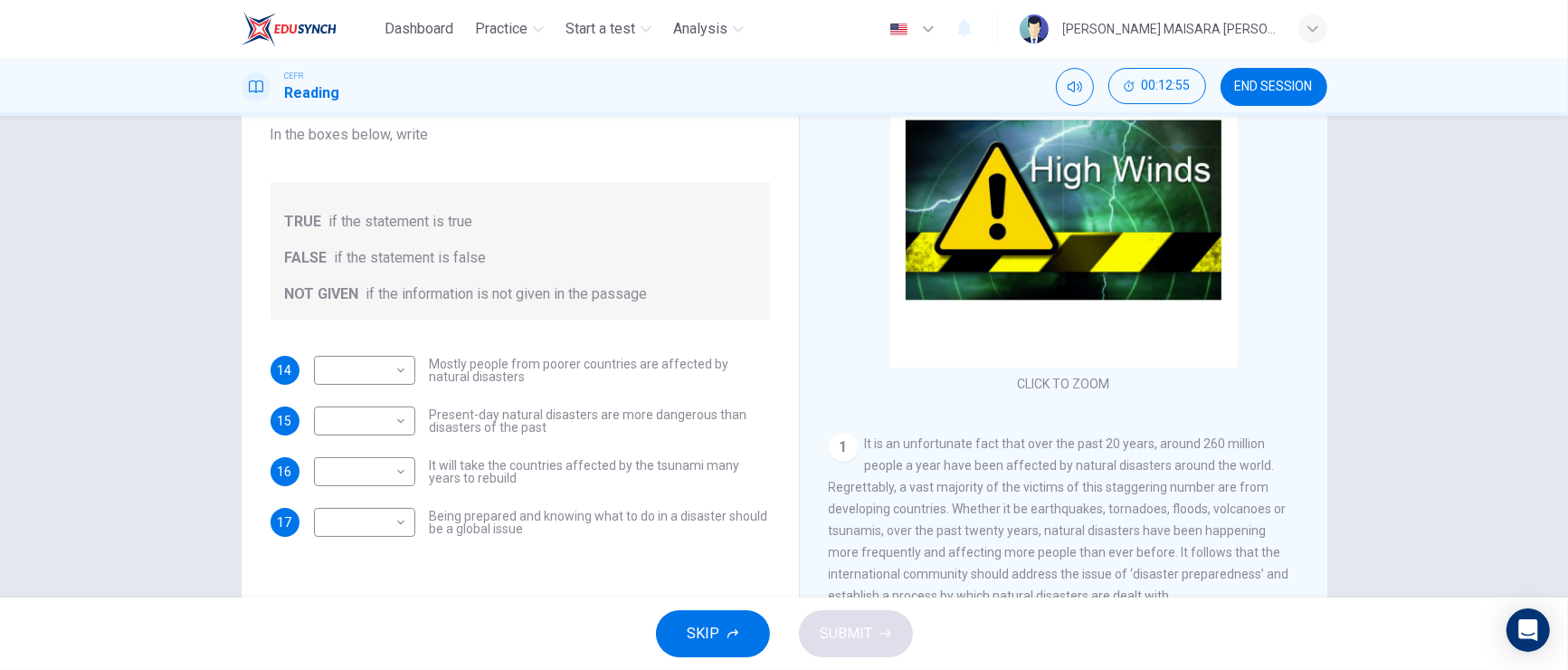 scroll, scrollTop: 219, scrollLeft: 0, axis: vertical 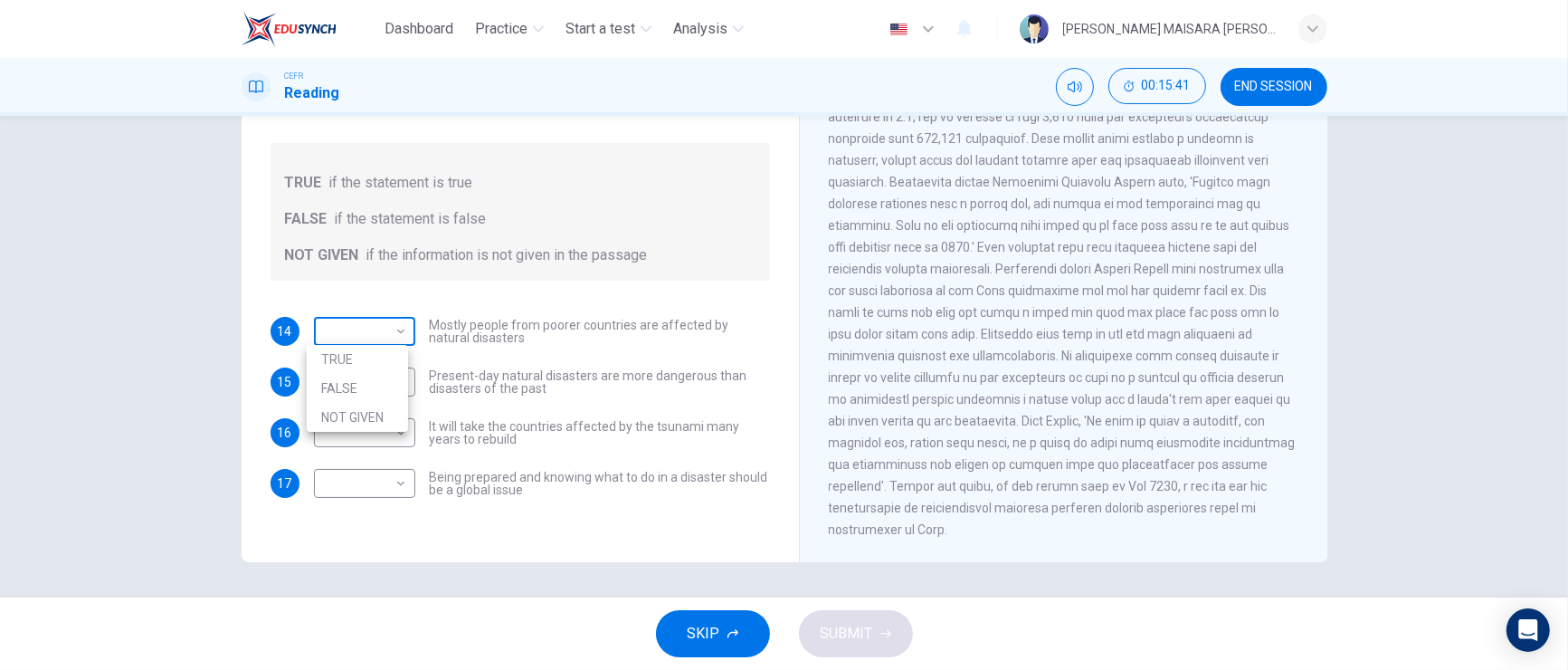 click on "Dashboard Practice Start a test Analysis English en ​ [PERSON_NAME] MAISARA [PERSON_NAME] CEFR Reading 00:15:41 END SESSION Questions 14 - 17 Do the following statements agree with the information given in the Reading Passage?
In the boxes below, write TRUE if the statement is true FALSE if the statement is false NOT GIVEN if the information is not given in the passage 14 ​ ​ Mostly people from poorer countries are affected by natural disasters 15 ​ ​ Present-day natural disasters are more dangerous than disasters of the past 16 ​ ​ It will take the countries affected by the tsunami many years to rebuild 17 ​ ​ Being prepared and knowing what to do in a disaster should be a global issue Preparing for the Threat CLICK TO ZOOM Click to Zoom 1 2 3 4 5 6 SKIP SUBMIT Dashboard Practice Start a test Analysis Notifications © Copyright  2025
TRUE FALSE NOT GIVEN" at bounding box center [784, 335] 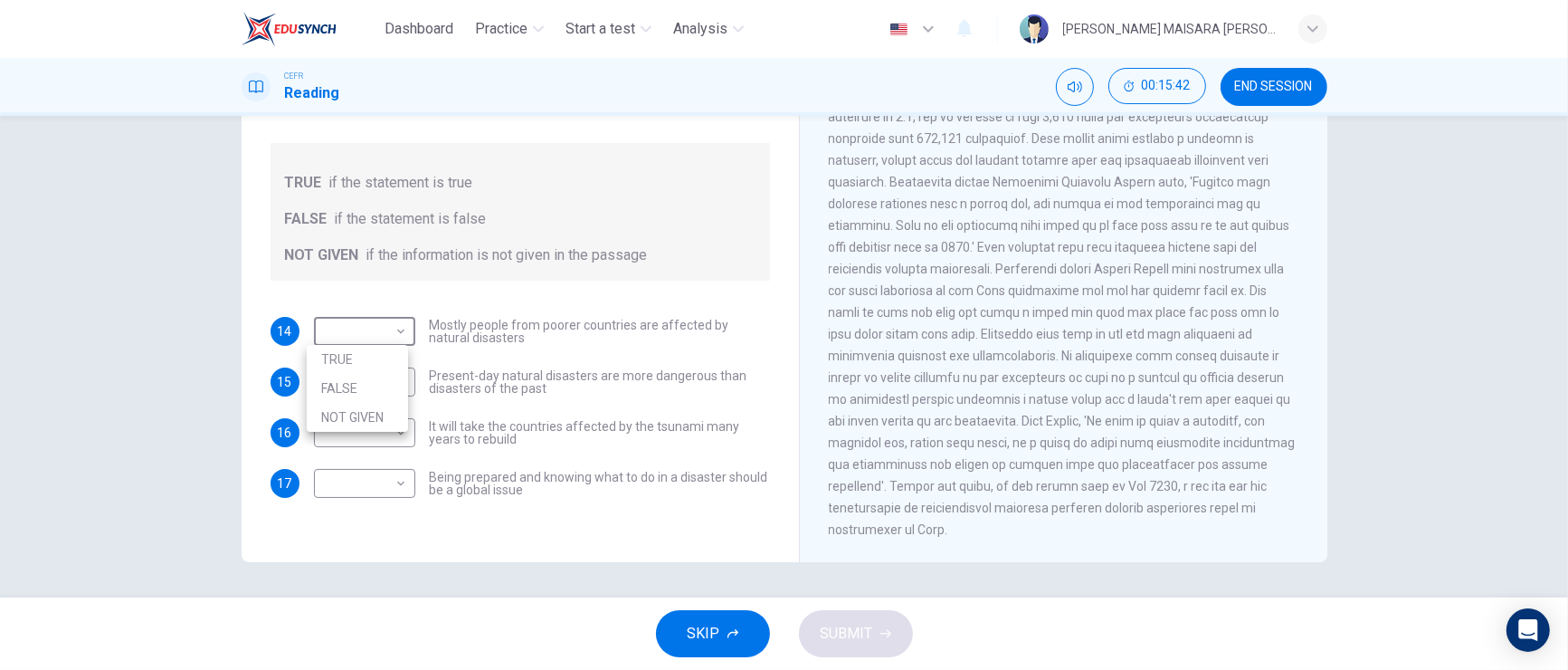 click on "FALSE" at bounding box center (357, 388) 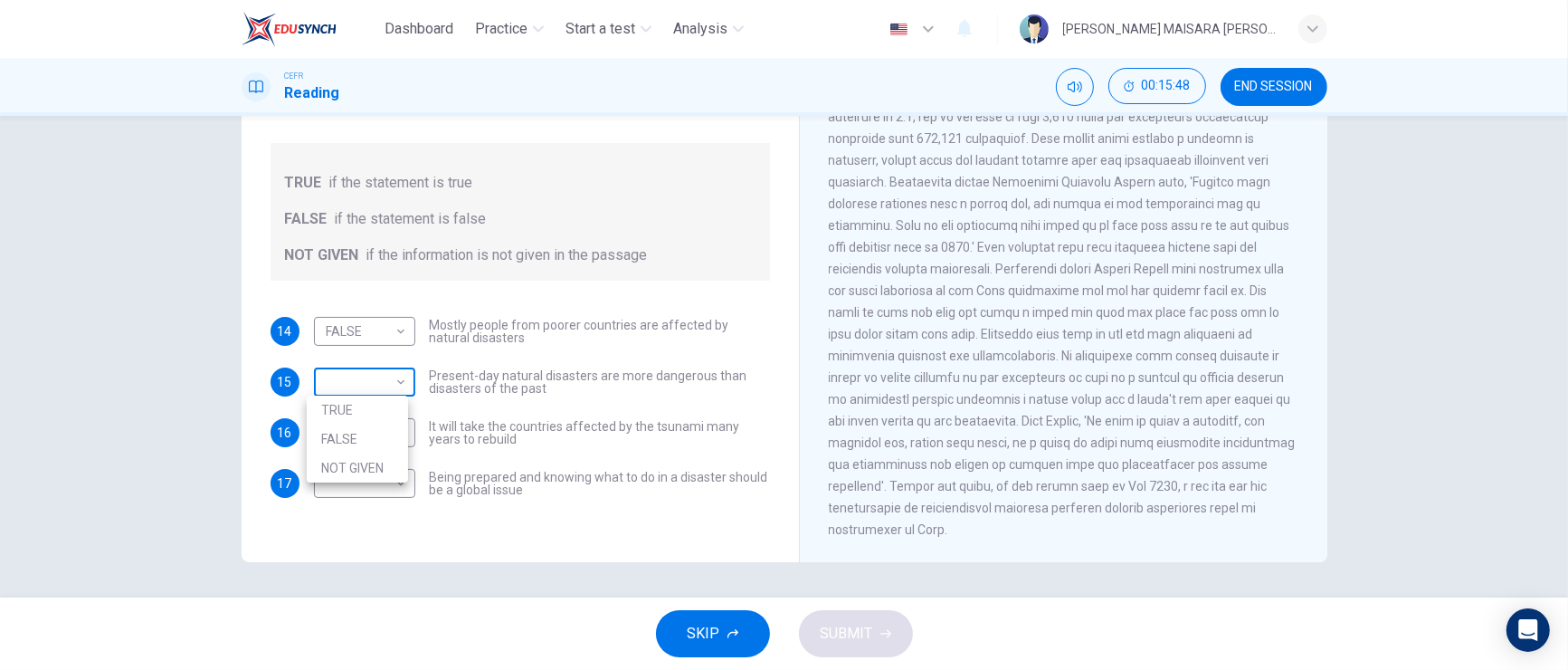 click on "Dashboard Practice Start a test Analysis English en ​ [PERSON_NAME] MAISARA [PERSON_NAME] CEFR Reading 00:15:48 END SESSION Questions 14 - 17 Do the following statements agree with the information given in the Reading Passage?
In the boxes below, write TRUE if the statement is true FALSE if the statement is false NOT GIVEN if the information is not given in the passage 14 FALSE FALSE ​ Mostly people from poorer countries are affected by natural disasters 15 ​ ​ Present-day natural disasters are more dangerous than disasters of the past 16 ​ ​ It will take the countries affected by the tsunami many years to rebuild 17 ​ ​ Being prepared and knowing what to do in a disaster should be a global issue Preparing for the Threat CLICK TO ZOOM Click to Zoom 1 2 3 4 5 6 SKIP SUBMIT Dashboard Practice Start a test Analysis Notifications © Copyright  2025
TRUE FALSE NOT GIVEN" at bounding box center (784, 335) 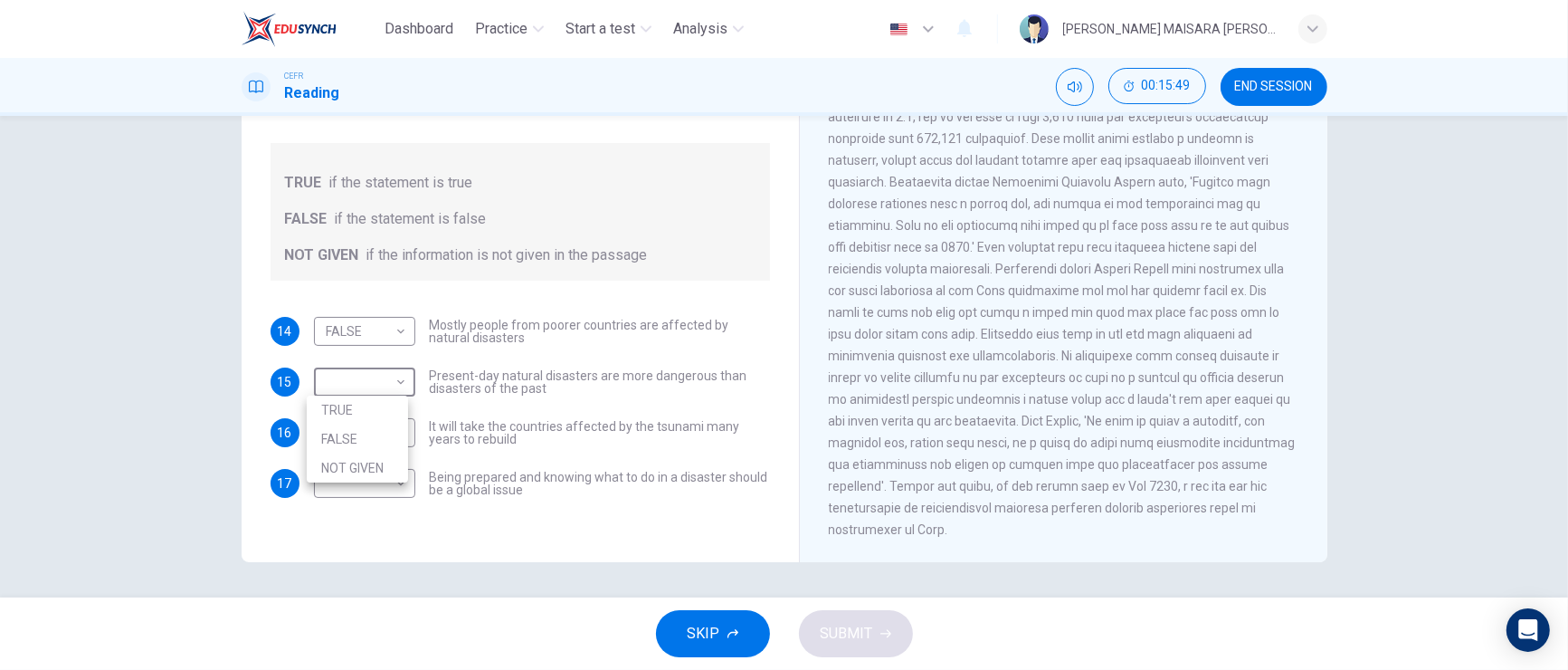 click on "NOT GIVEN" at bounding box center [357, 468] 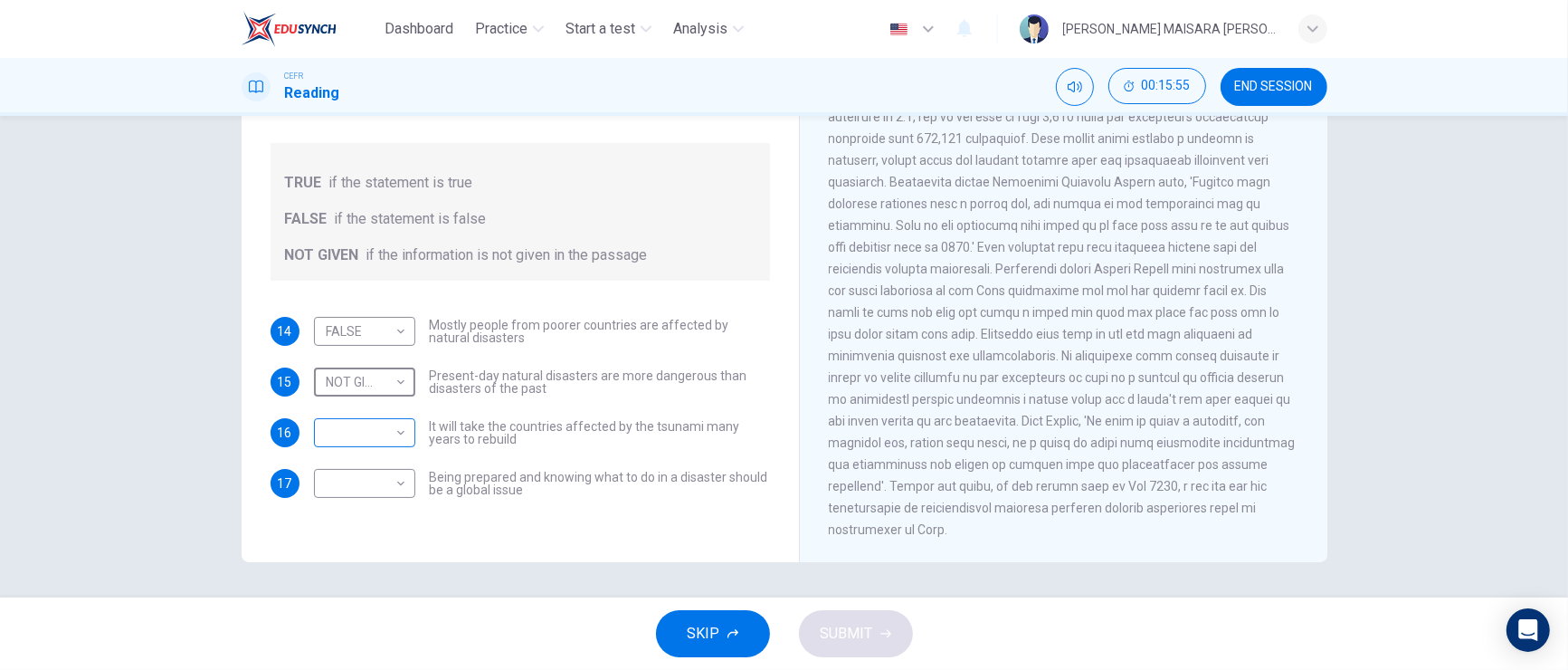 click on "Dashboard Practice Start a test Analysis English en ​ [PERSON_NAME] MAISARA [PERSON_NAME] CEFR Reading 00:15:55 END SESSION Questions 14 - 17 Do the following statements agree with the information given in the Reading Passage?
In the boxes below, write TRUE if the statement is true FALSE if the statement is false NOT GIVEN if the information is not given in the passage 14 FALSE FALSE ​ Mostly people from poorer countries are affected by natural disasters 15 NOT GIVEN NOT GIVEN ​ Present-day natural disasters are more dangerous than disasters of the past 16 ​ ​ It will take the countries affected by the tsunami many years to rebuild 17 ​ ​ Being prepared and knowing what to do in a disaster should be a global issue Preparing for the Threat CLICK TO ZOOM Click to Zoom 1 2 3 4 5 6 SKIP SUBMIT Dashboard Practice Start a test Analysis Notifications © Copyright  2025" at bounding box center (784, 335) 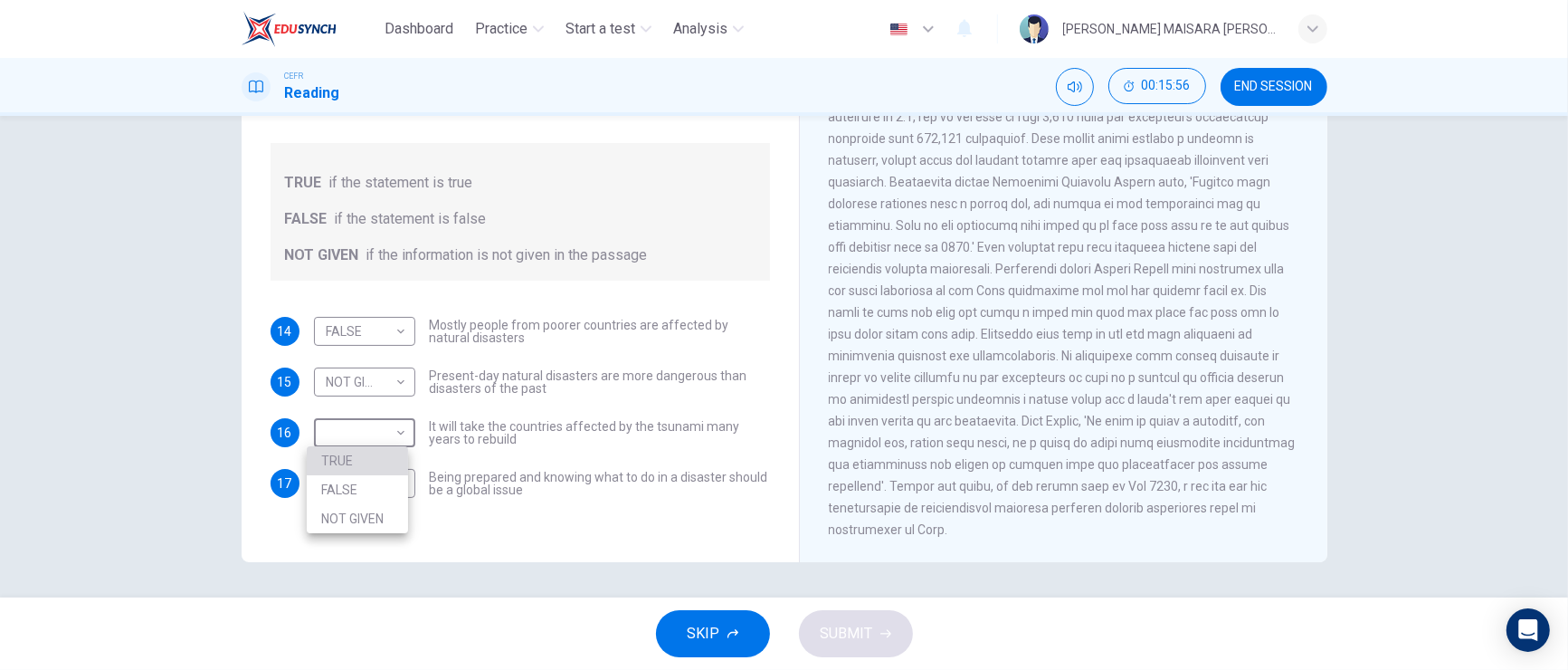 click on "TRUE" at bounding box center (357, 461) 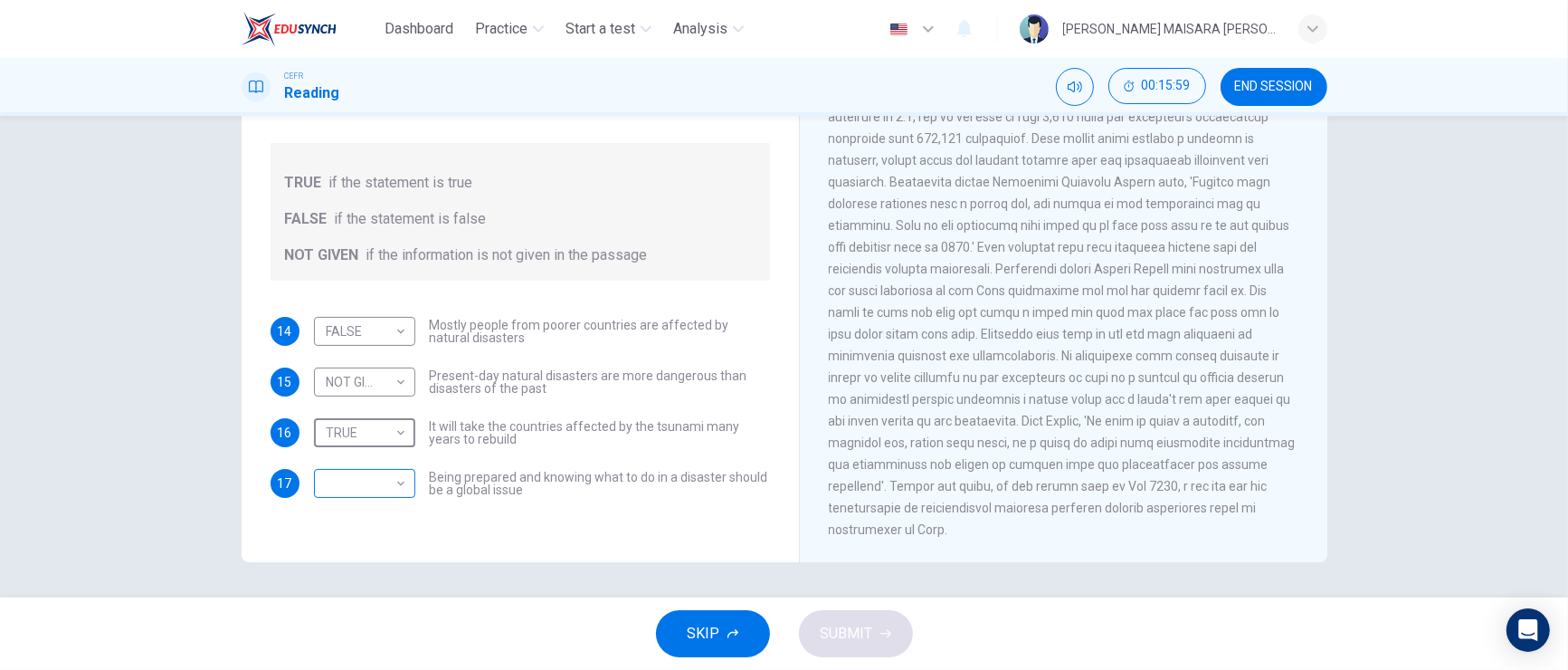 click on "Dashboard Practice Start a test Analysis English en ​ [PERSON_NAME] MAISARA [PERSON_NAME] CEFR Reading 00:15:59 END SESSION Questions 14 - 17 Do the following statements agree with the information given in the Reading Passage?
In the boxes below, write TRUE if the statement is true FALSE if the statement is false NOT GIVEN if the information is not given in the passage 14 FALSE FALSE ​ Mostly people from poorer countries are affected by natural disasters 15 NOT GIVEN NOT GIVEN ​ Present-day natural disasters are more dangerous than disasters of the past 16 TRUE TRUE ​ It will take the countries affected by the tsunami many years to rebuild 17 ​ ​ Being prepared and knowing what to do in a disaster should be a global issue Preparing for the Threat CLICK TO ZOOM Click to Zoom 1 2 3 4 5 6 SKIP SUBMIT Dashboard Practice Start a test Analysis Notifications © Copyright  2025" at bounding box center (784, 335) 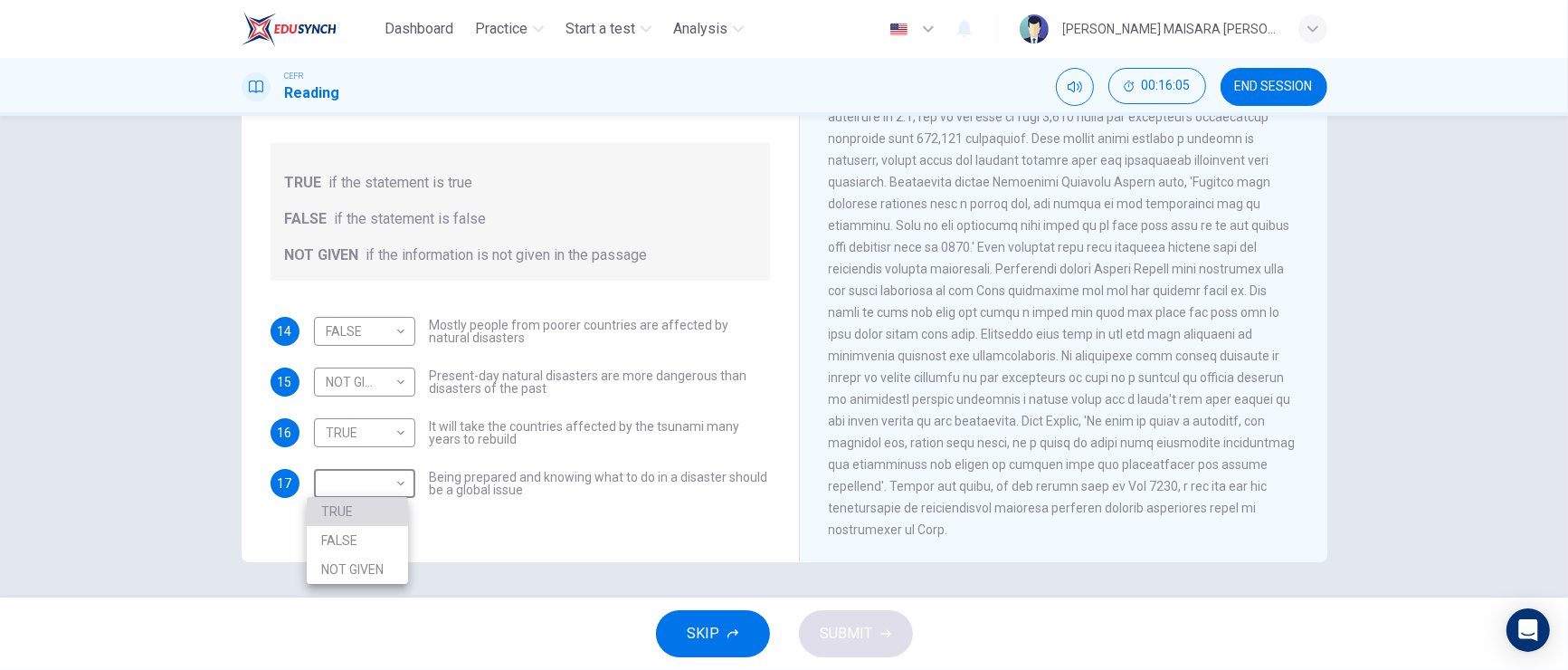 click on "TRUE" at bounding box center [357, 512] 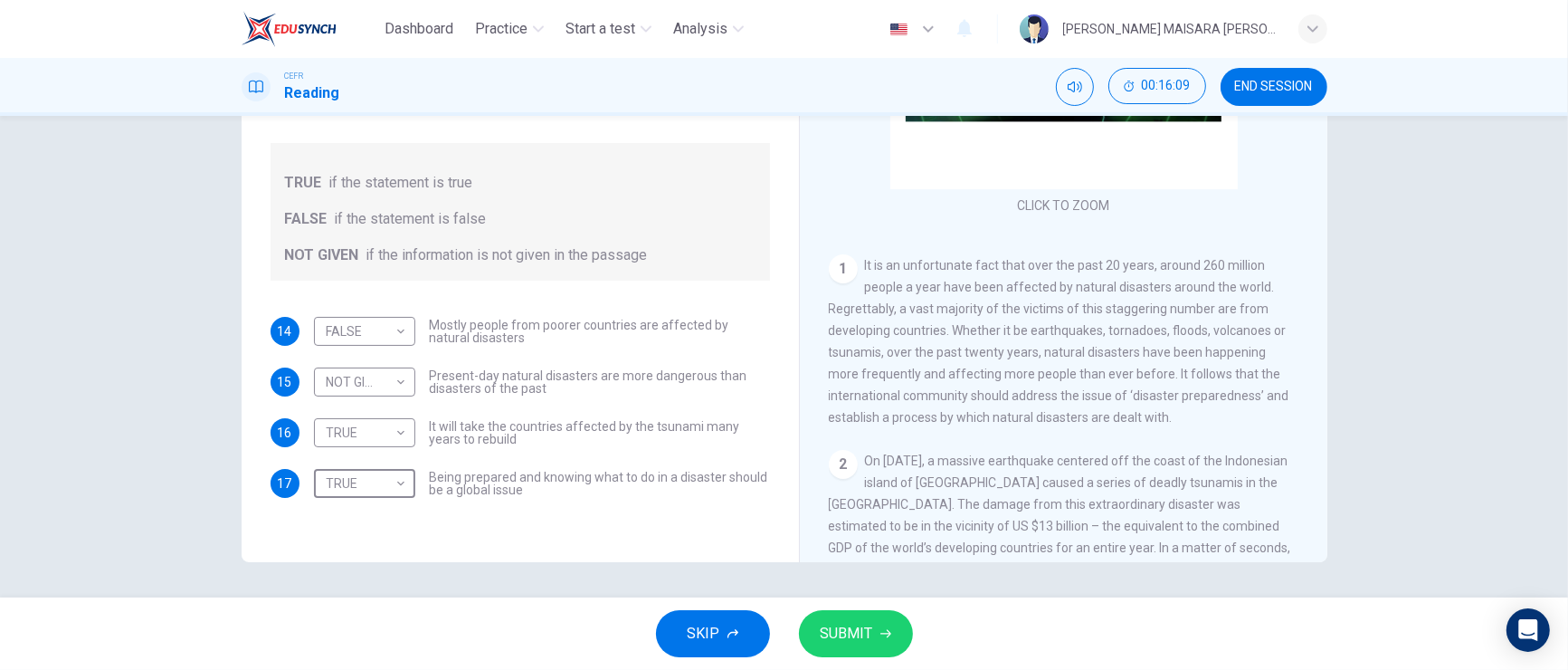 scroll, scrollTop: 136, scrollLeft: 0, axis: vertical 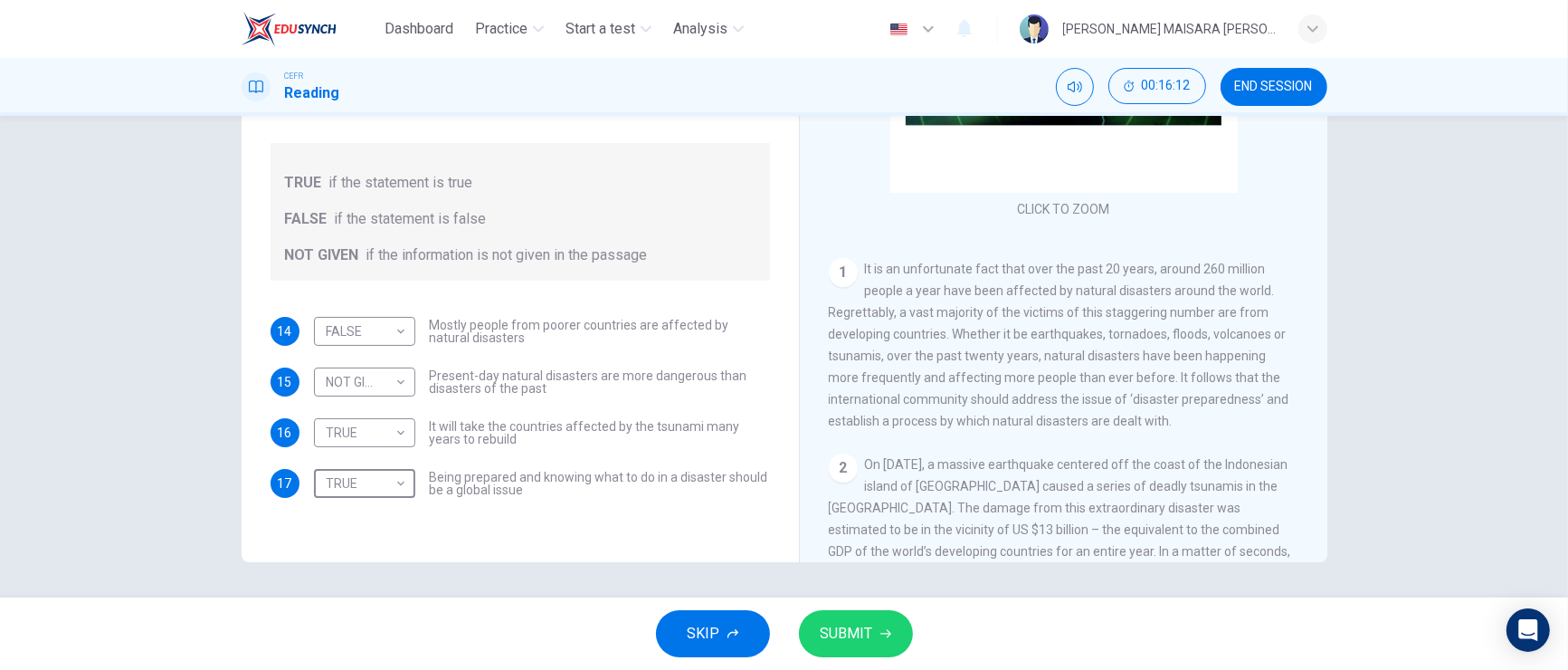 click on "SUBMIT" at bounding box center (847, 634) 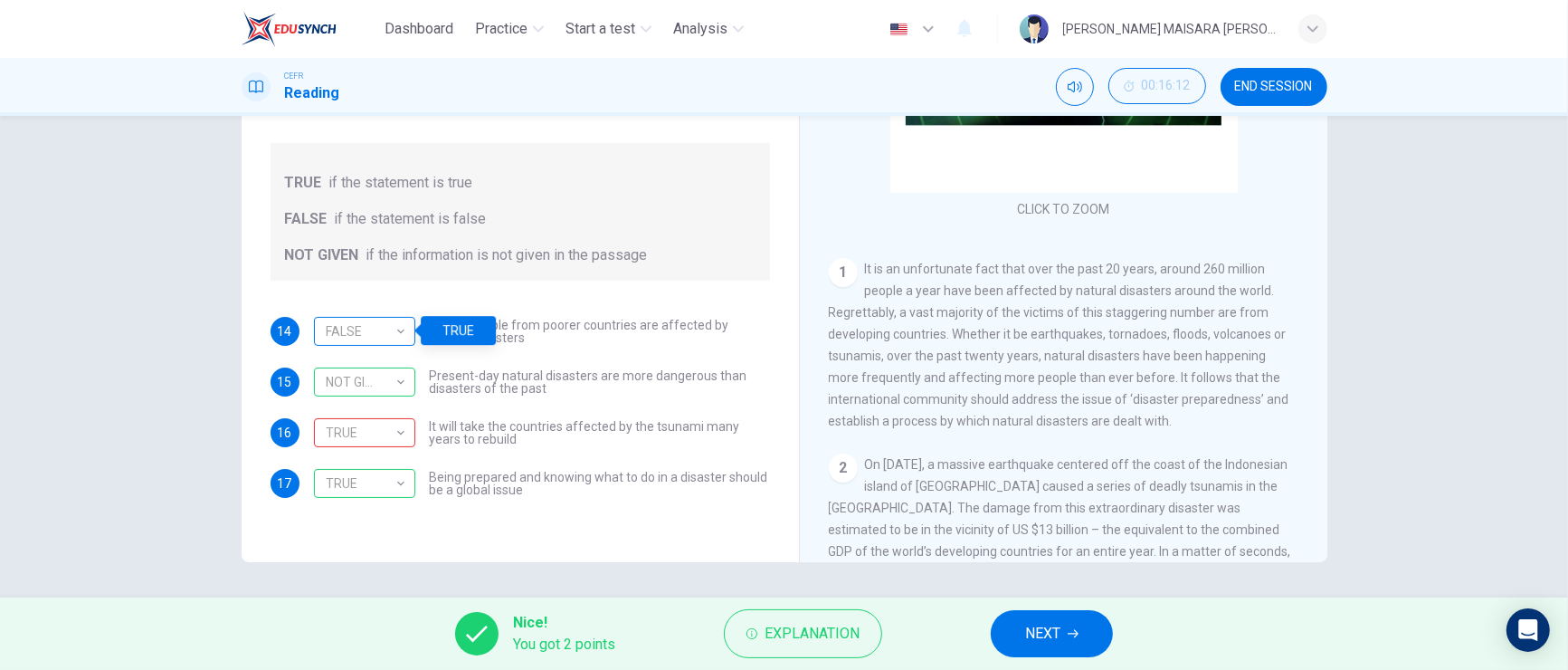 click on "FALSE" at bounding box center (361, 331) 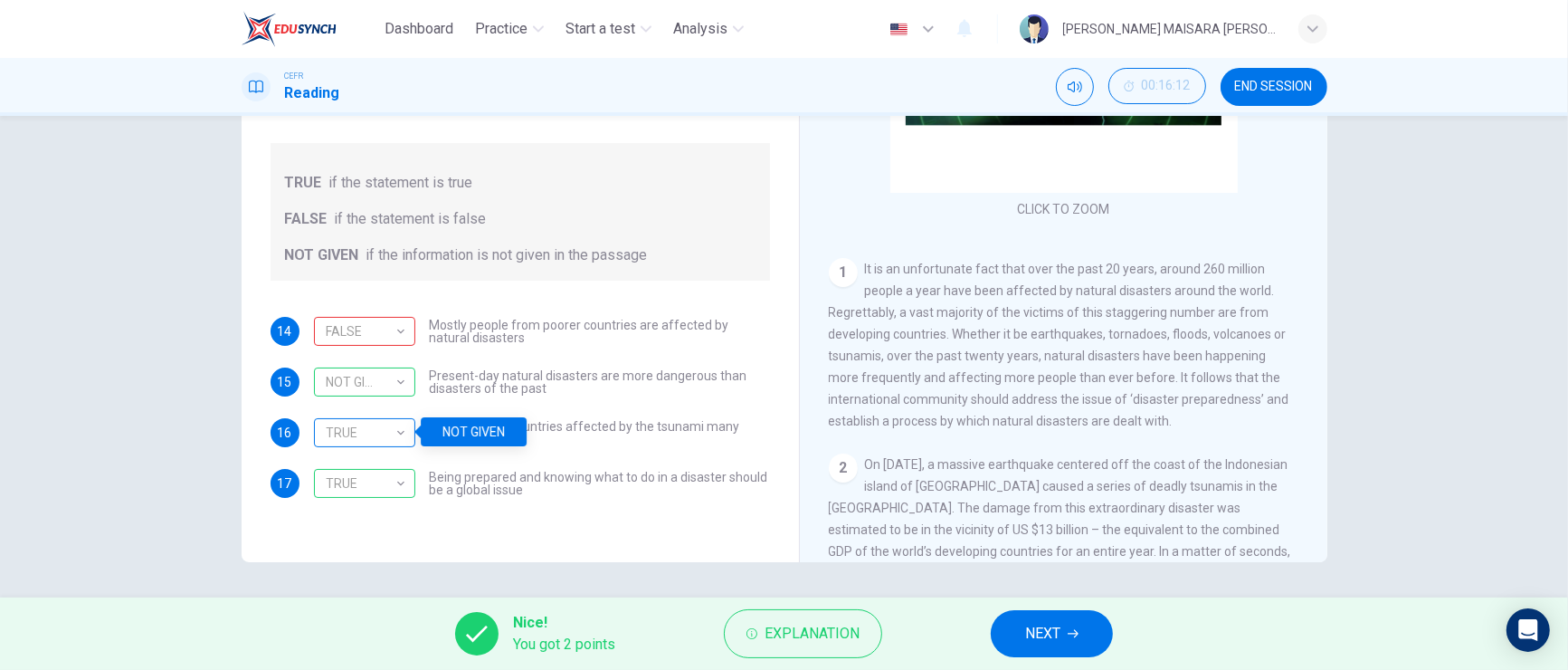 click on "TRUE" at bounding box center (361, 433) 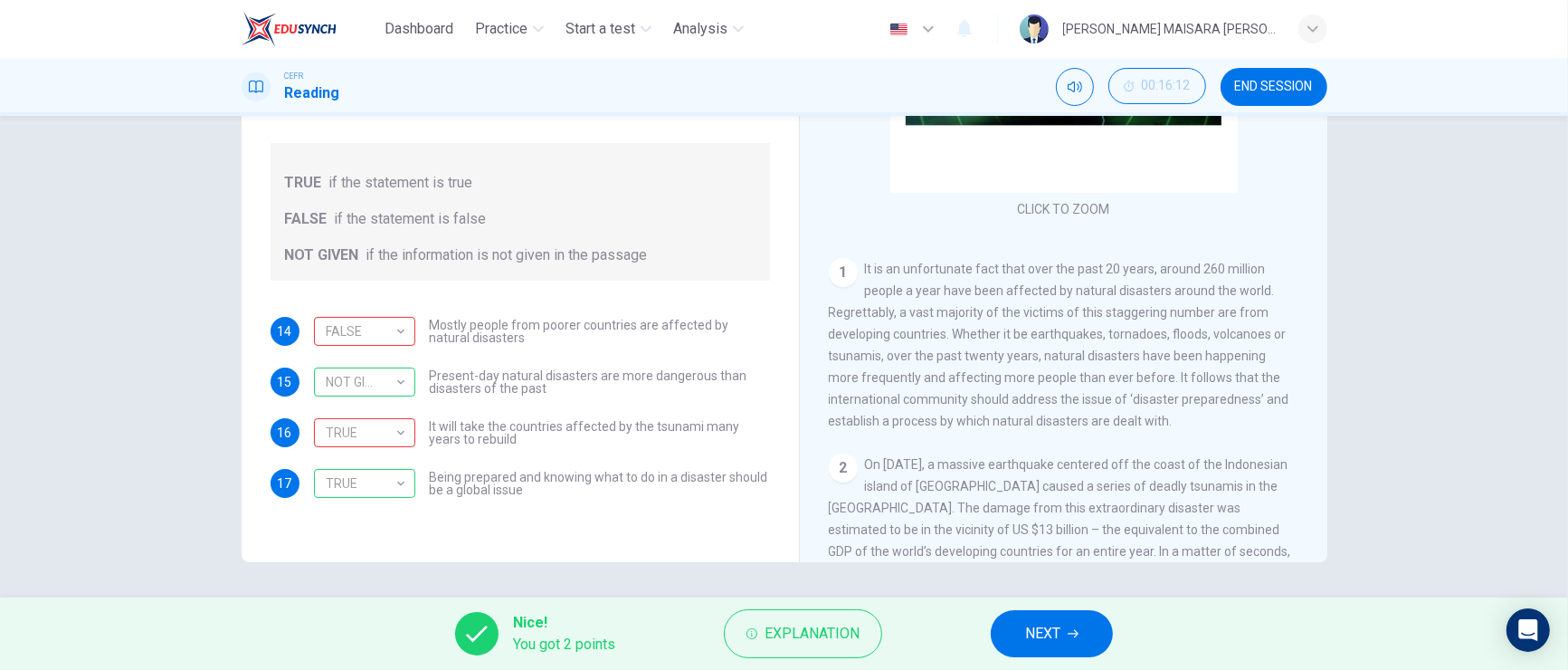 click on "NEXT" at bounding box center [1051, 634] 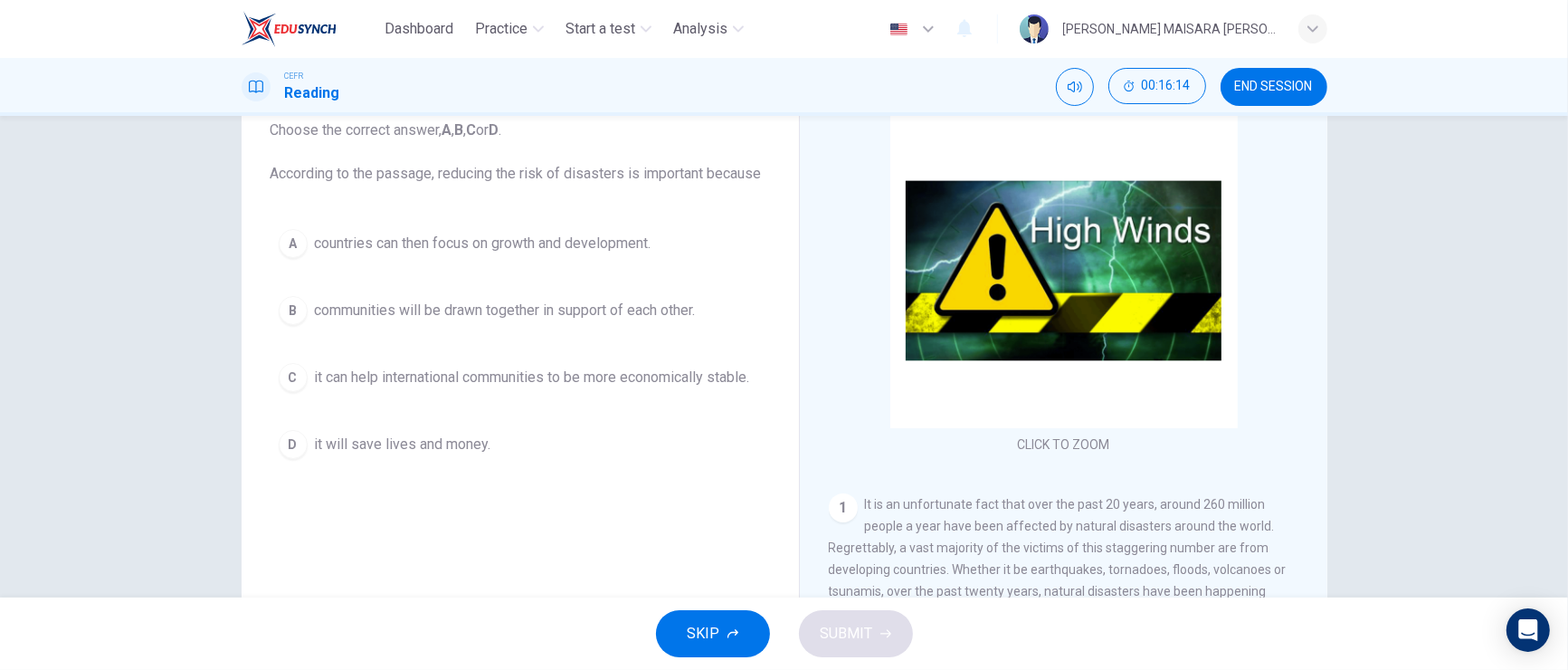 scroll, scrollTop: 135, scrollLeft: 0, axis: vertical 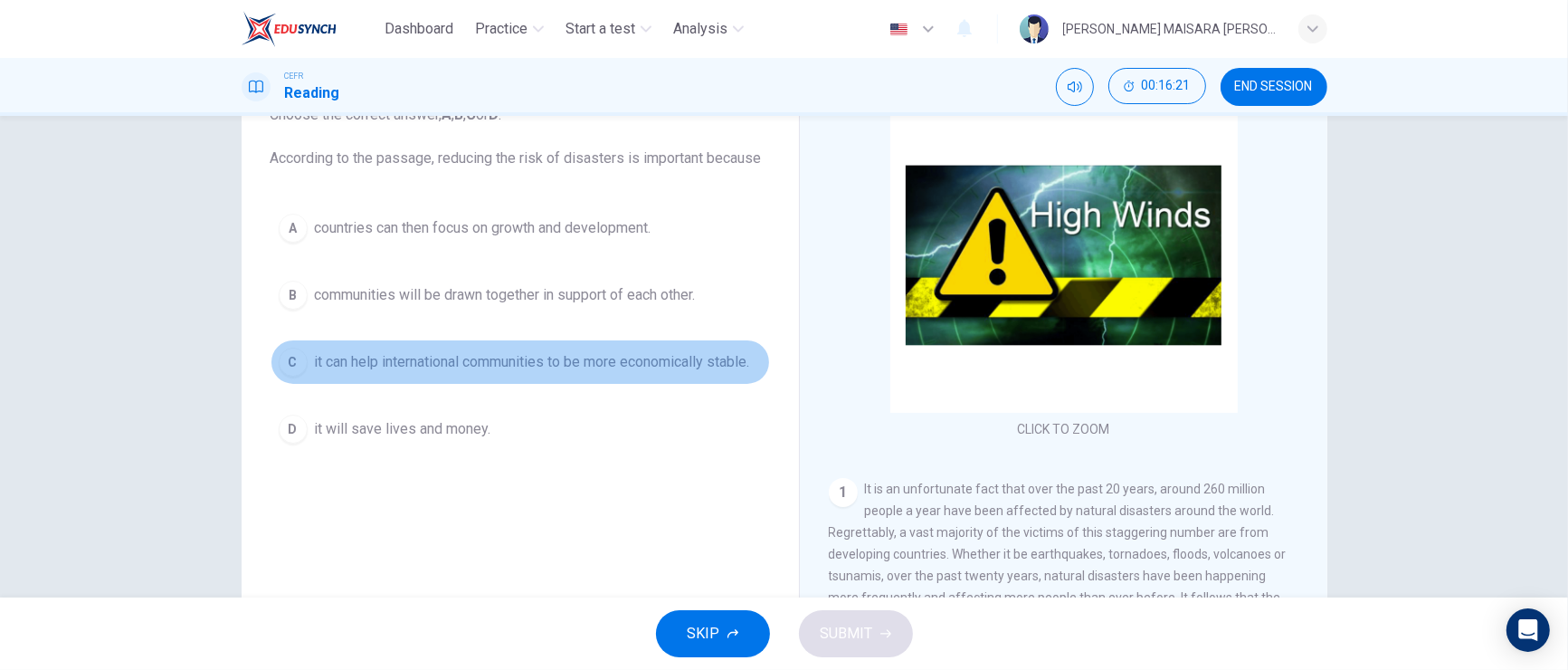 click on "it can help international communities to be more economically stable." at bounding box center (532, 362) 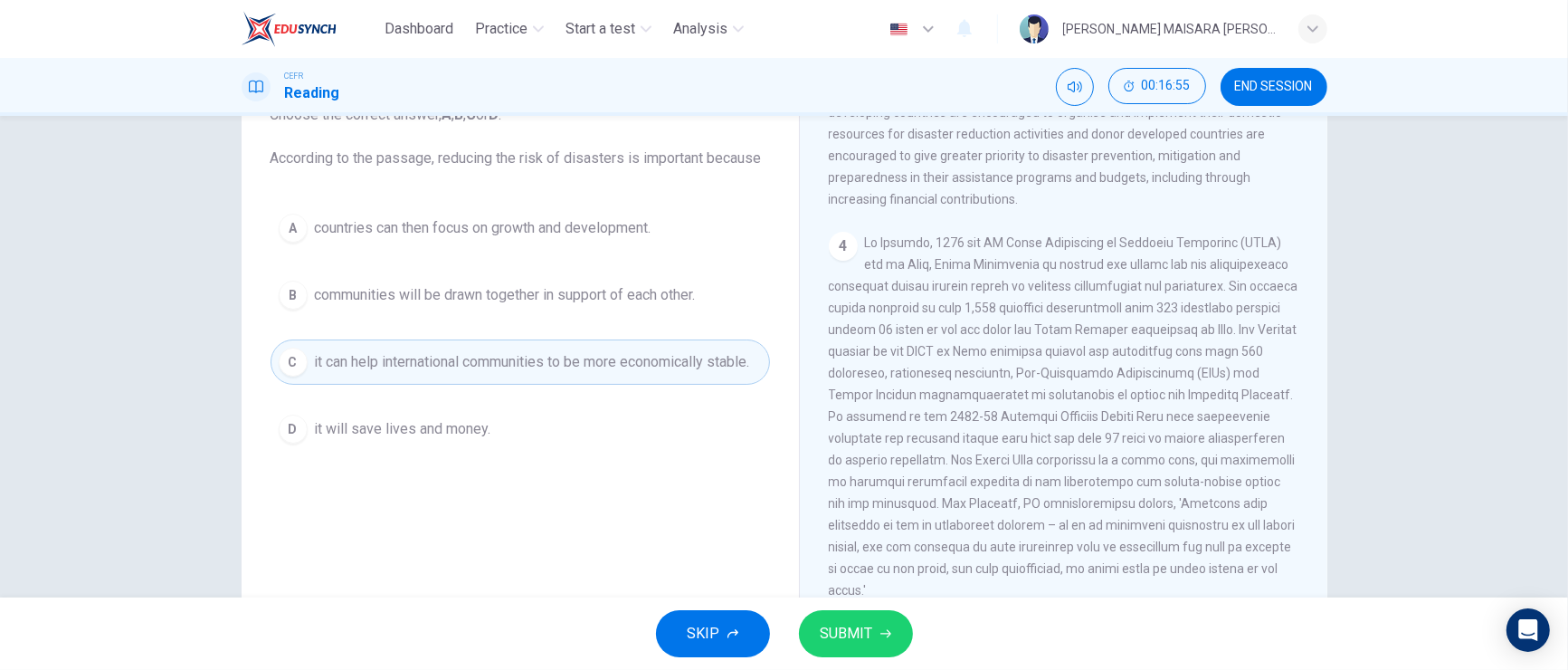 scroll, scrollTop: 904, scrollLeft: 0, axis: vertical 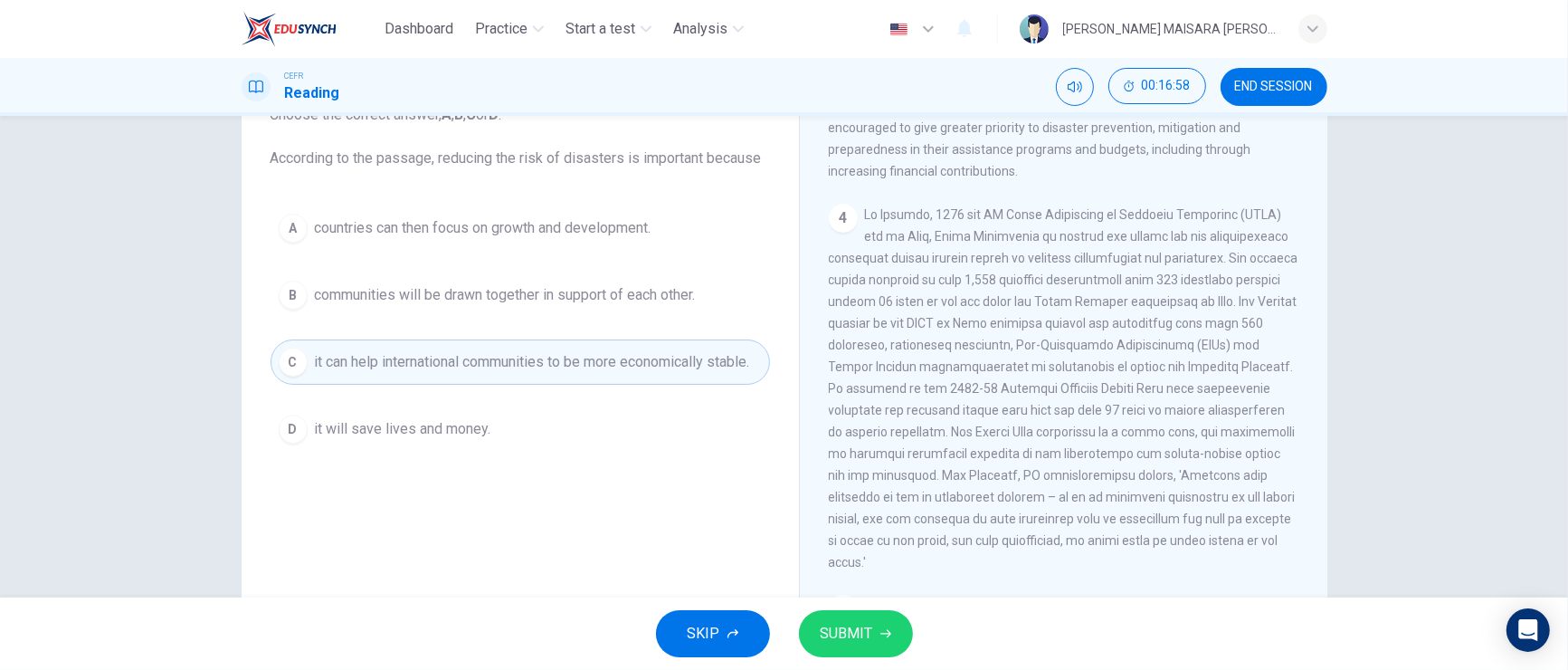 click on "it will save lives and money." at bounding box center (403, 429) 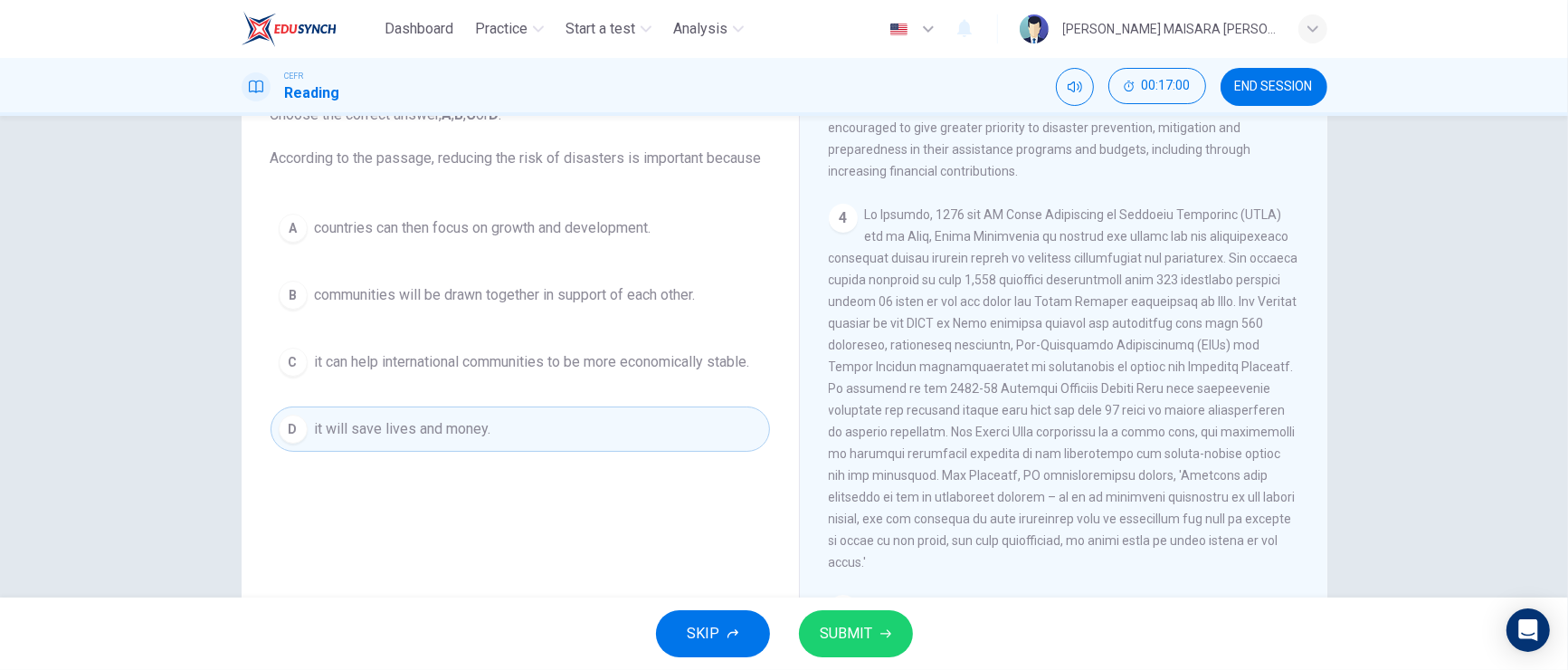 click on "SUBMIT" at bounding box center [856, 634] 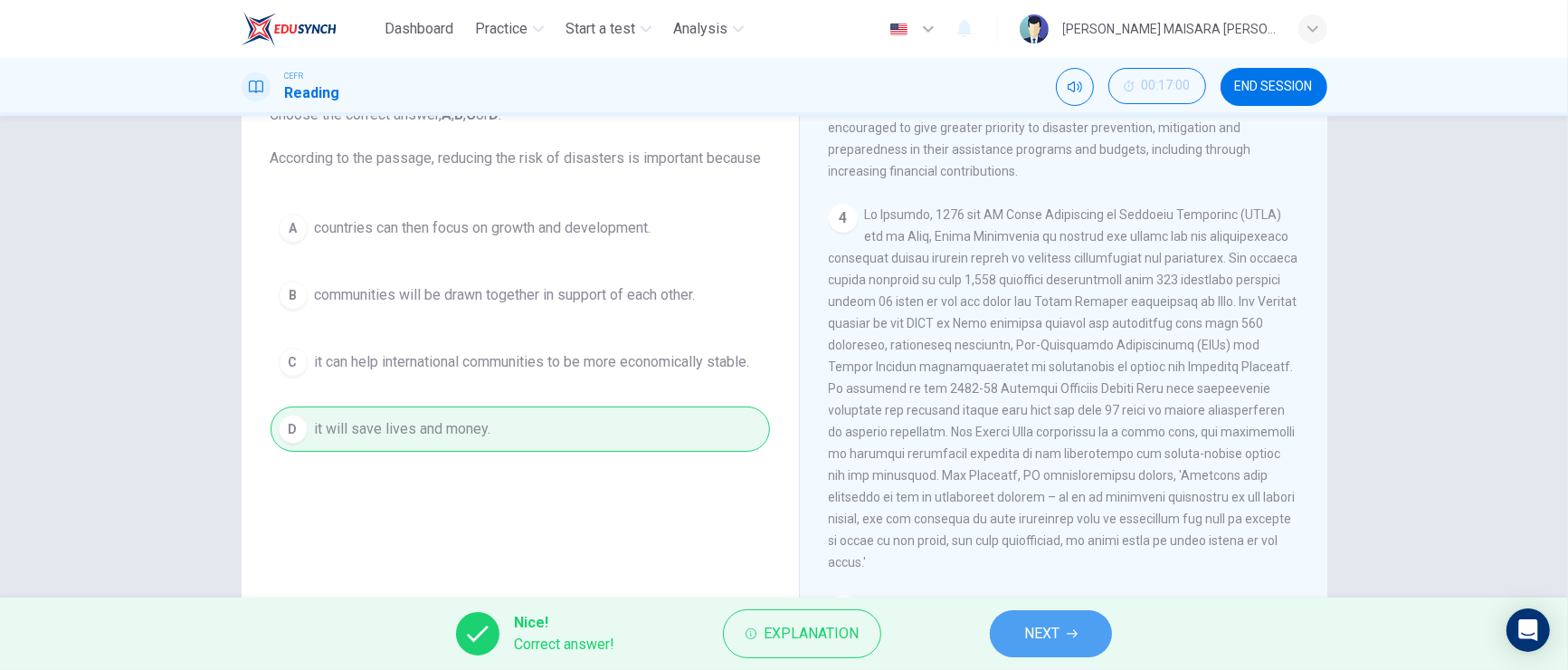 click on "NEXT" at bounding box center [1041, 634] 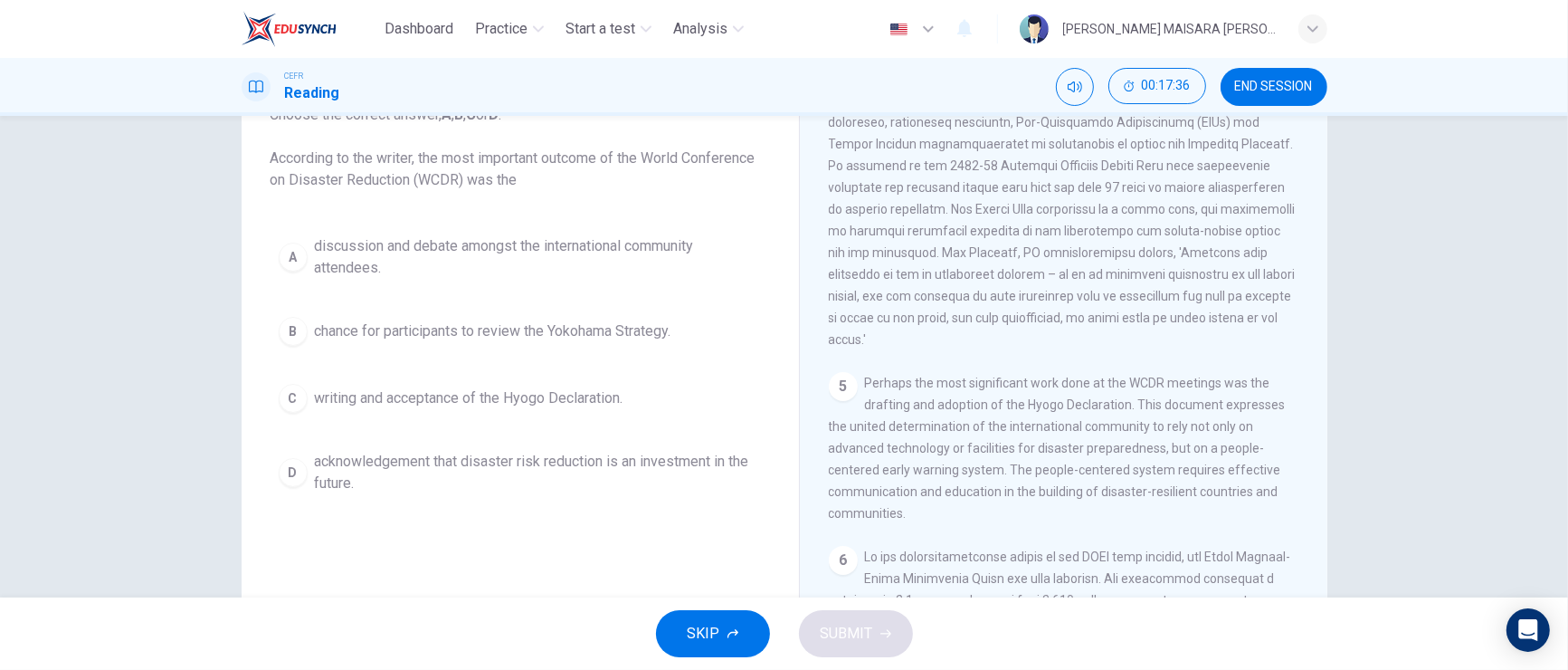 scroll, scrollTop: 1131, scrollLeft: 0, axis: vertical 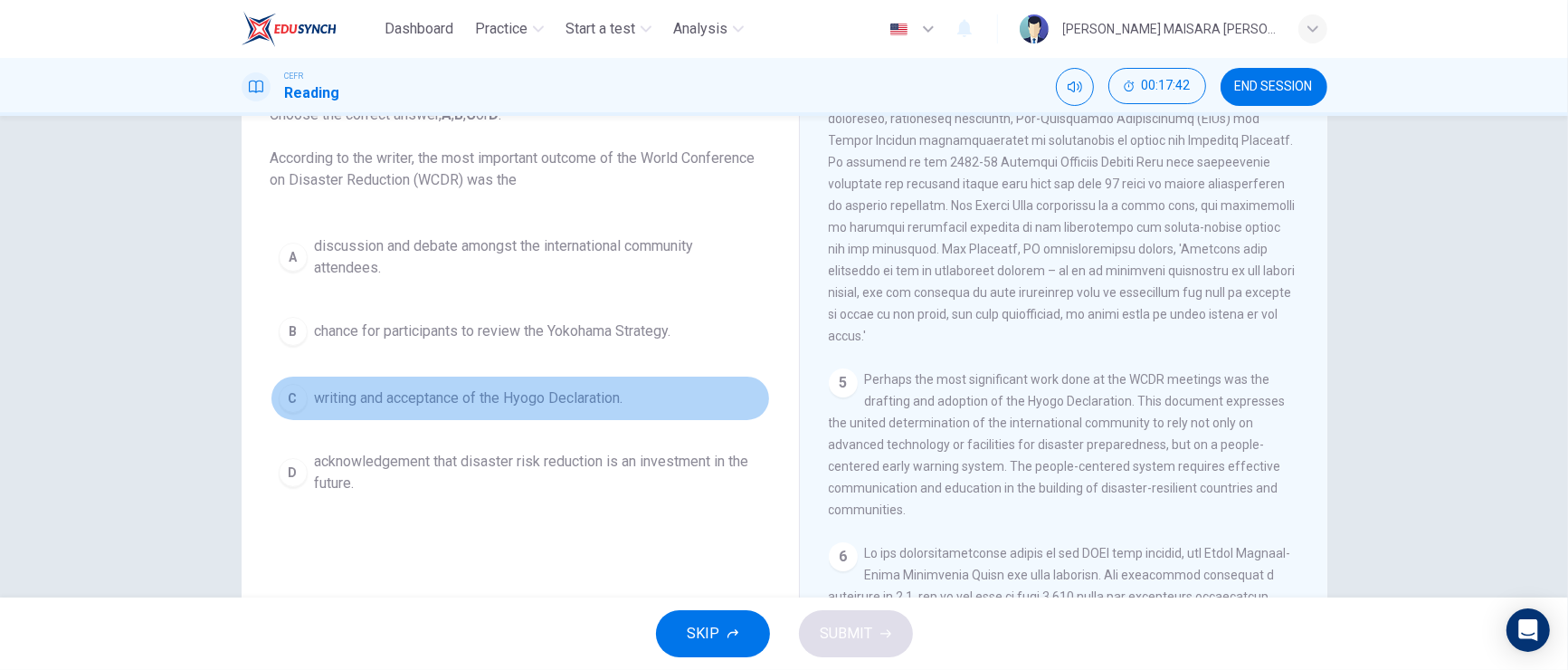 click on "writing and acceptance of the Hyogo Declaration." at bounding box center (469, 398) 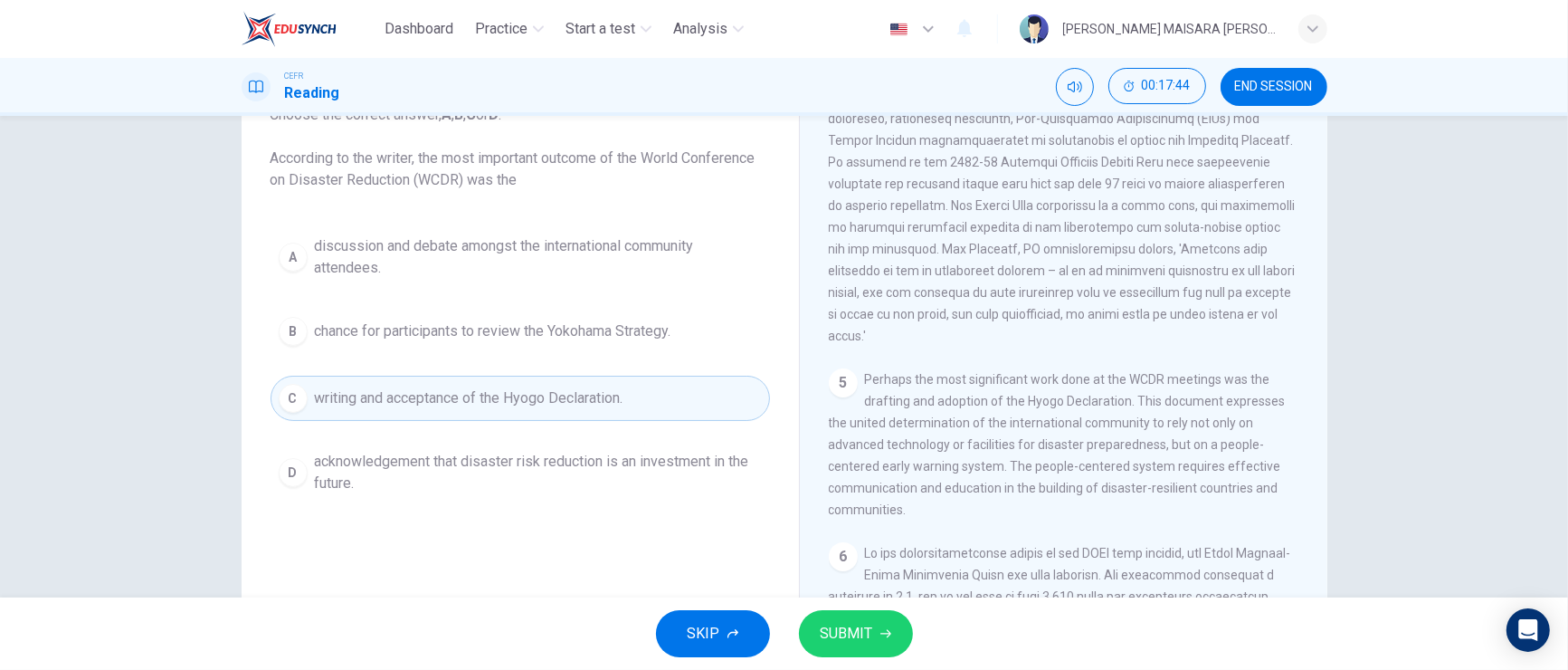 click on "SUBMIT" at bounding box center [856, 634] 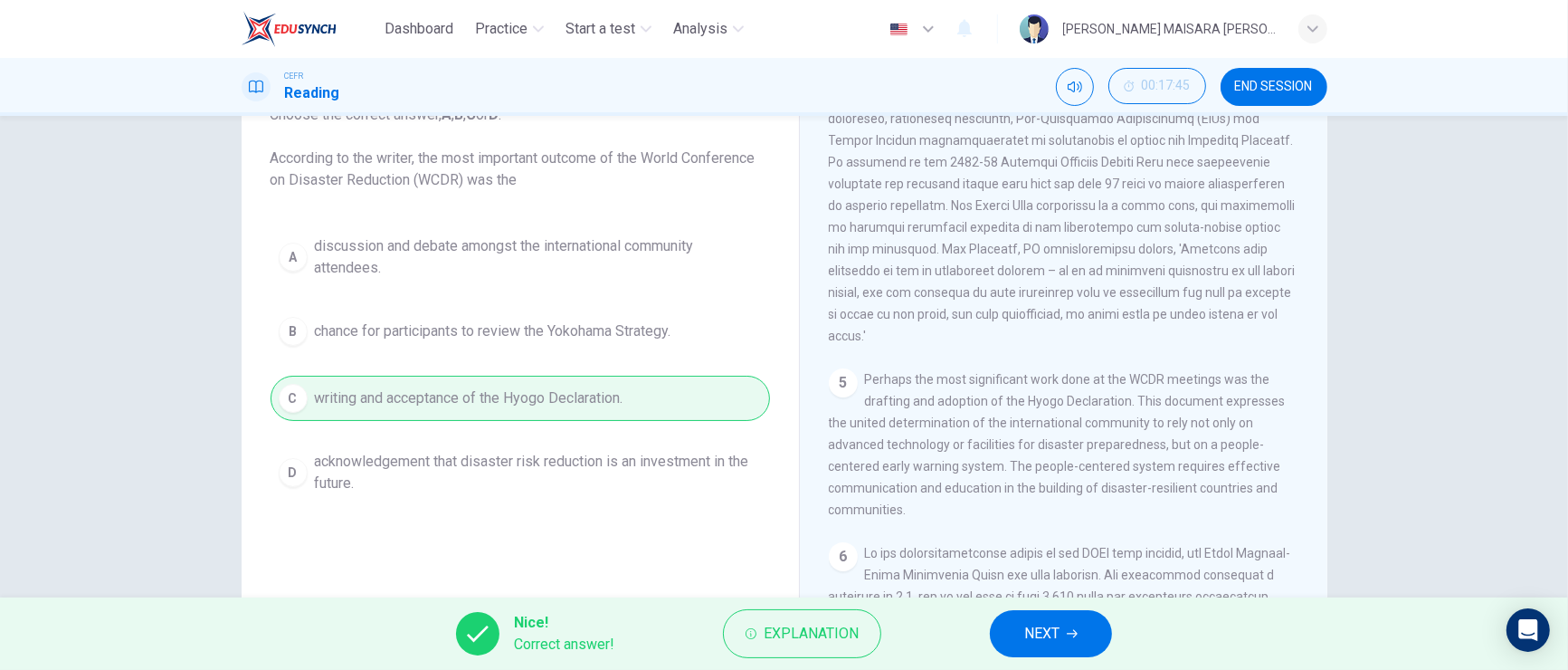 click on "NEXT" at bounding box center (1041, 634) 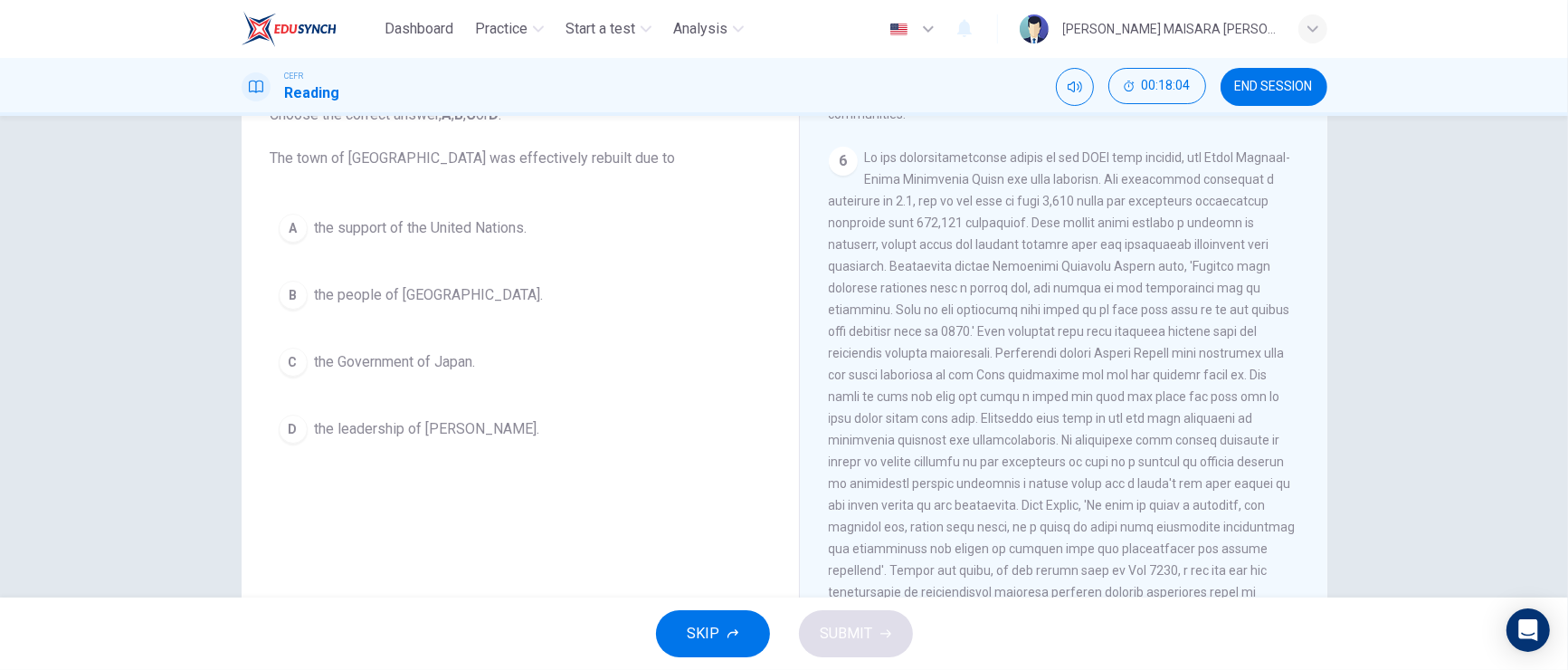 scroll, scrollTop: 1584, scrollLeft: 0, axis: vertical 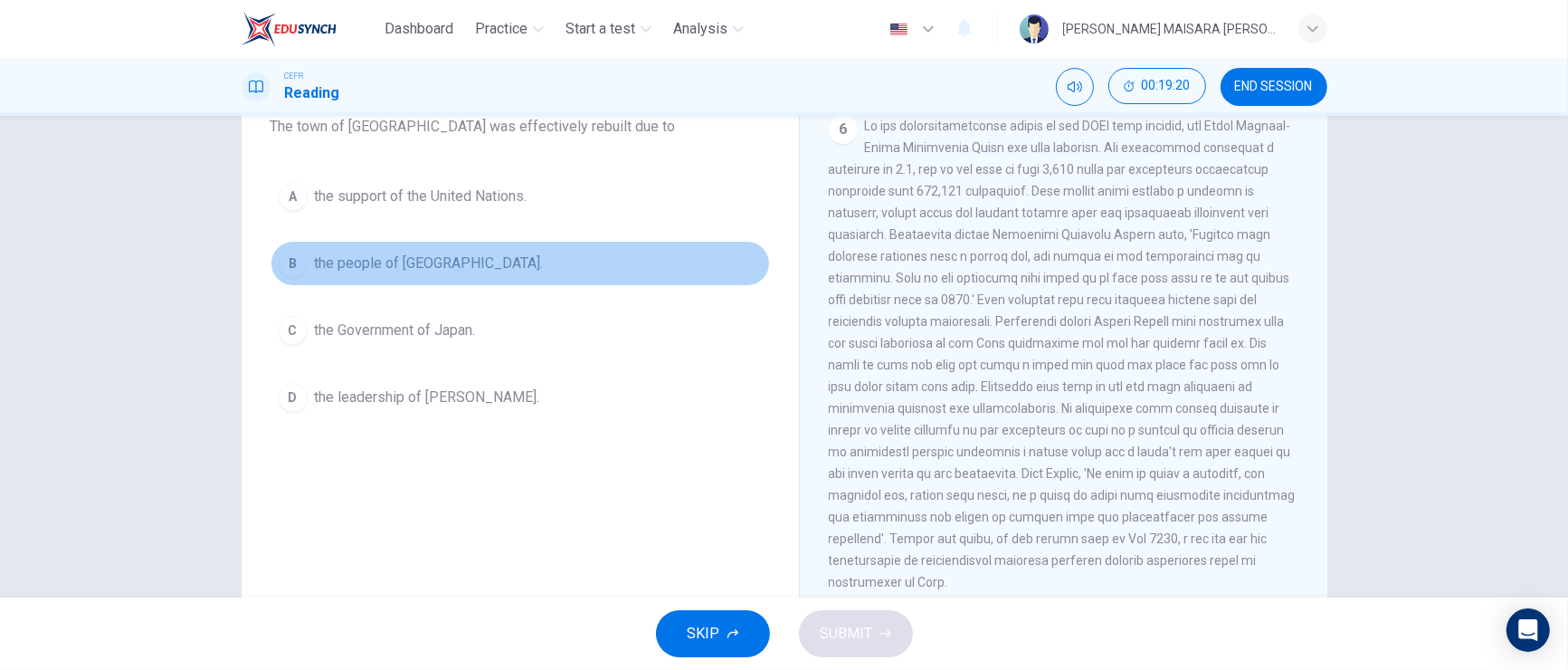 click on "the people of [GEOGRAPHIC_DATA]." at bounding box center (429, 263) 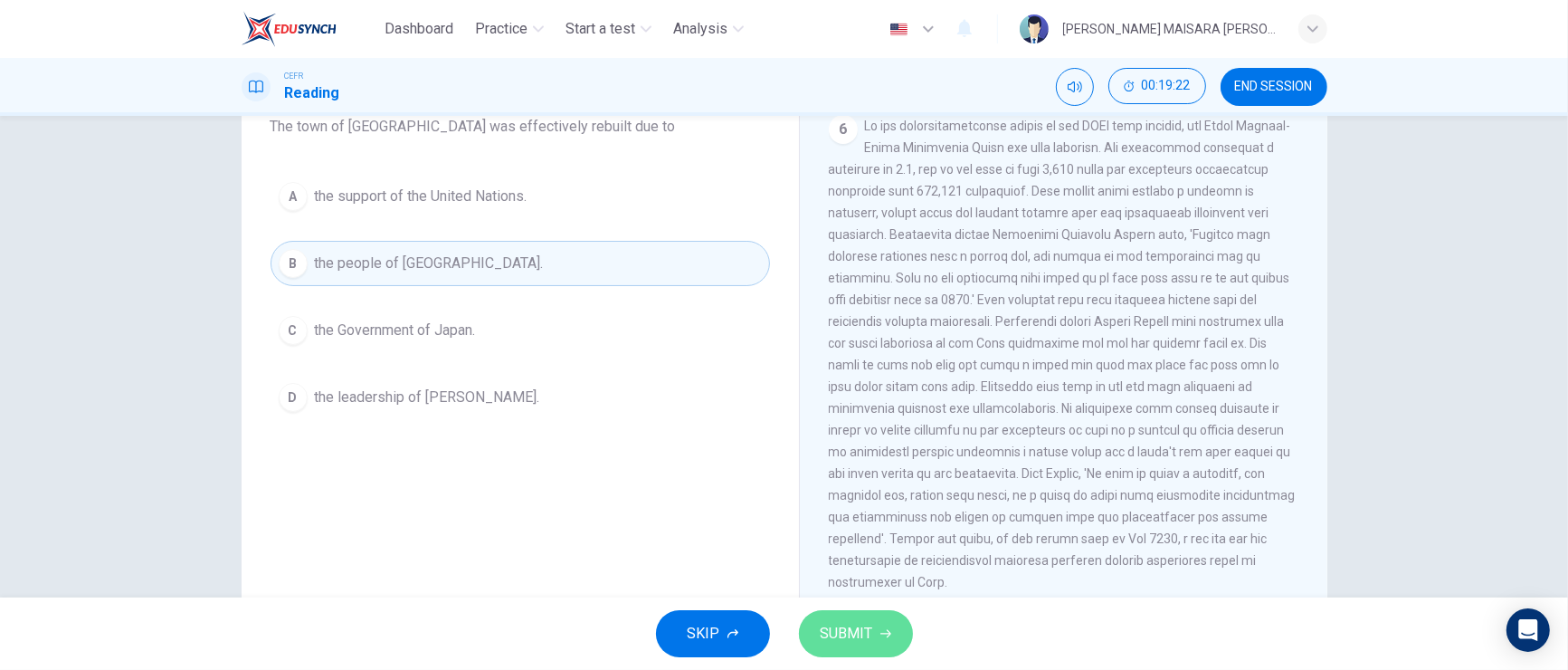 click on "SUBMIT" at bounding box center (847, 634) 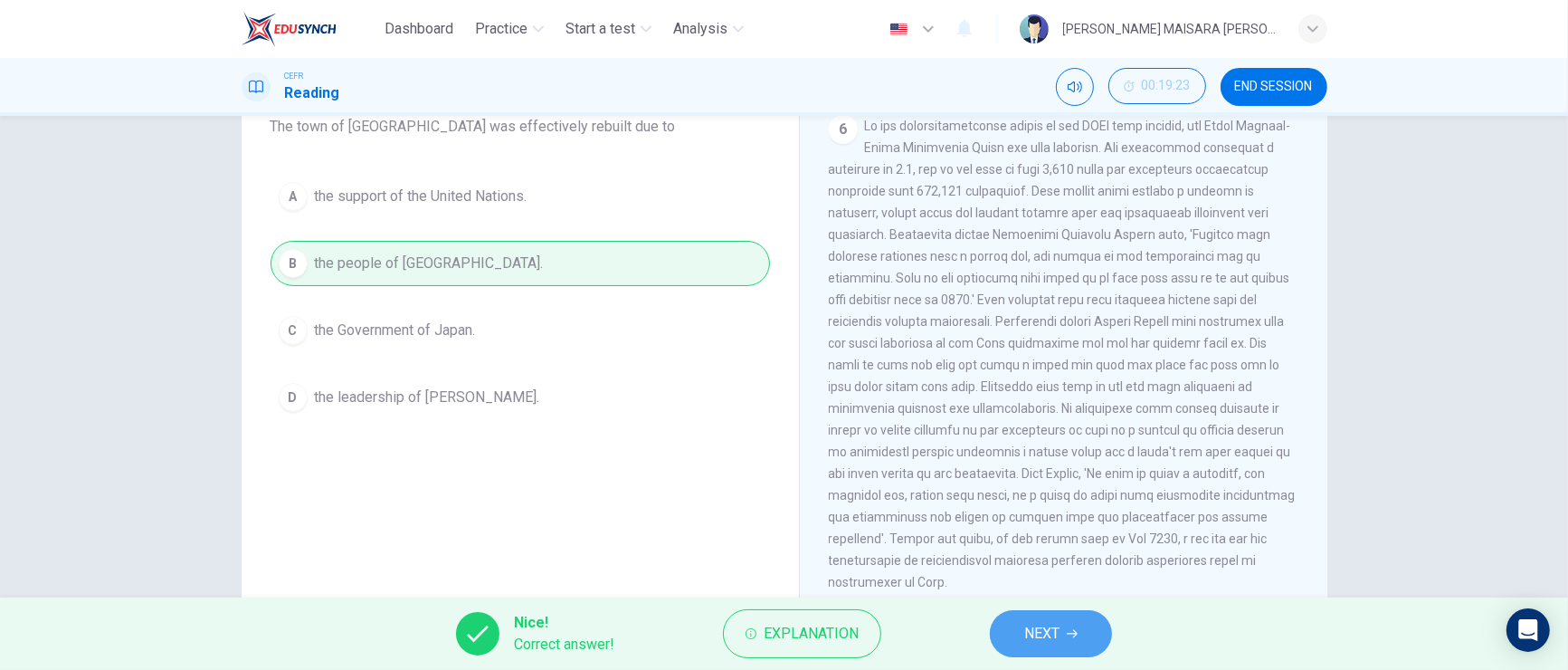 click on "NEXT" at bounding box center (1050, 634) 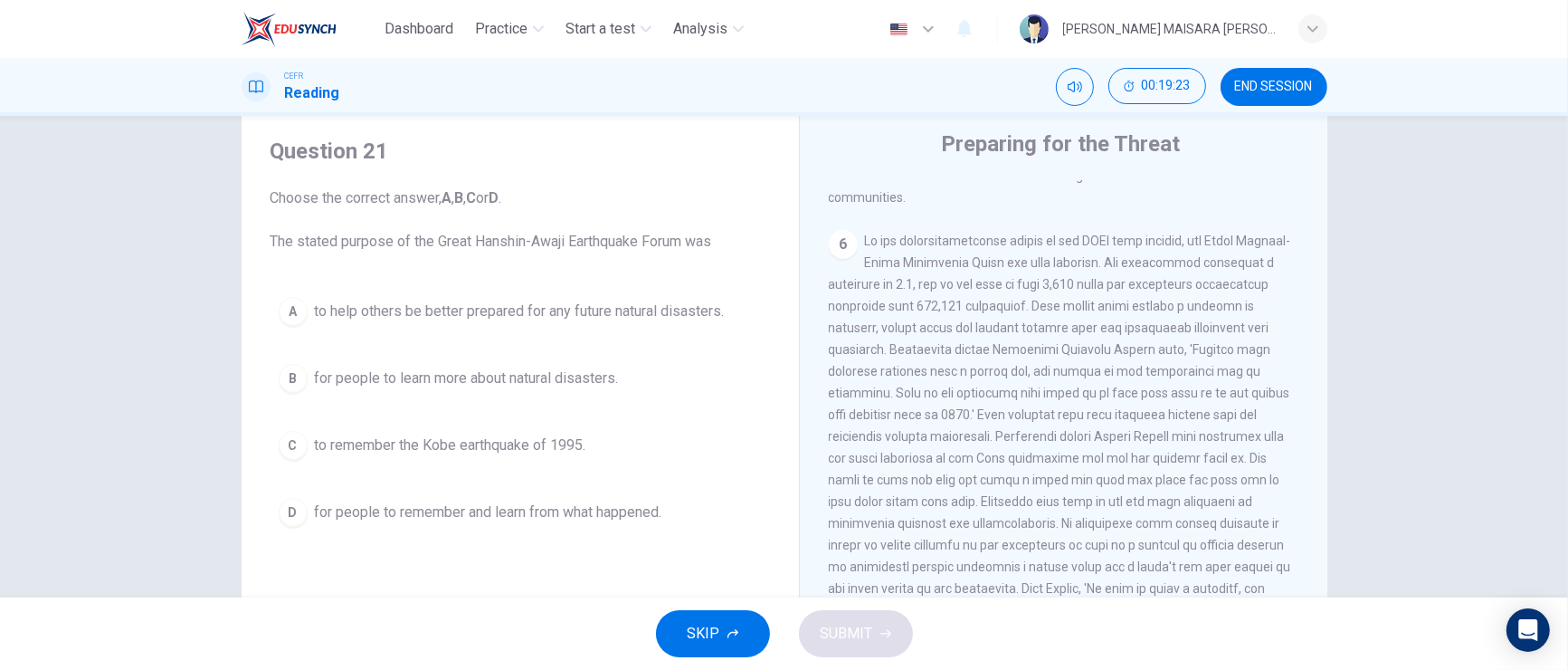 scroll, scrollTop: 50, scrollLeft: 0, axis: vertical 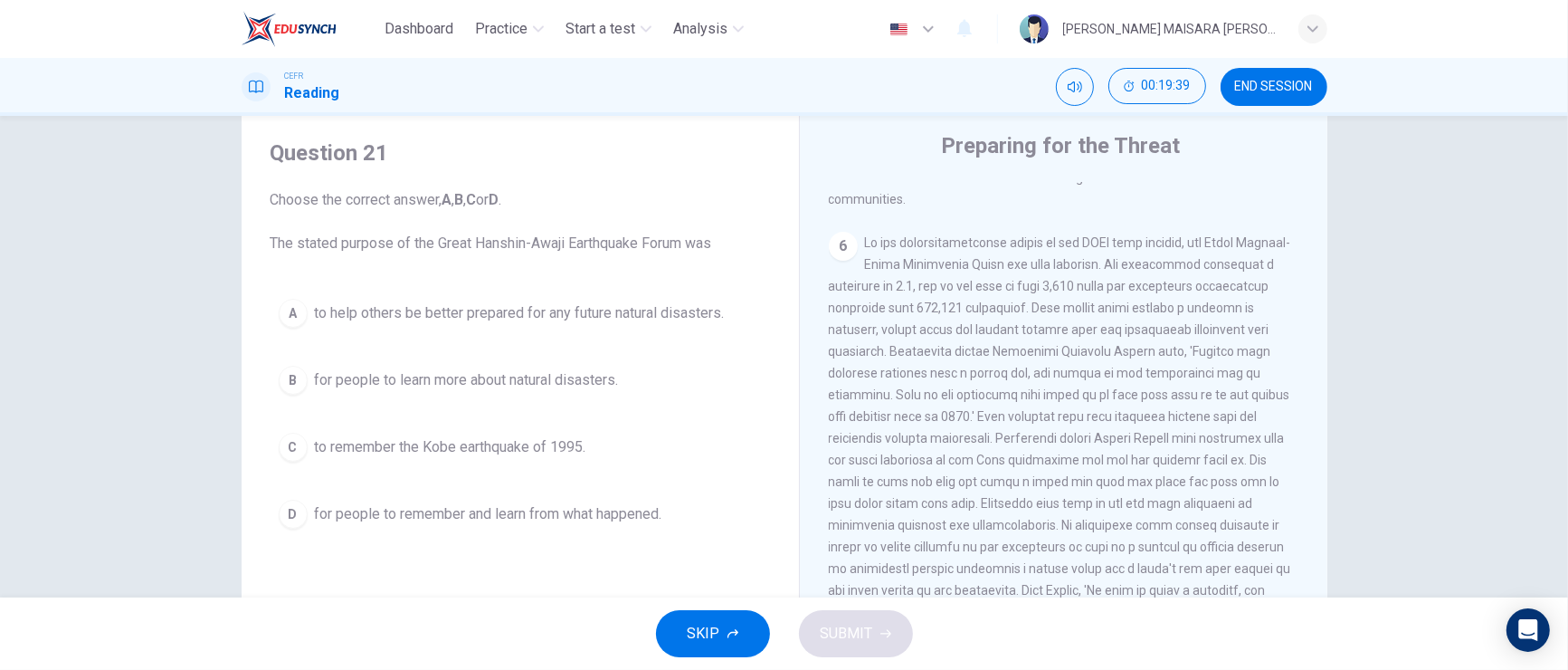 click on "to help others be better prepared for any future natural disasters." at bounding box center (519, 313) 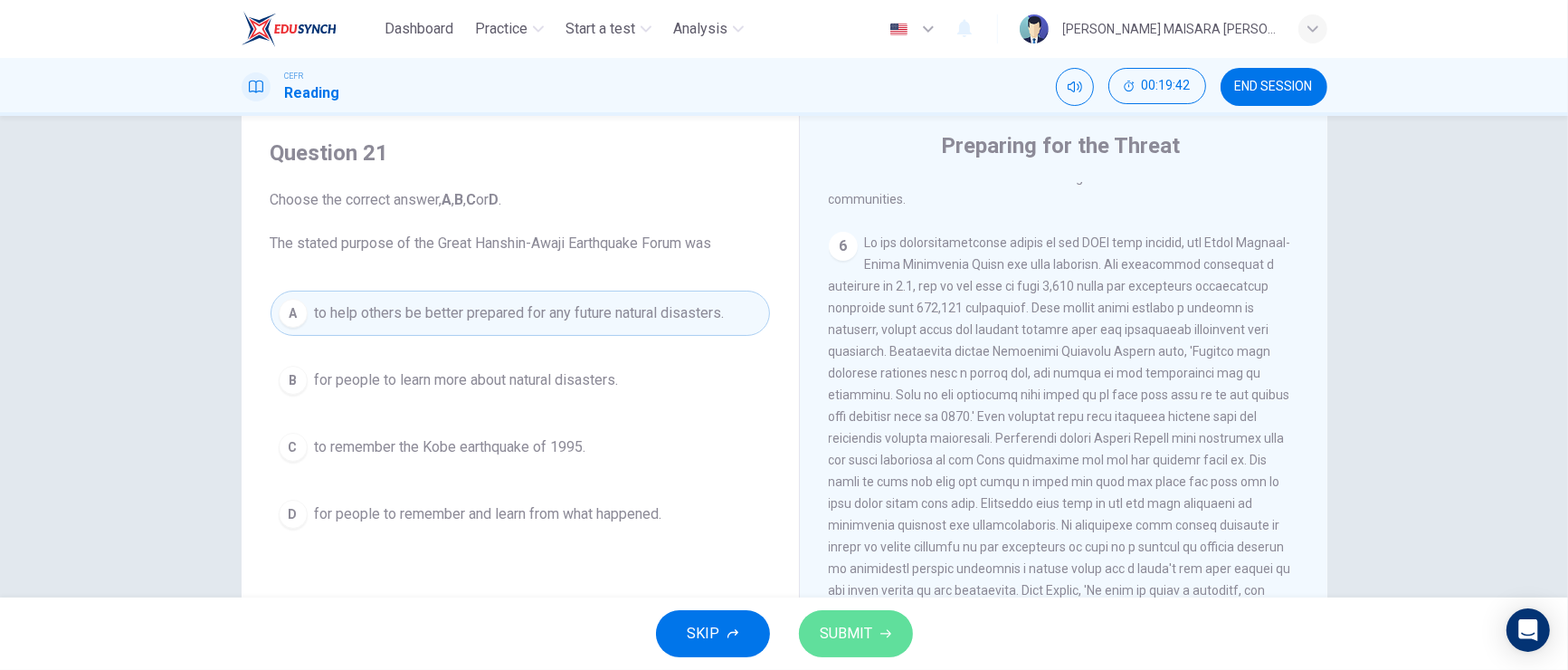 click on "SUBMIT" at bounding box center (856, 634) 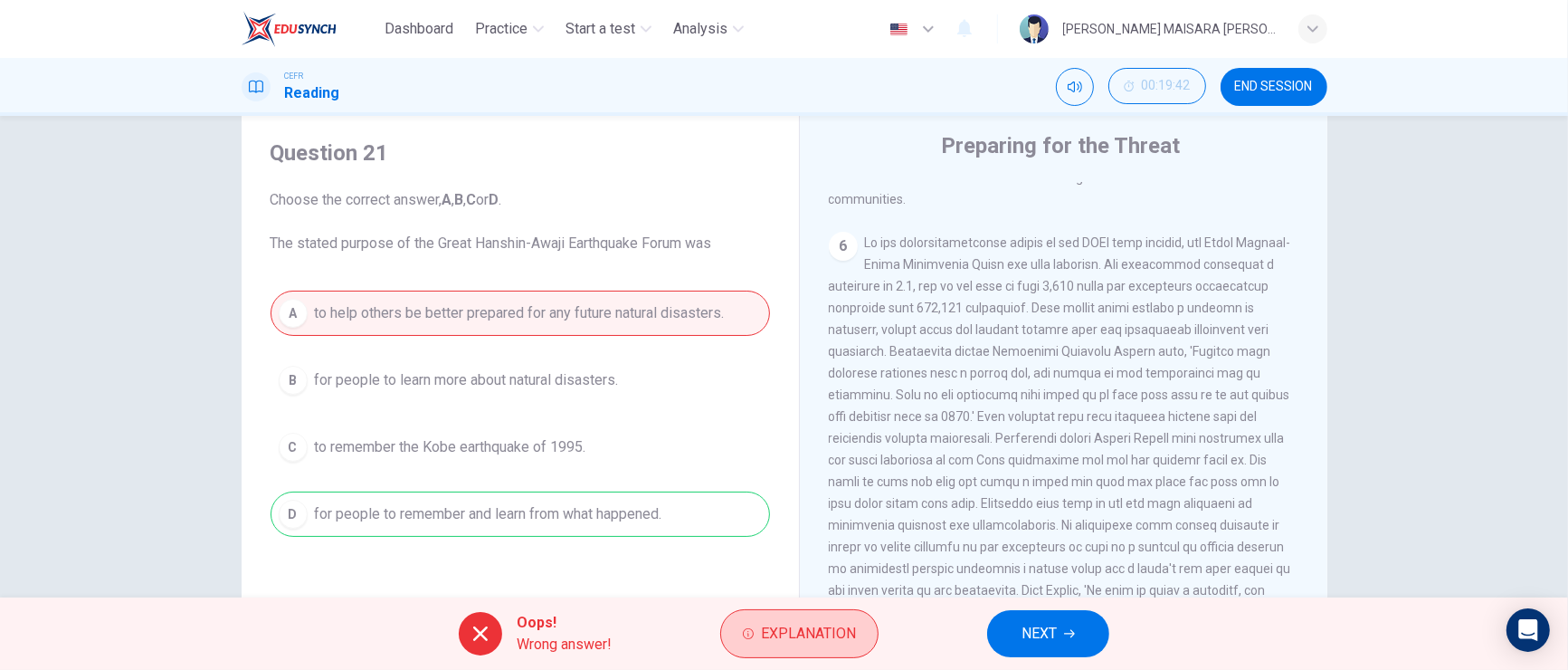 click on "Explanation" at bounding box center [808, 634] 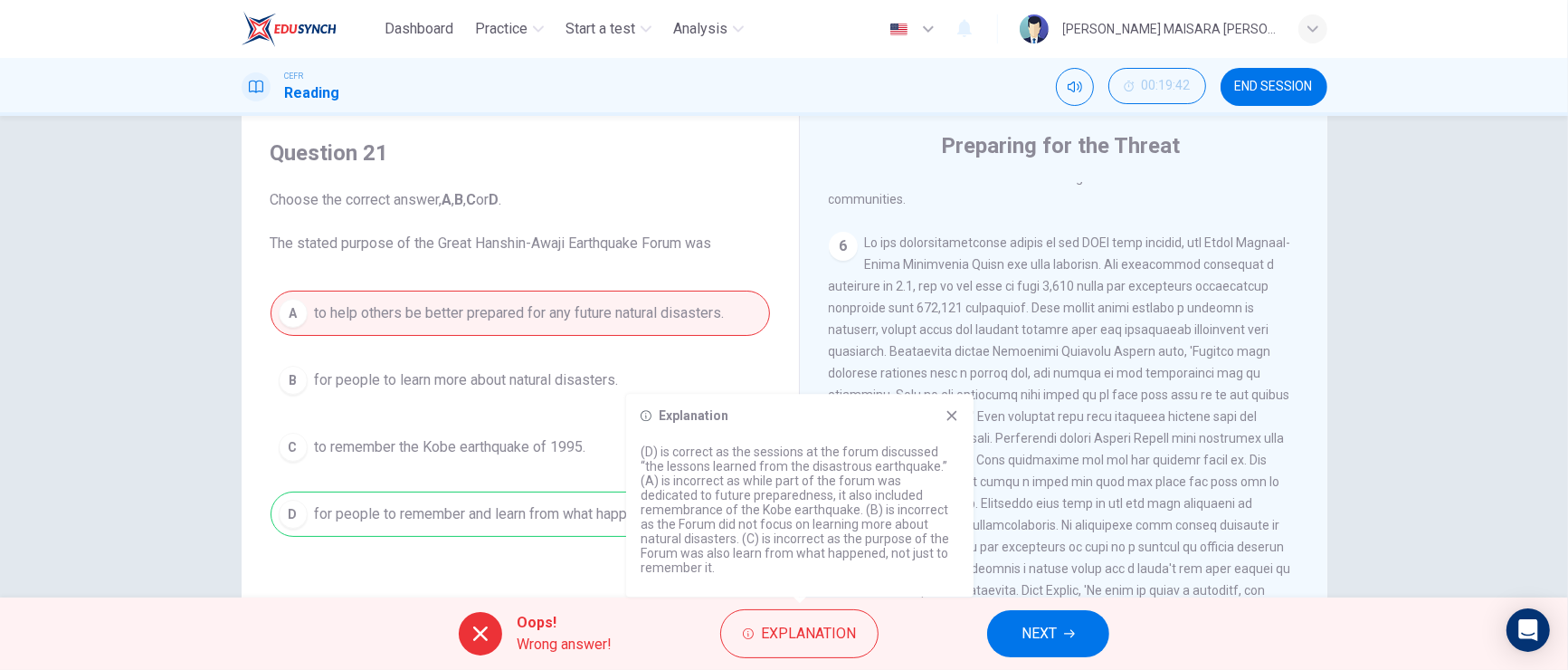 click 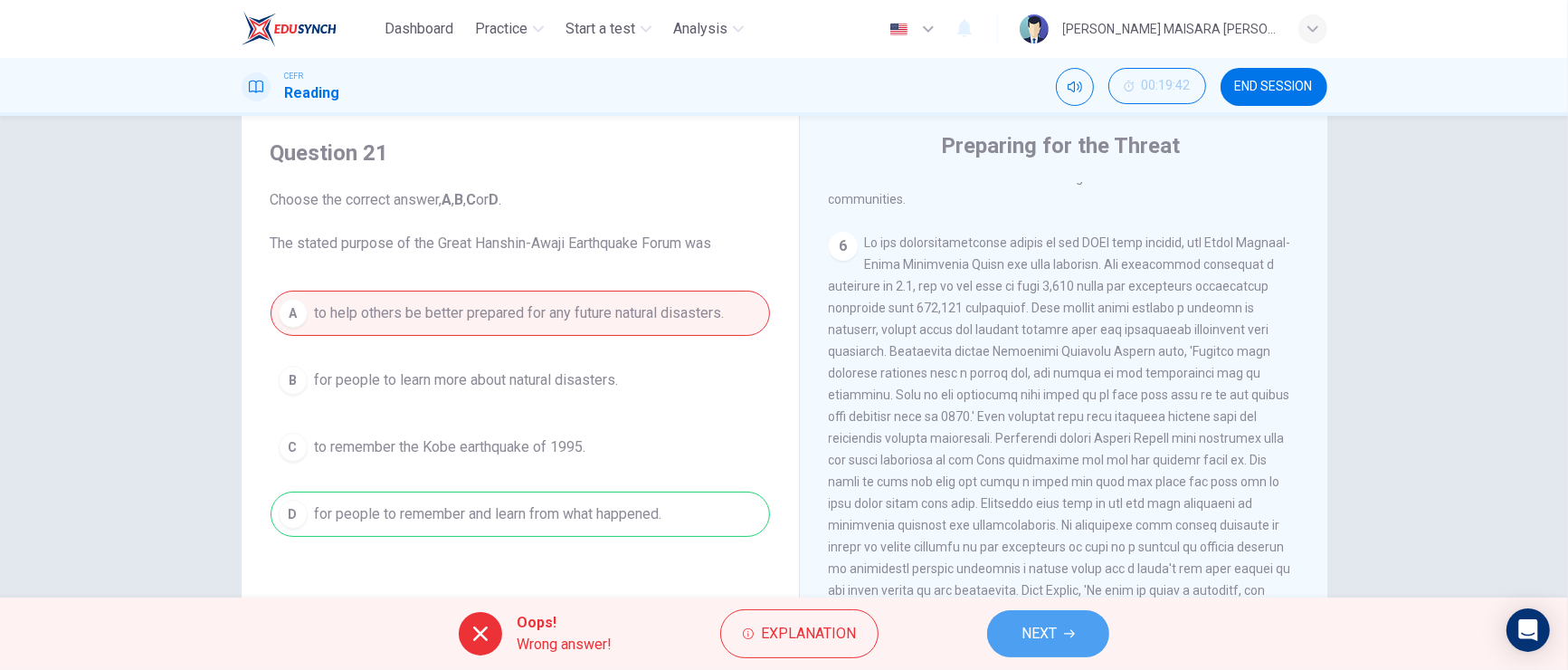 click on "NEXT" at bounding box center (1039, 634) 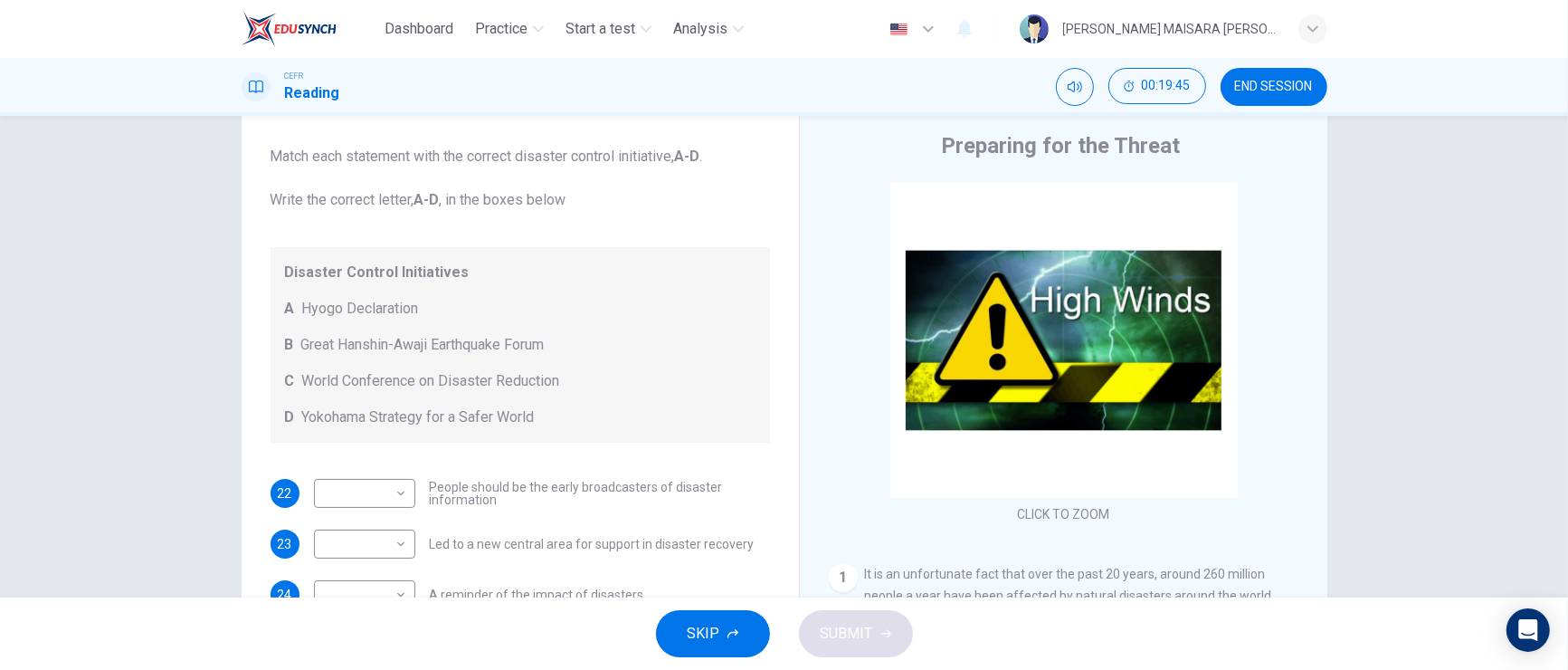 scroll, scrollTop: 124, scrollLeft: 0, axis: vertical 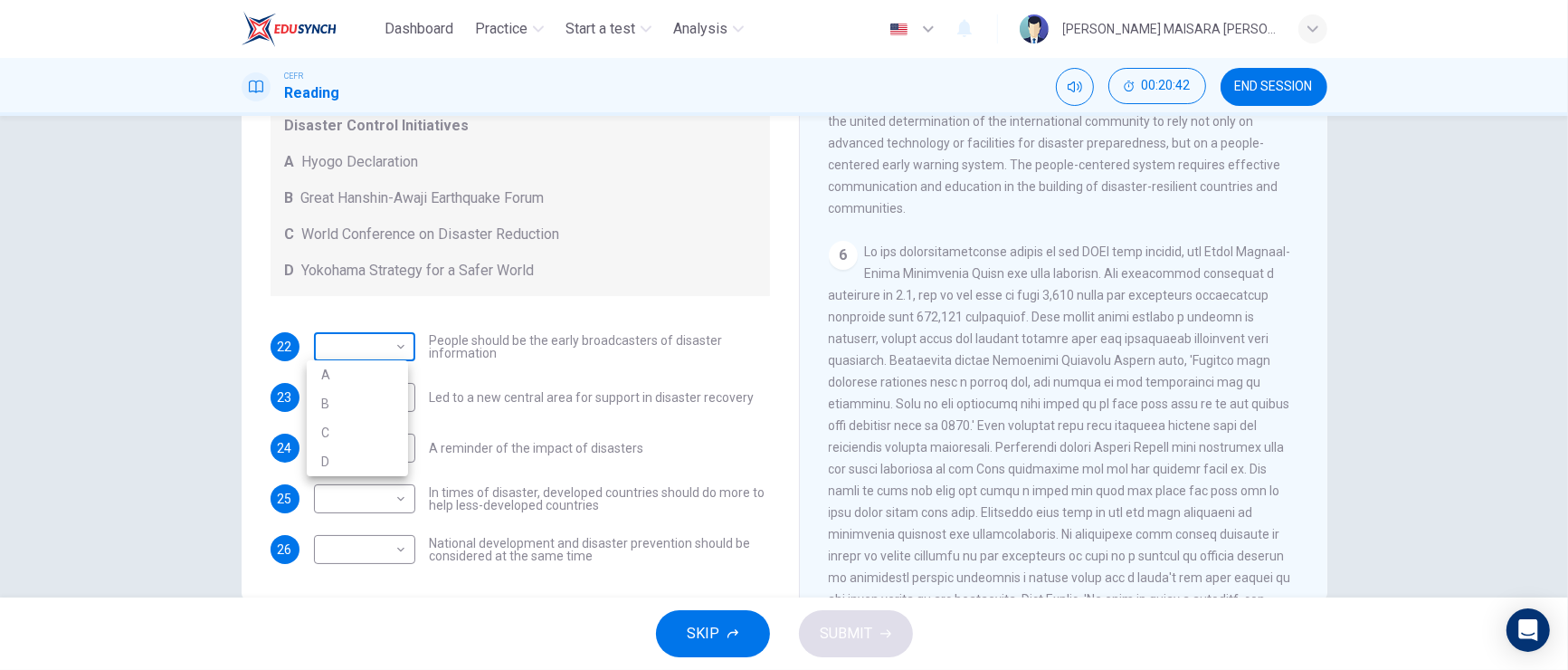 click on "Dashboard Practice Start a test Analysis English en ​ [PERSON_NAME] MAISARA [PERSON_NAME] CEFR Reading 00:20:42 END SESSION Questions 22 - 26 Look at the following statements and the list of disaster control initiatives below.
Match each statement with the correct disaster control initiative,  A-D .
Write the correct letter,  A-D , in the boxes below Disaster Control Initiatives A Hyogo Declaration B Great Hanshin-Awaji Earthquake Forum C World Conference on Disaster Reduction D Yokohama Strategy for a Safer World 22 ​ ​ People should be the early broadcasters of disaster information 23 ​ ​ Led to a new central area for support in disaster recovery 24 ​ ​ A reminder of the impact of disasters 25 ​ ​ In times of disaster, developed countries should do more to help less-developed countries 26 ​ ​ National development and disaster prevention should be considered at the same time Preparing for the Threat CLICK TO ZOOM Click to Zoom 1 2 3 4 5 6 SKIP SUBMIT Dashboard Practice Start a test 2025" at bounding box center [784, 335] 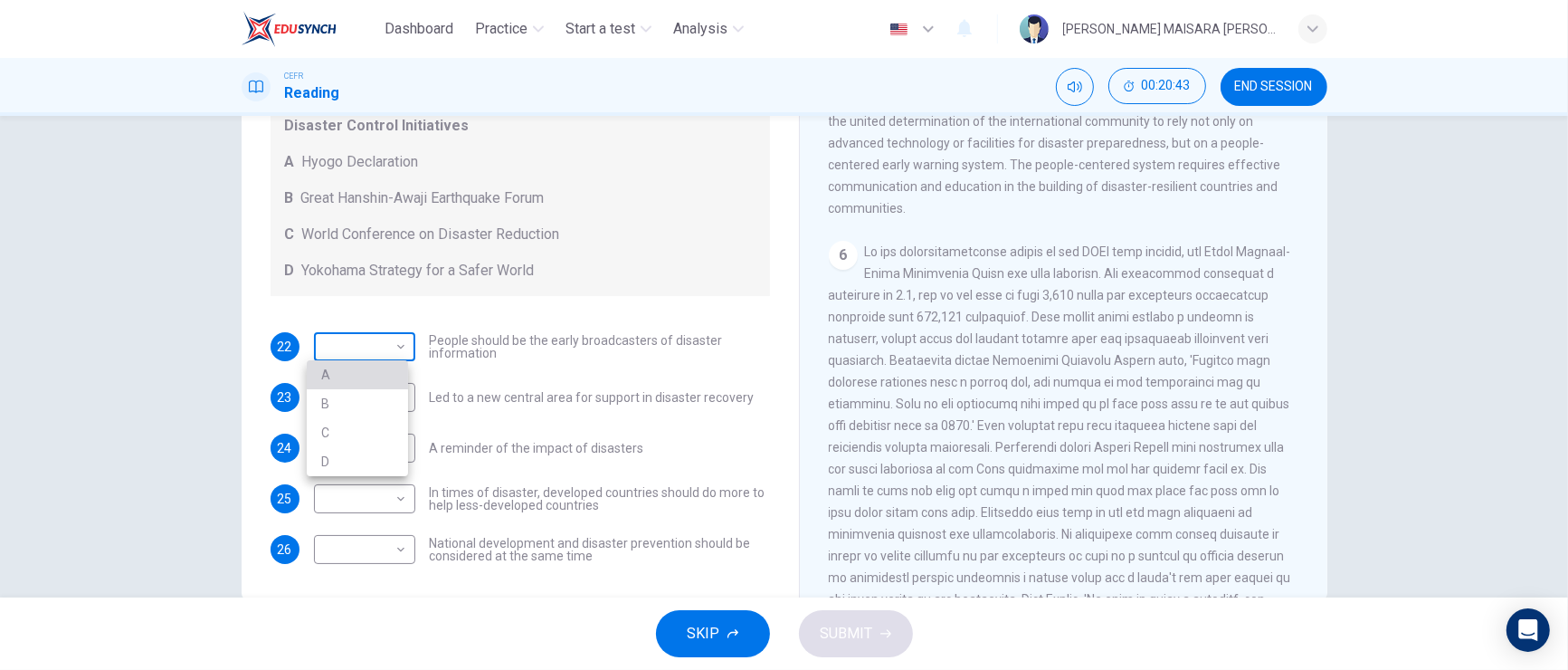 click on "A" at bounding box center (357, 375) 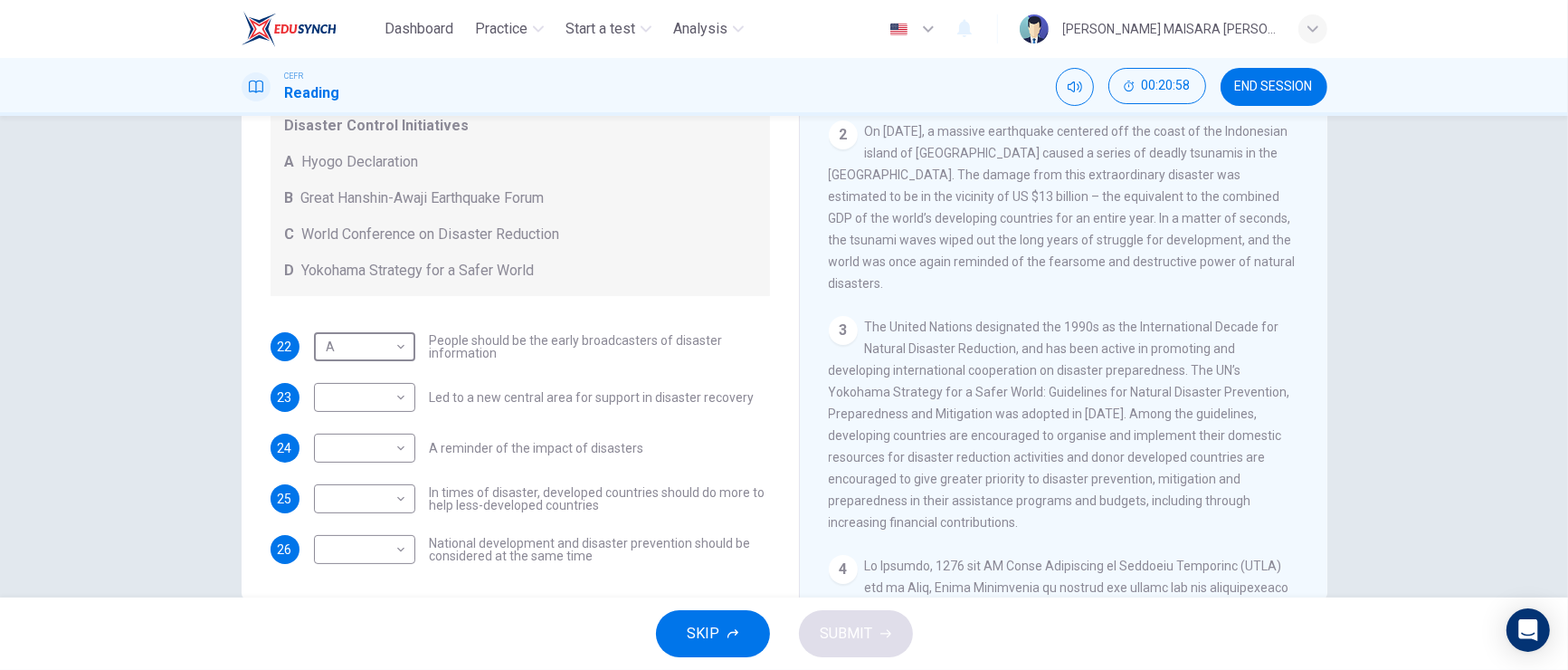 scroll, scrollTop: 508, scrollLeft: 0, axis: vertical 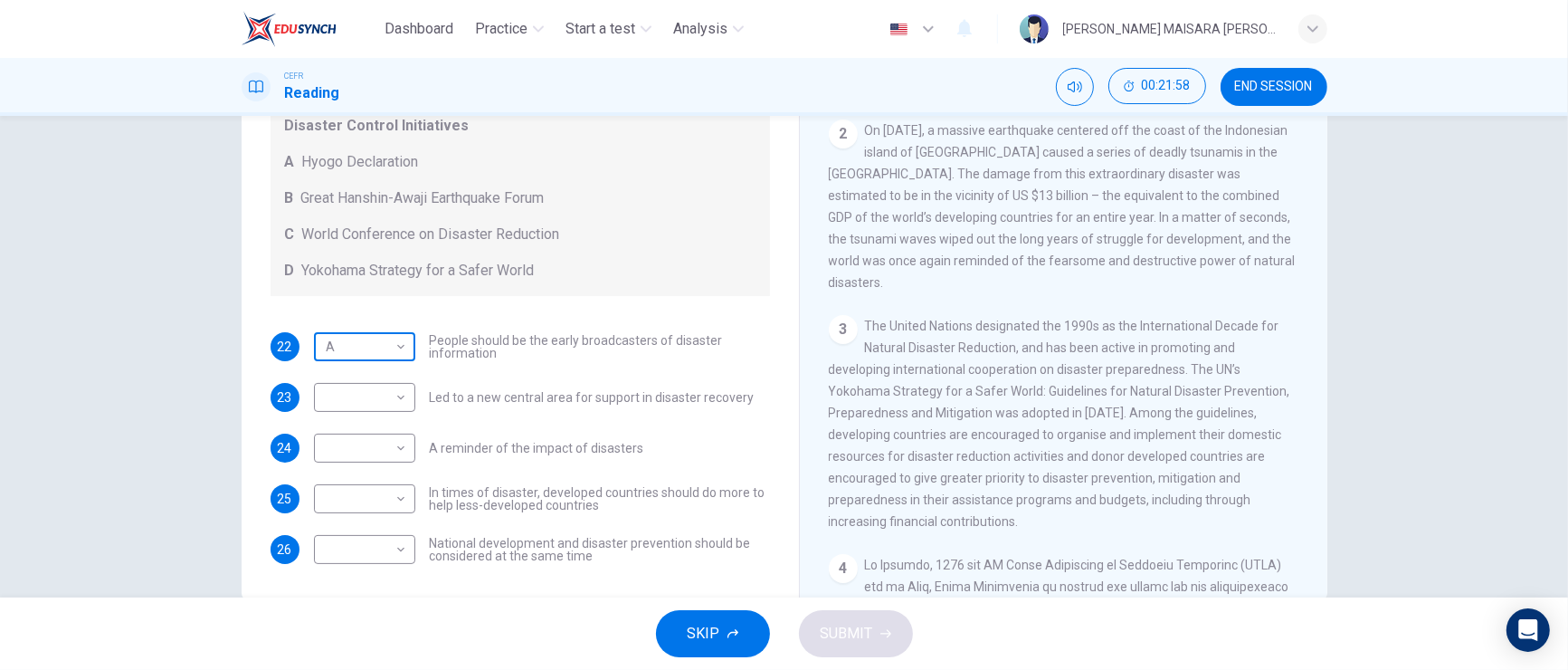 click on "Dashboard Practice Start a test Analysis English en ​ [PERSON_NAME] MAISARA [PERSON_NAME] CEFR Reading 00:21:58 END SESSION Questions 22 - 26 Look at the following statements and the list of disaster control initiatives below.
Match each statement with the correct disaster control initiative,  A-D .
Write the correct letter,  A-D , in the boxes below Disaster Control Initiatives A Hyogo Declaration B Great Hanshin-Awaji Earthquake Forum C World Conference on Disaster Reduction D Yokohama Strategy for a Safer World 22 A A ​ People should be the early broadcasters of disaster information 23 ​ ​ Led to a new central area for support in disaster recovery 24 ​ ​ A reminder of the impact of disasters 25 ​ ​ In times of disaster, developed countries should do more to help less-developed countries 26 ​ ​ National development and disaster prevention should be considered at the same time Preparing for the Threat CLICK TO ZOOM Click to Zoom 1 2 3 4 5 6 SKIP SUBMIT Dashboard Practice Start a test 2025" at bounding box center (784, 335) 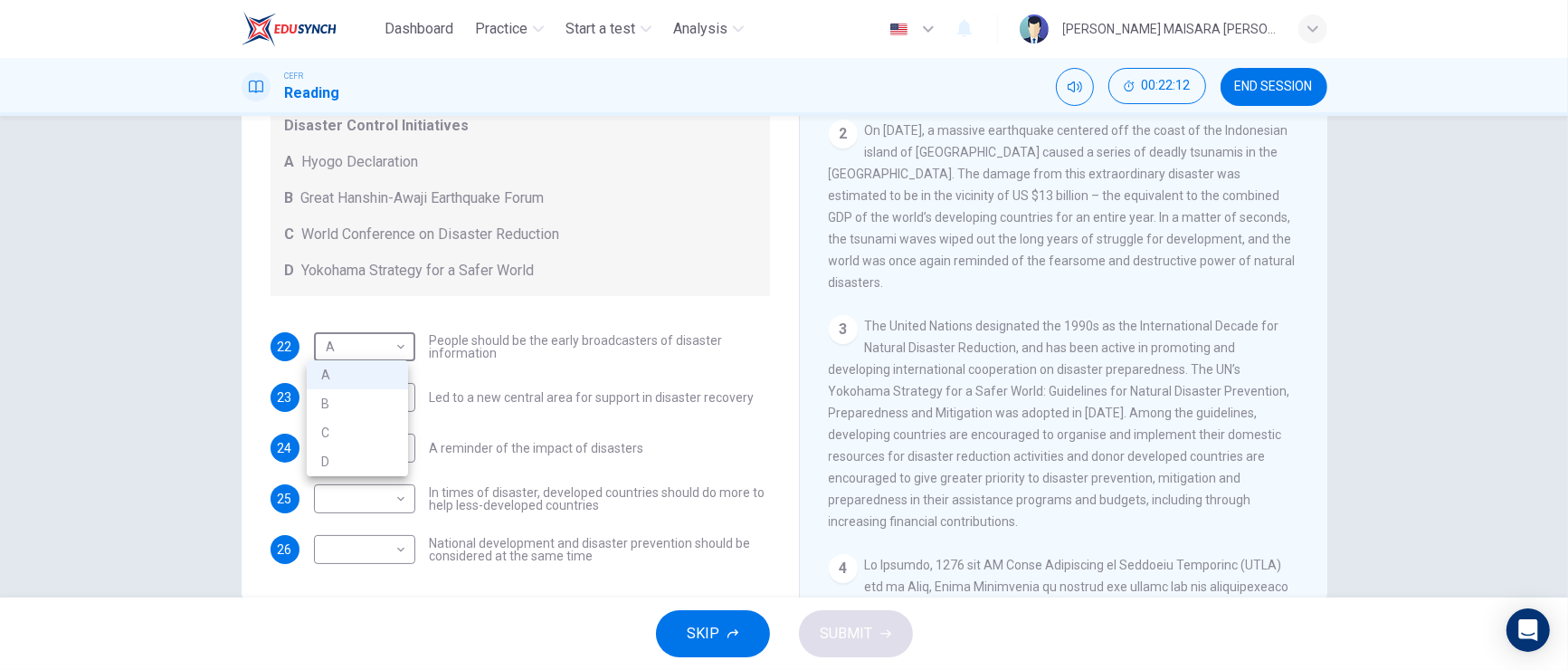 click on "D" at bounding box center (357, 462) 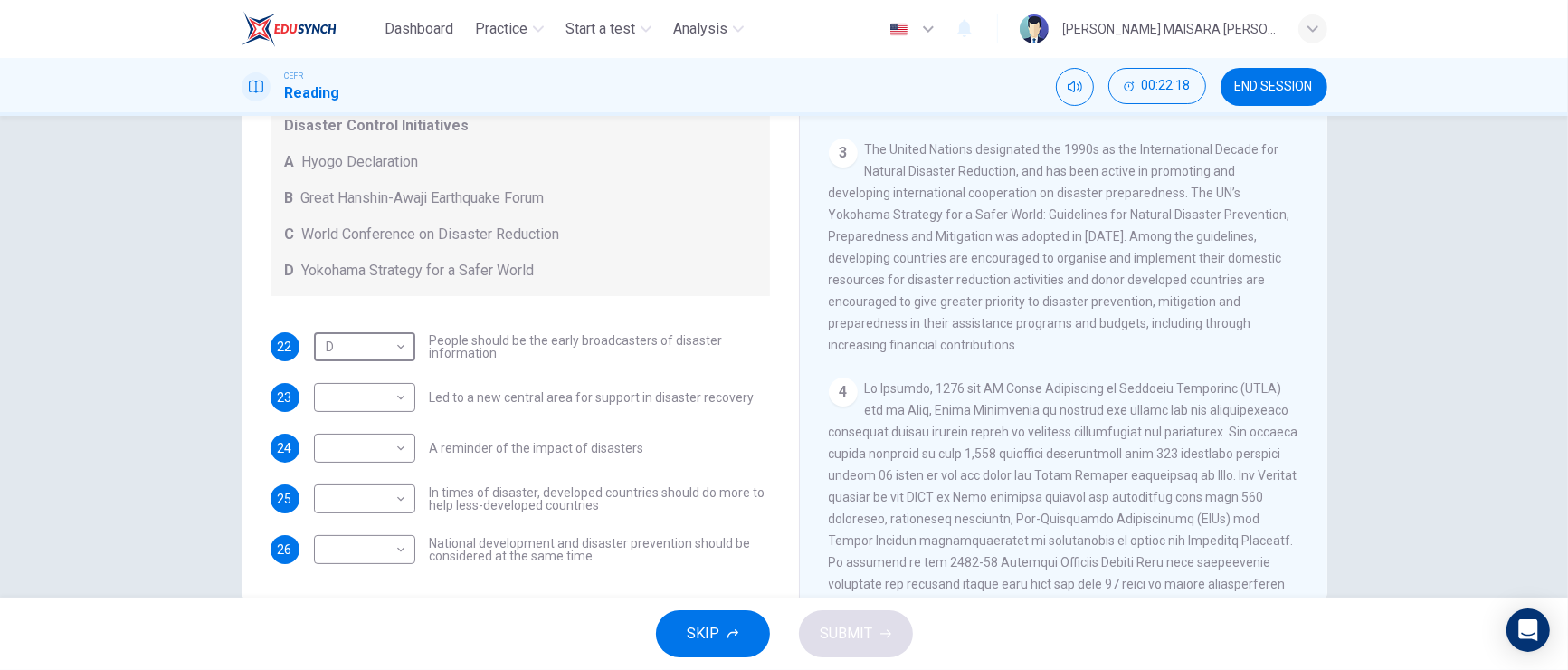 scroll, scrollTop: 689, scrollLeft: 0, axis: vertical 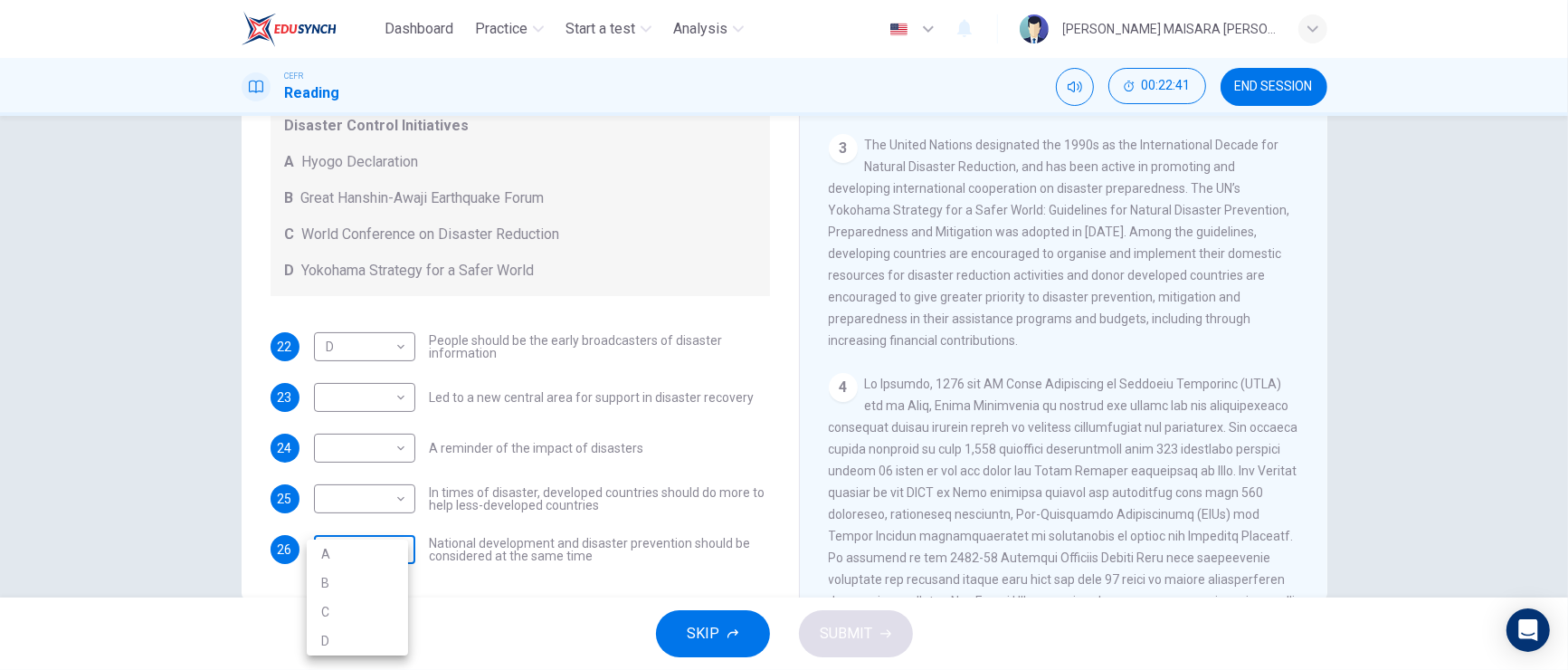 click on "Dashboard Practice Start a test Analysis English en ​ [PERSON_NAME] MAISARA [PERSON_NAME] CEFR Reading 00:22:41 END SESSION Questions 22 - 26 Look at the following statements and the list of disaster control initiatives below.
Match each statement with the correct disaster control initiative,  A-D .
Write the correct letter,  A-D , in the boxes below Disaster Control Initiatives A Hyogo Declaration B Great Hanshin-Awaji Earthquake Forum C World Conference on Disaster Reduction D Yokohama Strategy for a Safer World 22 D D ​ People should be the early broadcasters of disaster information 23 ​ ​ Led to a new central area for support in disaster recovery 24 ​ ​ A reminder of the impact of disasters 25 ​ ​ In times of disaster, developed countries should do more to help less-developed countries 26 ​ ​ National development and disaster prevention should be considered at the same time Preparing for the Threat CLICK TO ZOOM Click to Zoom 1 2 3 4 5 6 SKIP SUBMIT Dashboard Practice Start a test 2025" at bounding box center [784, 335] 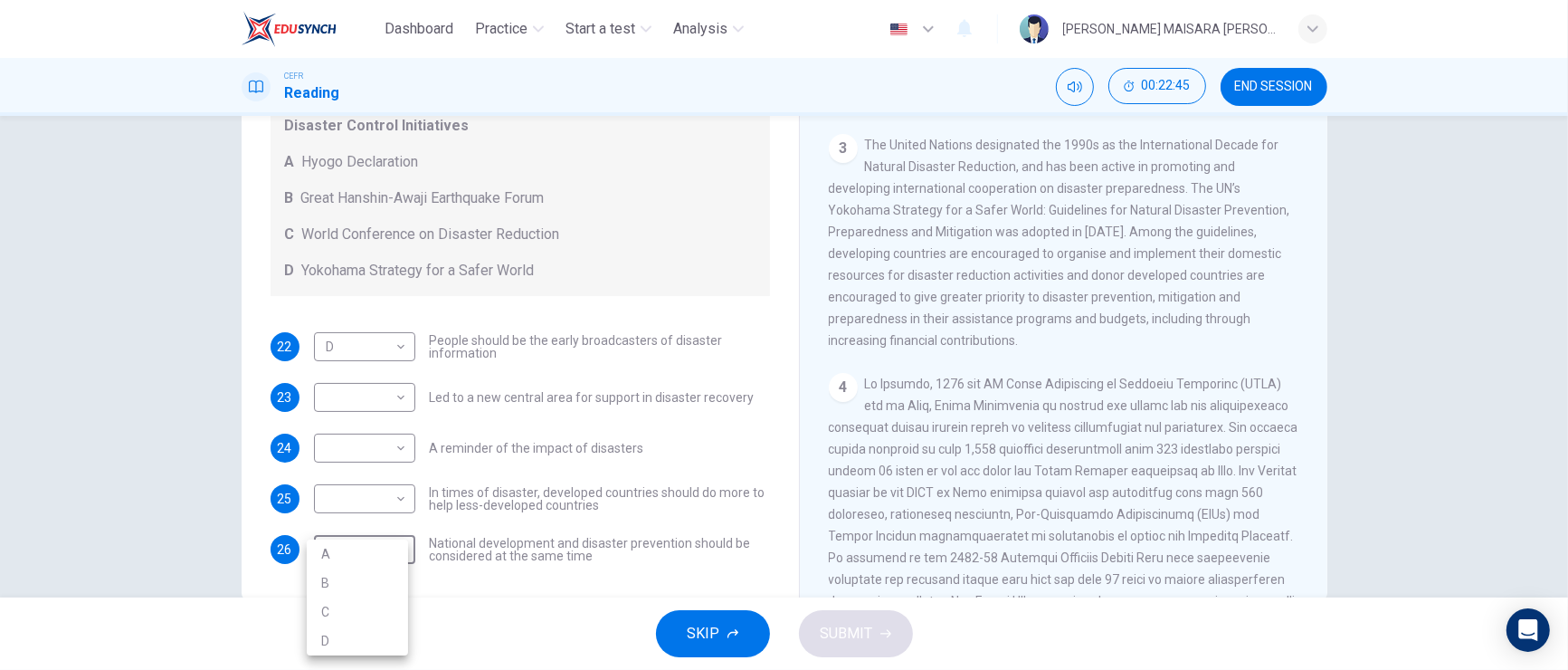 click on "C" at bounding box center (357, 612) 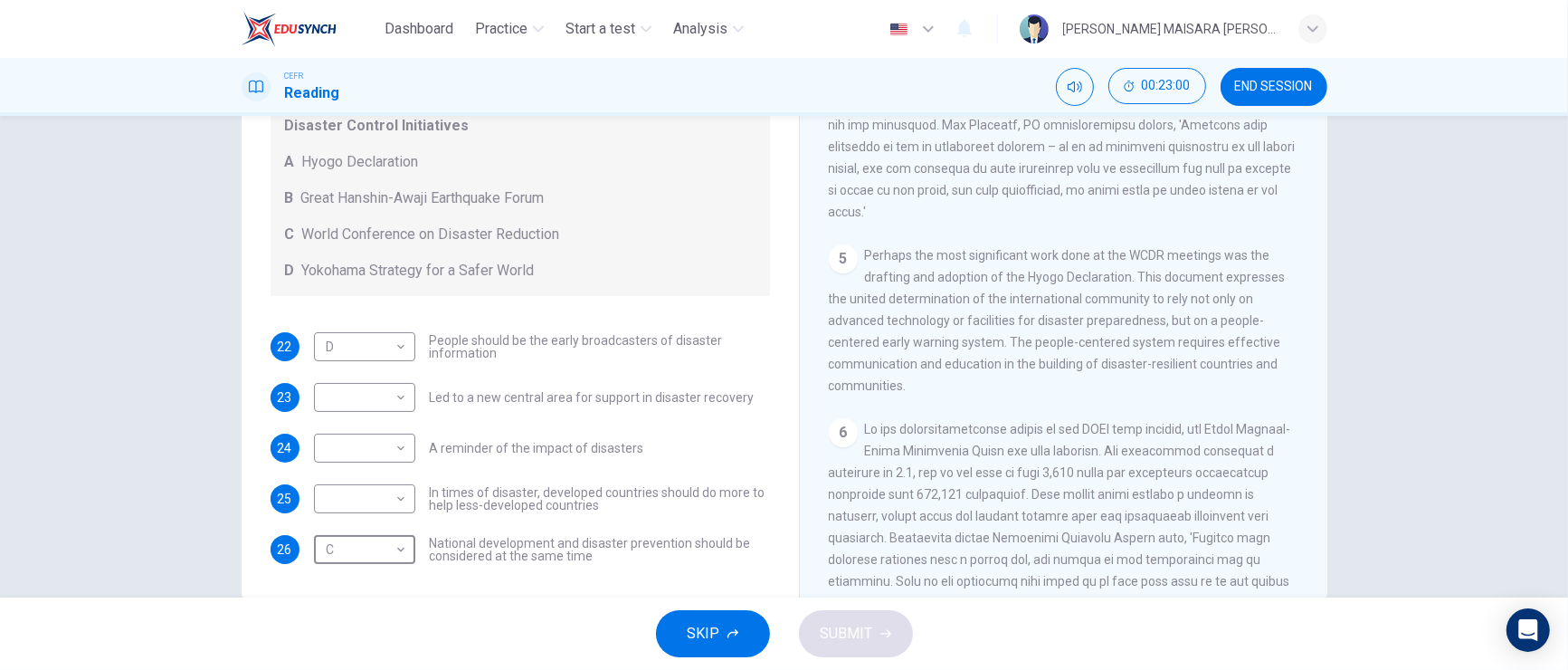 scroll, scrollTop: 1287, scrollLeft: 0, axis: vertical 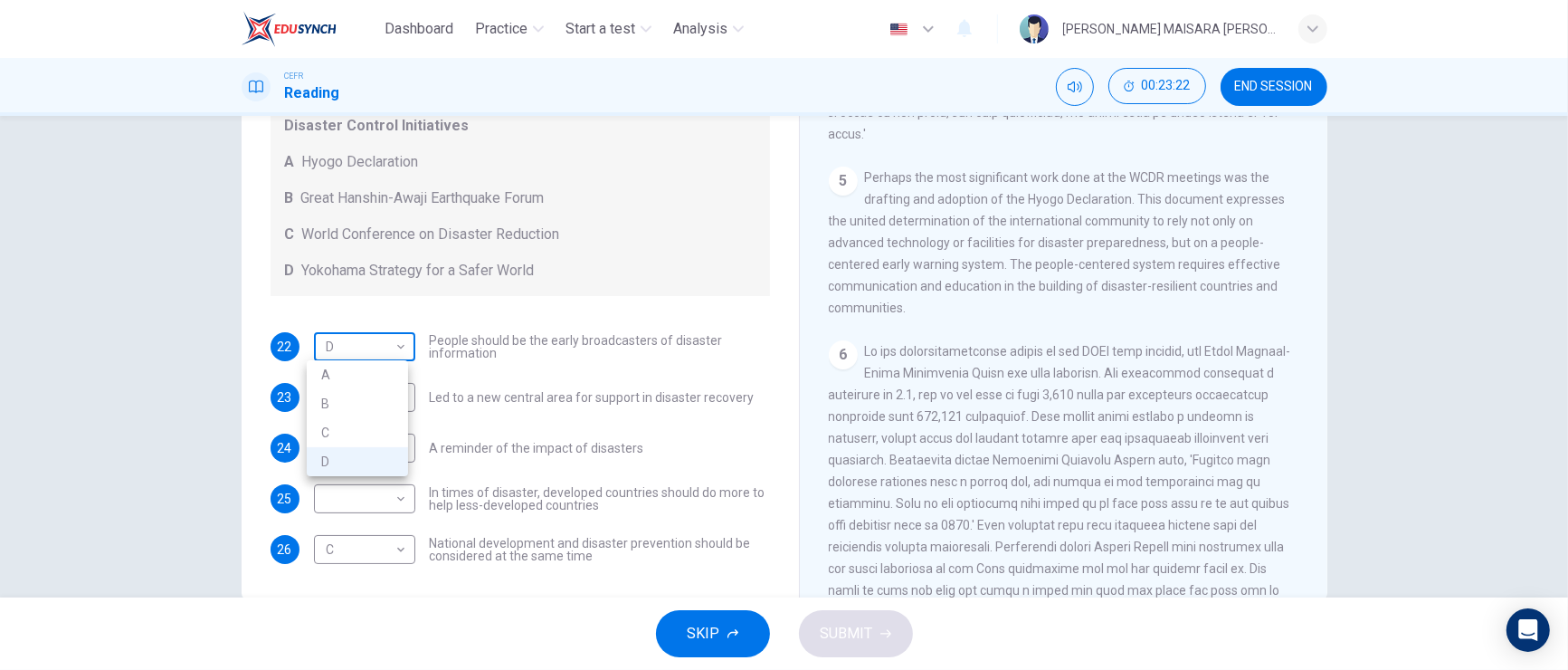click on "Dashboard Practice Start a test Analysis English en ​ [PERSON_NAME] MAISARA [PERSON_NAME] CEFR Reading 00:23:22 END SESSION Questions 22 - 26 Look at the following statements and the list of disaster control initiatives below.
Match each statement with the correct disaster control initiative,  A-D .
Write the correct letter,  A-D , in the boxes below Disaster Control Initiatives A Hyogo Declaration B Great Hanshin-Awaji Earthquake Forum C World Conference on Disaster Reduction D Yokohama Strategy for a Safer World 22 D D ​ People should be the early broadcasters of disaster information 23 ​ ​ Led to a new central area for support in disaster recovery 24 ​ ​ A reminder of the impact of disasters 25 ​ ​ In times of disaster, developed countries should do more to help less-developed countries 26 C C ​ National development and disaster prevention should be considered at the same time Preparing for the Threat CLICK TO ZOOM Click to Zoom 1 2 3 4 5 6 SKIP SUBMIT Dashboard Practice Start a test 2025" at bounding box center (784, 335) 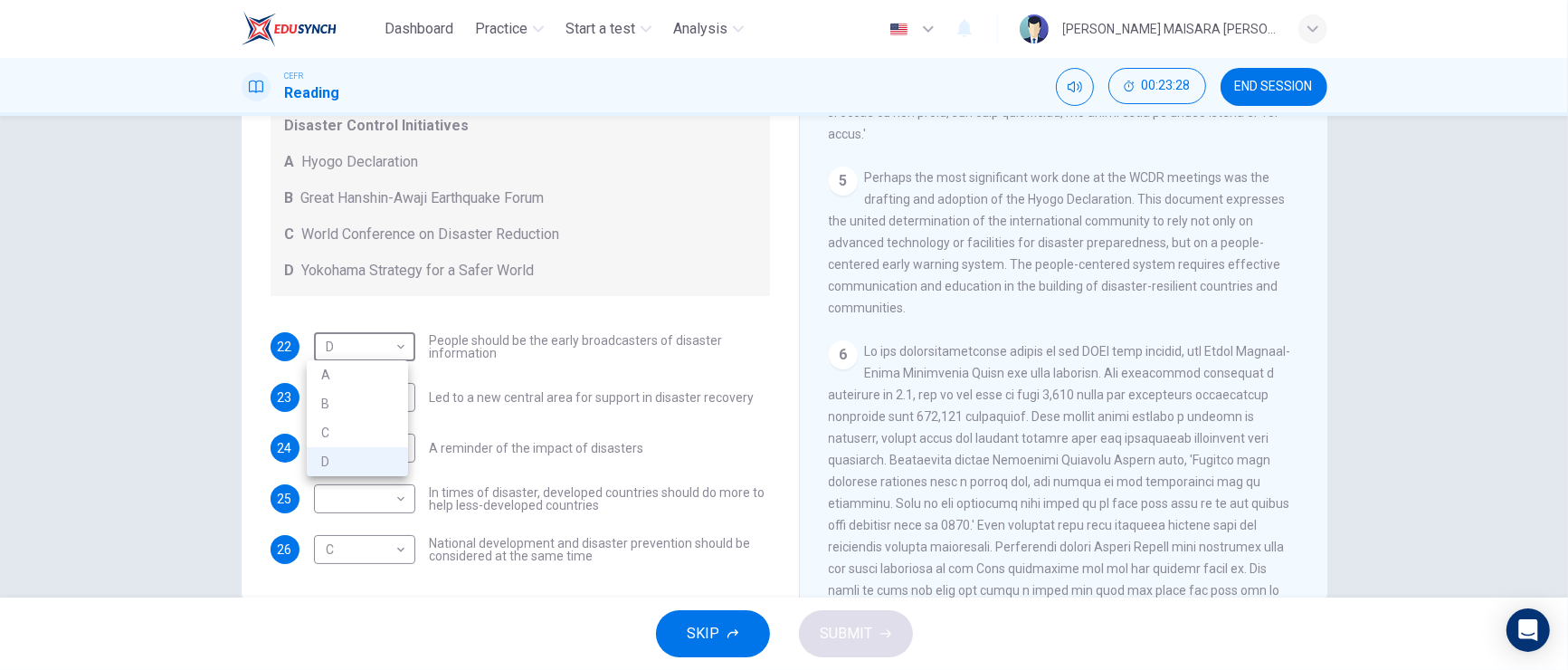 click on "A" at bounding box center (357, 375) 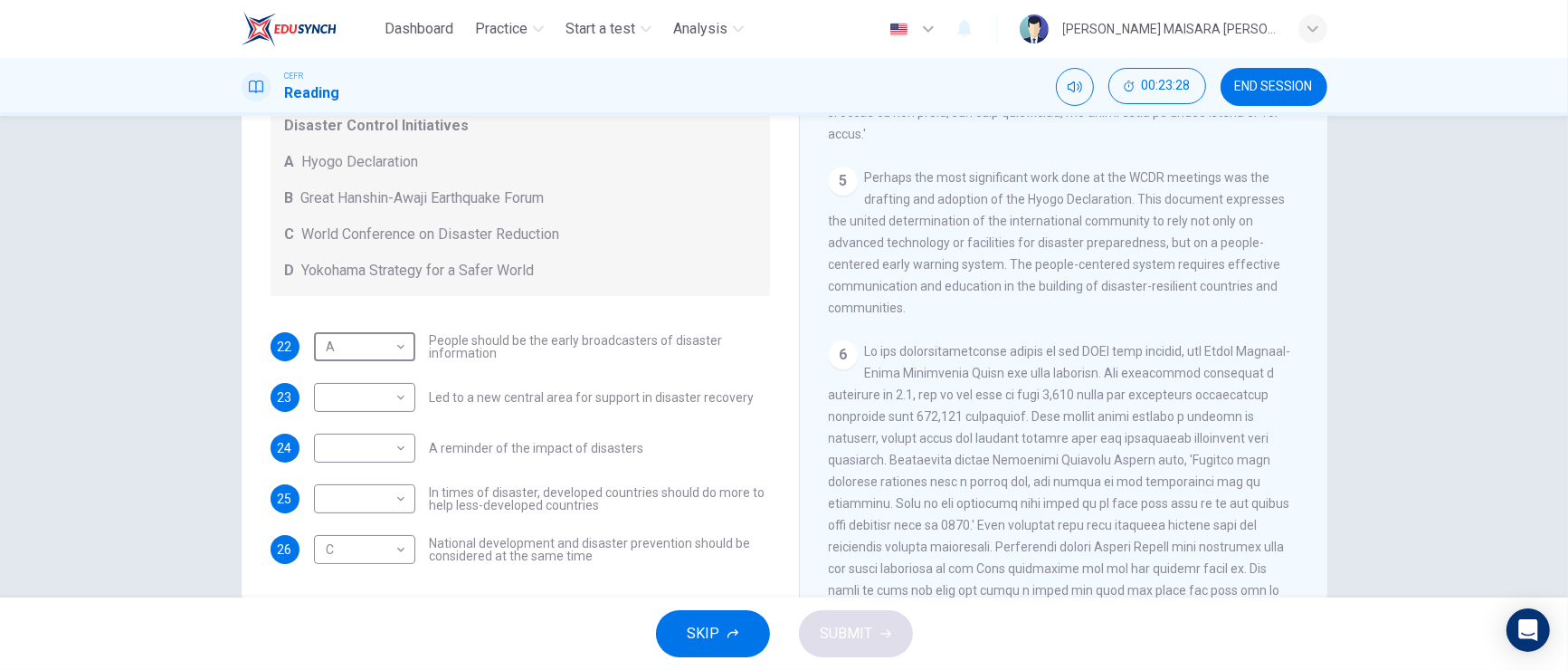 type on "A" 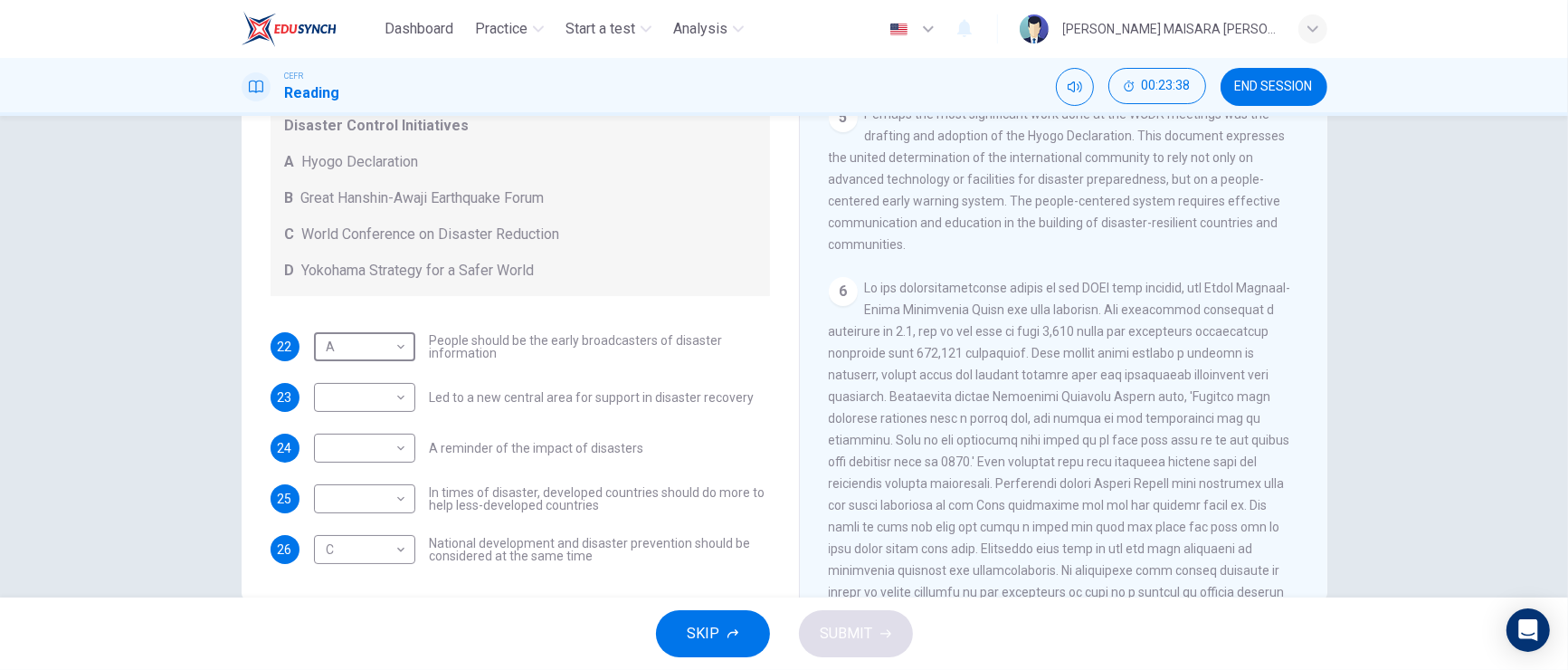 scroll, scrollTop: 1359, scrollLeft: 0, axis: vertical 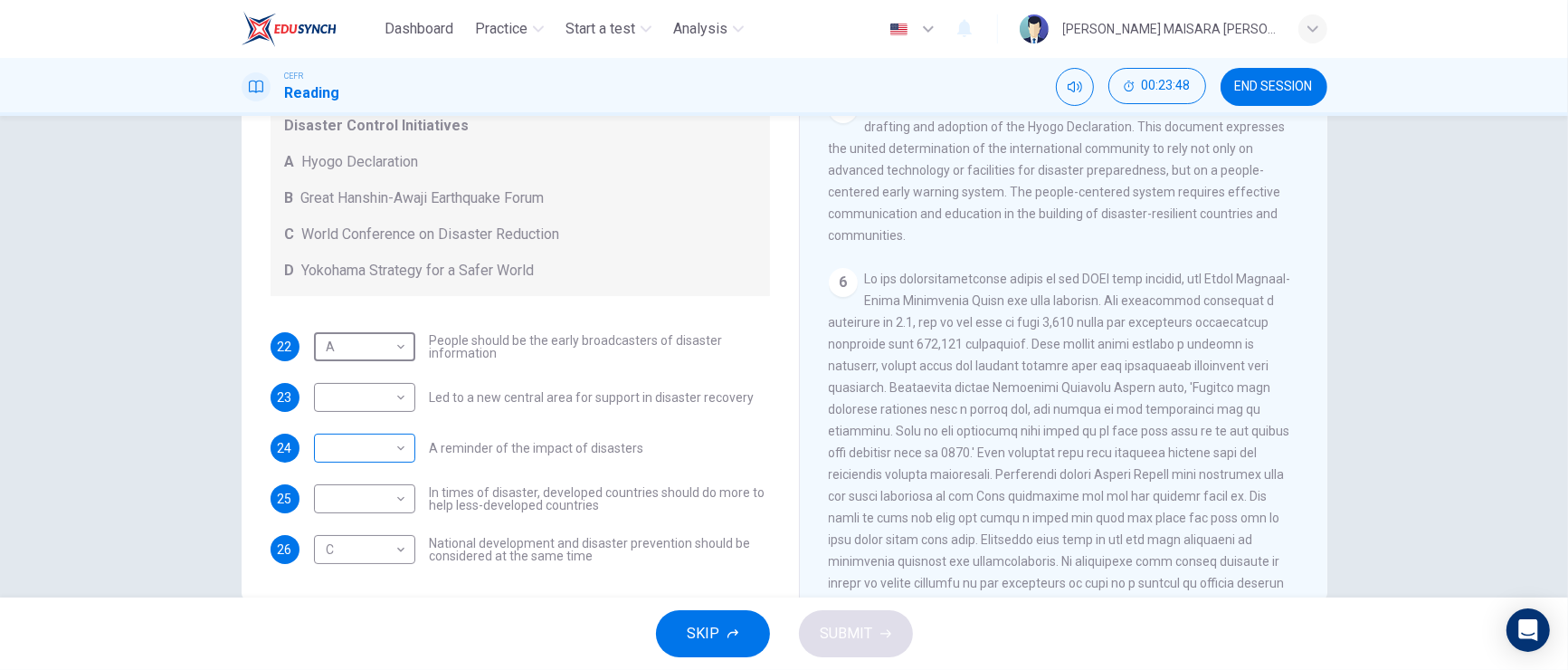 click on "Dashboard Practice Start a test Analysis English en ​ [PERSON_NAME] MAISARA [PERSON_NAME] CEFR Reading 00:23:48 END SESSION Questions 22 - 26 Look at the following statements and the list of disaster control initiatives below.
Match each statement with the correct disaster control initiative,  A-D .
Write the correct letter,  A-D , in the boxes below Disaster Control Initiatives A Hyogo Declaration B Great Hanshin-Awaji Earthquake Forum C World Conference on Disaster Reduction D Yokohama Strategy for a Safer World 22 A A ​ People should be the early broadcasters of disaster information 23 ​ ​ Led to a new central area for support in disaster recovery 24 ​ ​ A reminder of the impact of disasters 25 ​ ​ In times of disaster, developed countries should do more to help less-developed countries 26 C C ​ National development and disaster prevention should be considered at the same time Preparing for the Threat CLICK TO ZOOM Click to Zoom 1 2 3 4 5 6 SKIP SUBMIT Dashboard Practice Start a test 2025" at bounding box center (784, 335) 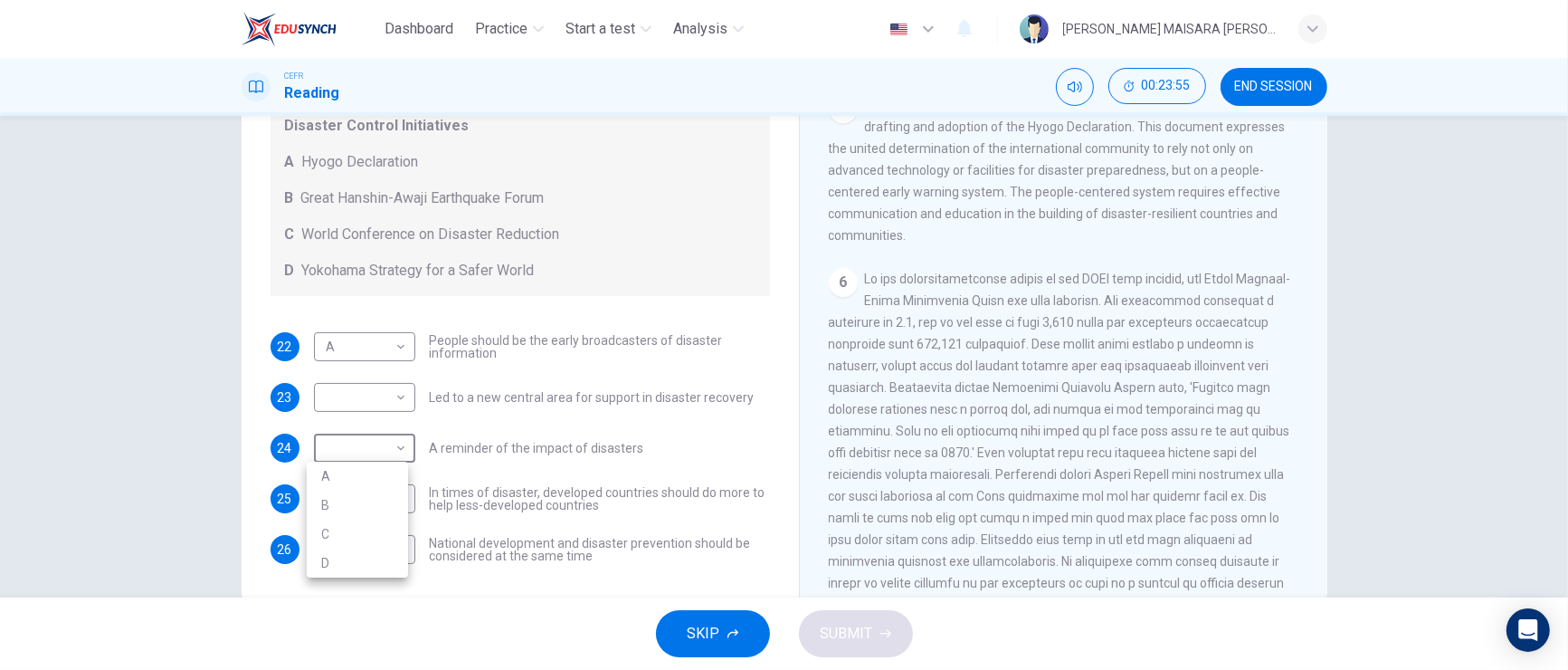 click on "B" at bounding box center [357, 505] 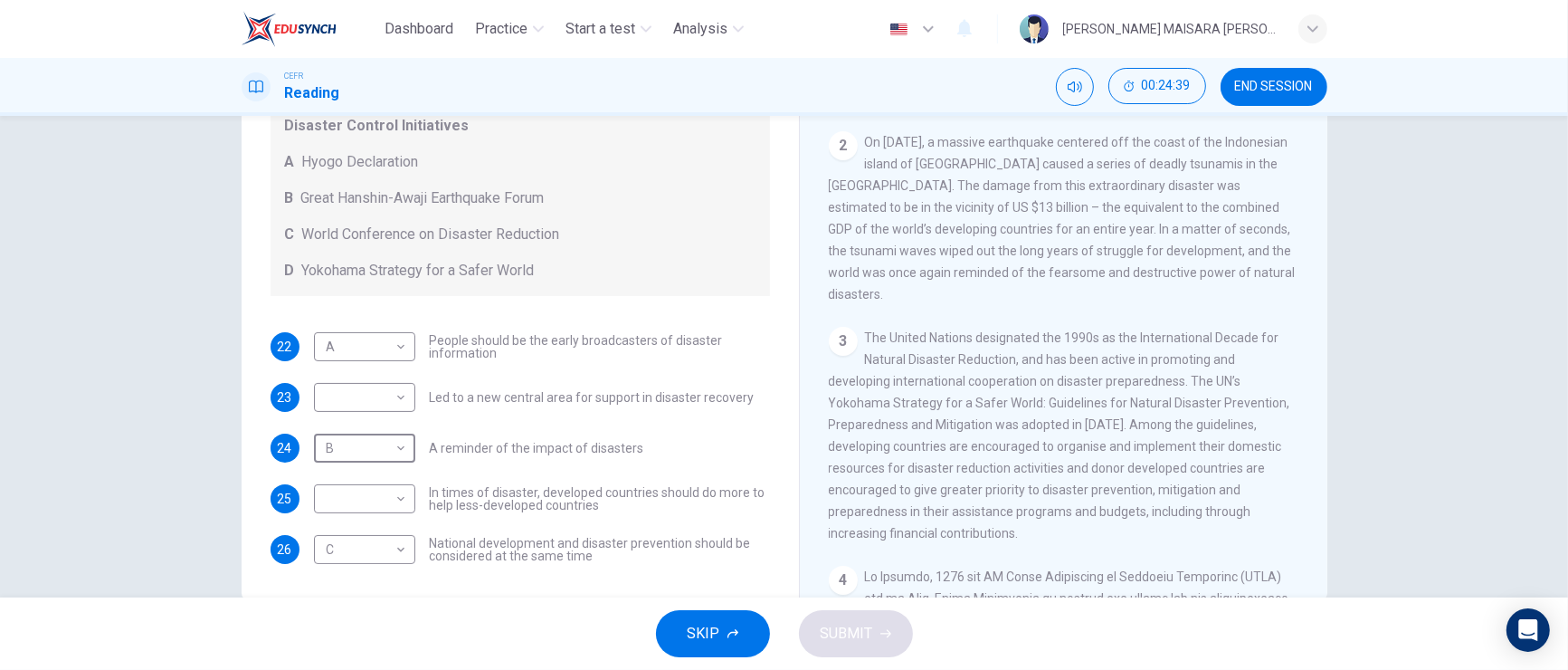 scroll, scrollTop: 498, scrollLeft: 0, axis: vertical 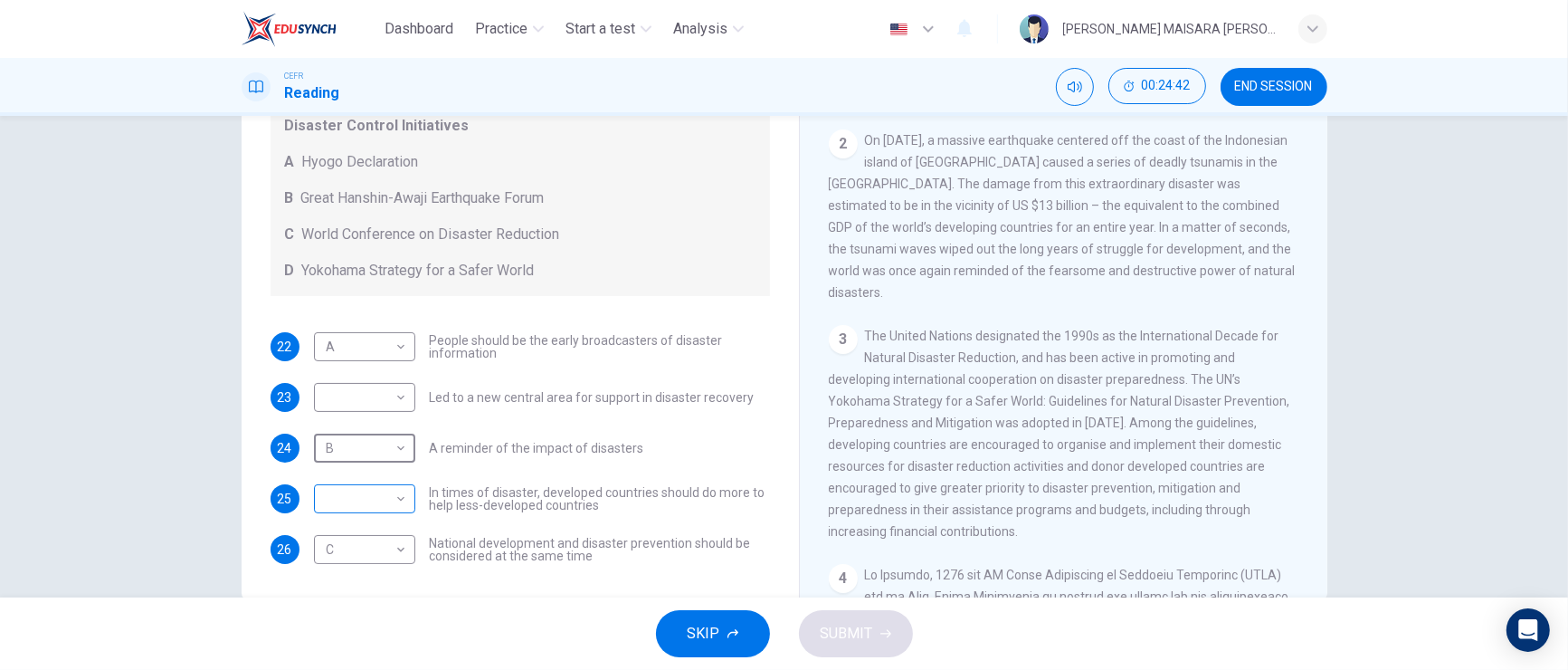 click on "Dashboard Practice Start a test Analysis English en ​ [PERSON_NAME] MAISARA [PERSON_NAME] CEFR Reading 00:24:42 END SESSION Questions 22 - 26 Look at the following statements and the list of disaster control initiatives below.
Match each statement with the correct disaster control initiative,  A-D .
Write the correct letter,  A-D , in the boxes below Disaster Control Initiatives A Hyogo Declaration B Great Hanshin-Awaji Earthquake Forum C World Conference on Disaster Reduction D Yokohama Strategy for a Safer World 22 A A ​ People should be the early broadcasters of disaster information 23 ​ ​ Led to a new central area for support in disaster recovery 24 B B ​ A reminder of the impact of disasters 25 ​ ​ In times of disaster, developed countries should do more to help less-developed countries 26 C C ​ National development and disaster prevention should be considered at the same time Preparing for the Threat CLICK TO ZOOM Click to Zoom 1 2 3 4 5 6 SKIP SUBMIT Dashboard Practice Start a test 2025" at bounding box center [784, 335] 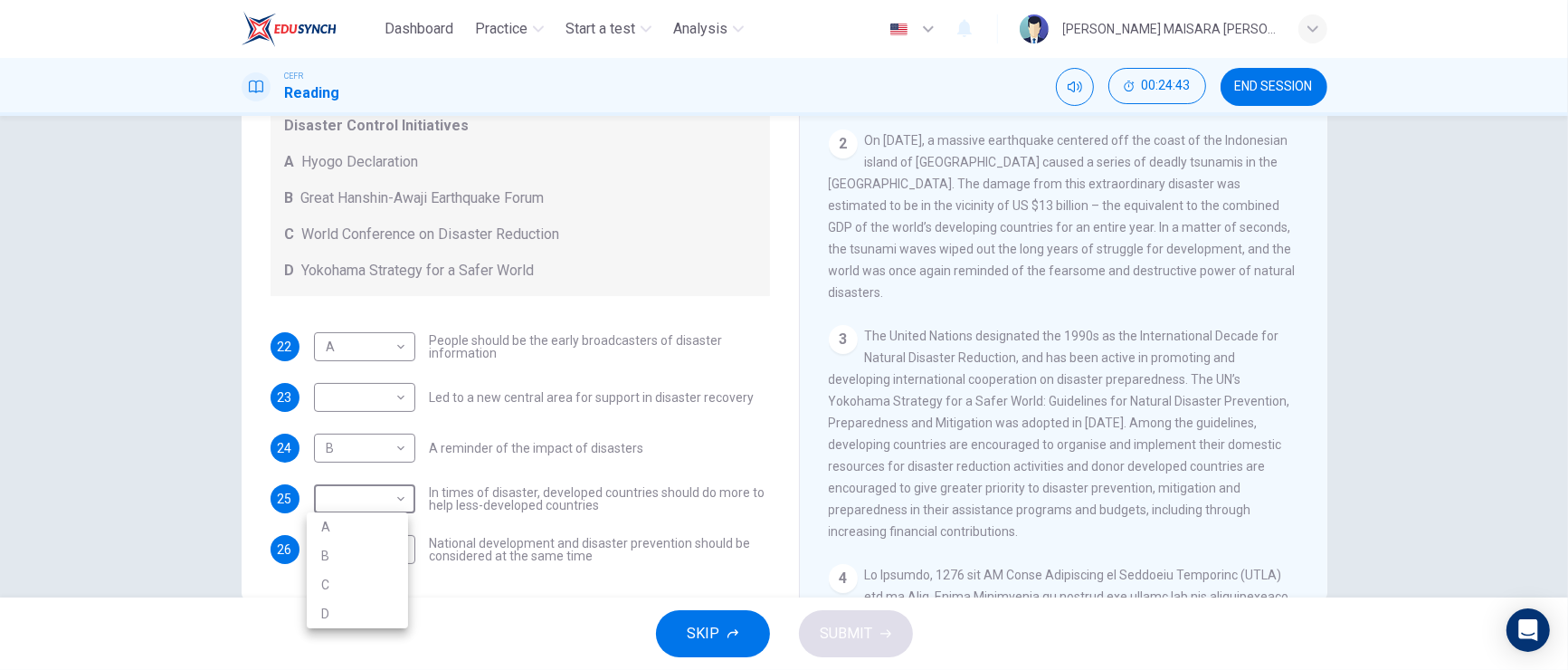 click on "D" at bounding box center (357, 614) 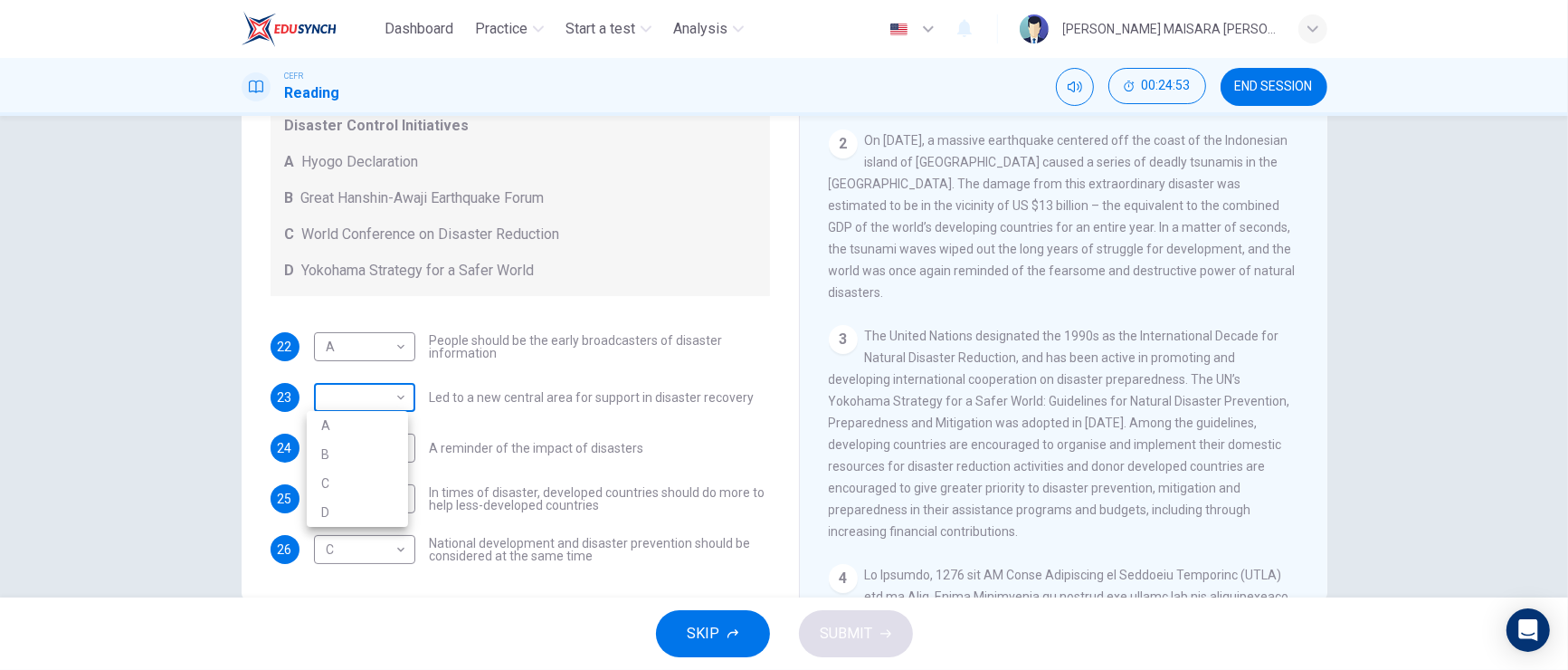 click on "Dashboard Practice Start a test Analysis English en ​ [PERSON_NAME] MAISARA [PERSON_NAME] CEFR Reading 00:24:53 END SESSION Questions 22 - 26 Look at the following statements and the list of disaster control initiatives below.
Match each statement with the correct disaster control initiative,  A-D .
Write the correct letter,  A-D , in the boxes below Disaster Control Initiatives A Hyogo Declaration B Great Hanshin-Awaji Earthquake Forum C World Conference on Disaster Reduction D Yokohama Strategy for a Safer World 22 A A ​ People should be the early broadcasters of disaster information 23 ​ ​ Led to a new central area for support in disaster recovery 24 B B ​ A reminder of the impact of disasters 25 D D ​ In times of disaster, developed countries should do more to help less-developed countries 26 C C ​ National development and disaster prevention should be considered at the same time Preparing for the Threat CLICK TO ZOOM Click to Zoom 1 2 3 4 5 6 SKIP SUBMIT Dashboard Practice Start a test 2025" at bounding box center (784, 335) 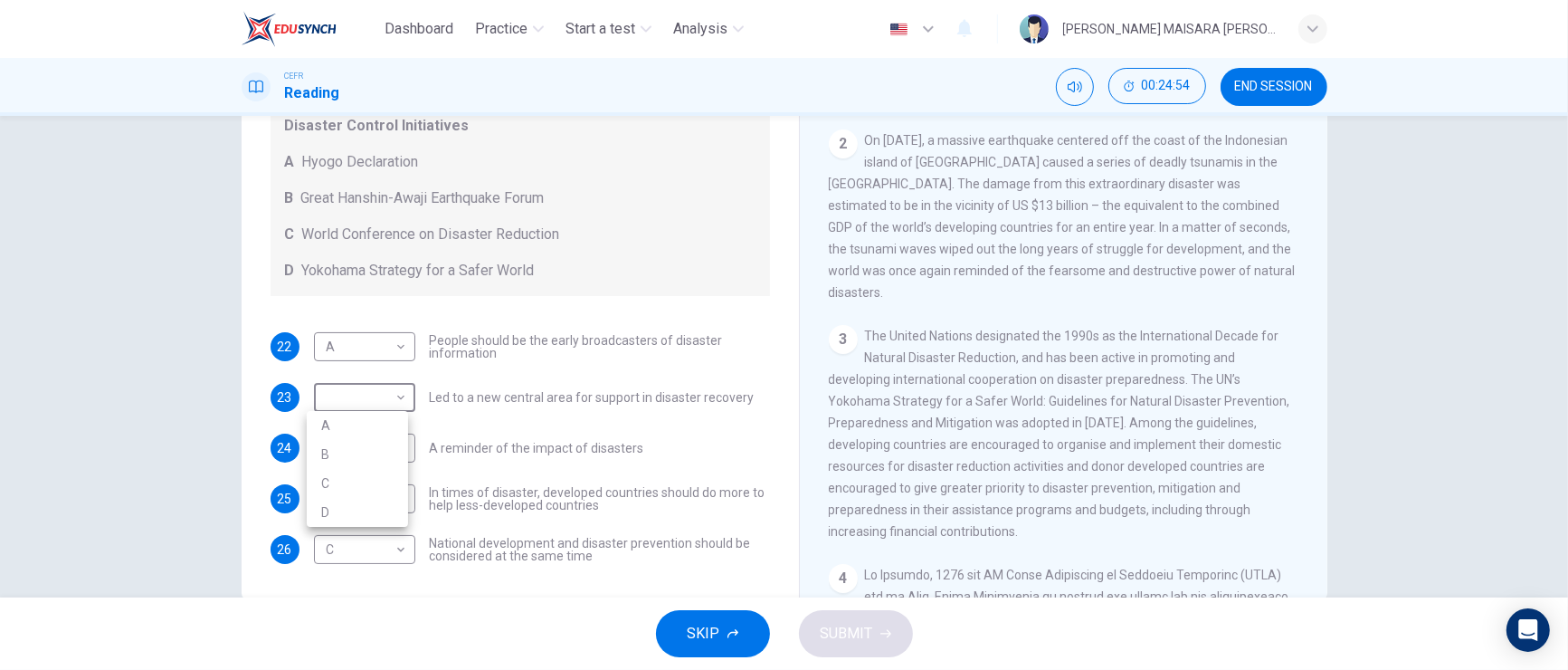 click at bounding box center (784, 335) 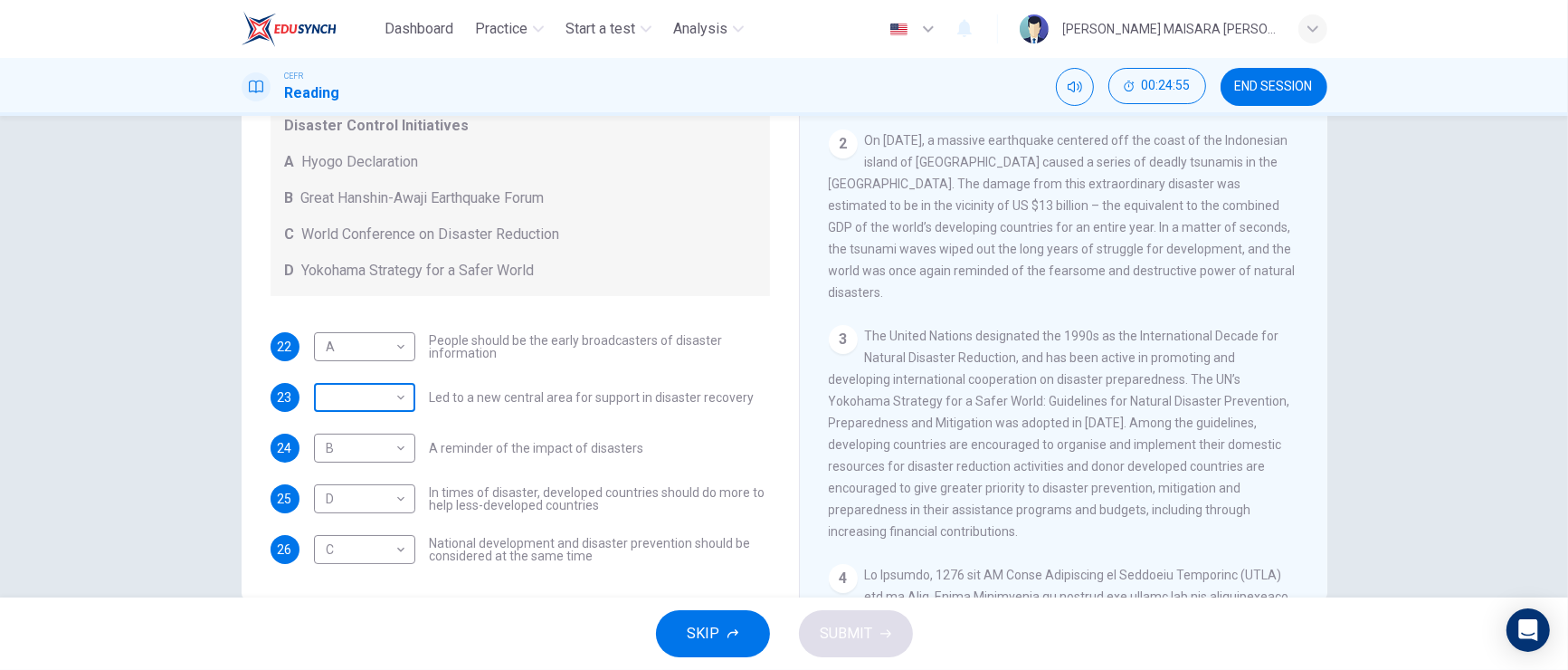 click on "Dashboard Practice Start a test Analysis English en ​ [PERSON_NAME] MAISARA [PERSON_NAME] CEFR Reading 00:24:55 END SESSION Questions 22 - 26 Look at the following statements and the list of disaster control initiatives below.
Match each statement with the correct disaster control initiative,  A-D .
Write the correct letter,  A-D , in the boxes below Disaster Control Initiatives A Hyogo Declaration B Great Hanshin-Awaji Earthquake Forum C World Conference on Disaster Reduction D Yokohama Strategy for a Safer World 22 A A ​ People should be the early broadcasters of disaster information 23 ​ ​ Led to a new central area for support in disaster recovery 24 B B ​ A reminder of the impact of disasters 25 D D ​ In times of disaster, developed countries should do more to help less-developed countries 26 C C ​ National development and disaster prevention should be considered at the same time Preparing for the Threat CLICK TO ZOOM Click to Zoom 1 2 3 4 5 6 SKIP SUBMIT Dashboard Practice Start a test 2025" at bounding box center (784, 335) 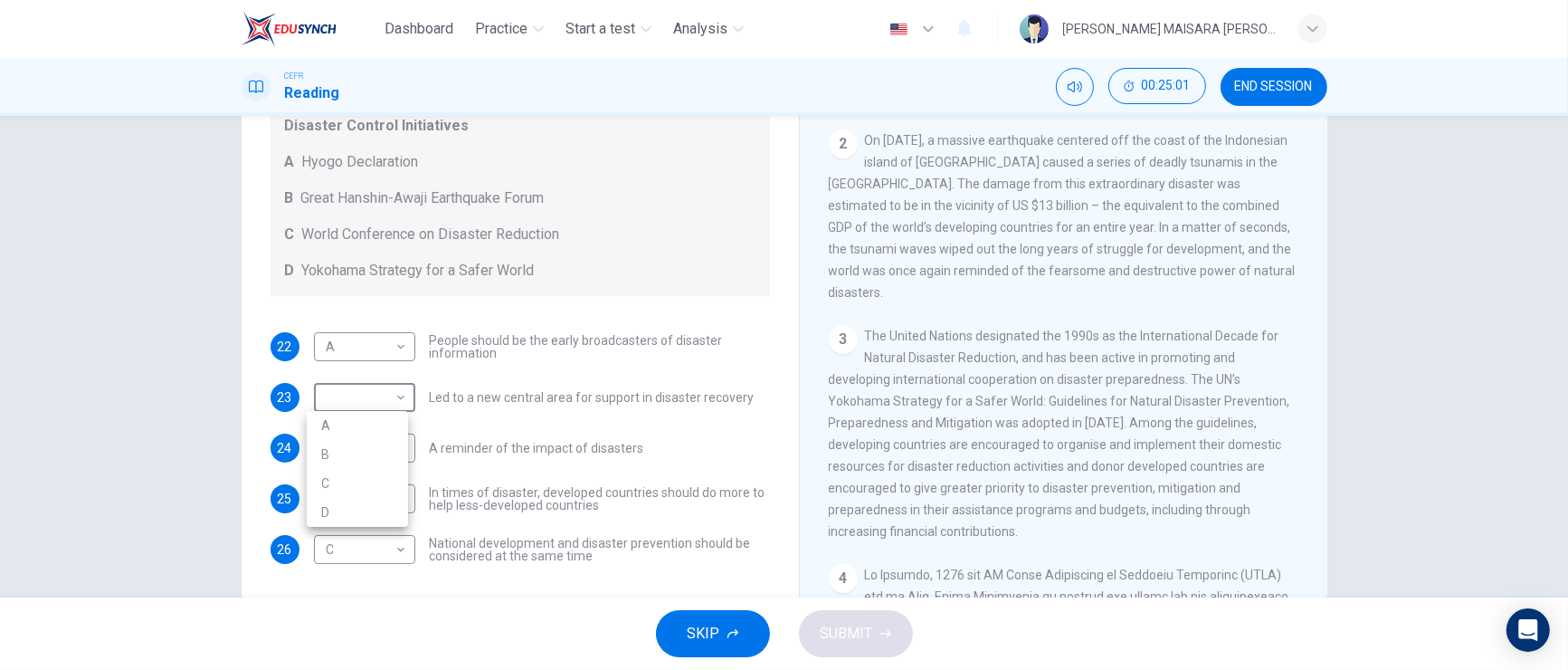 click on "C" at bounding box center [357, 483] 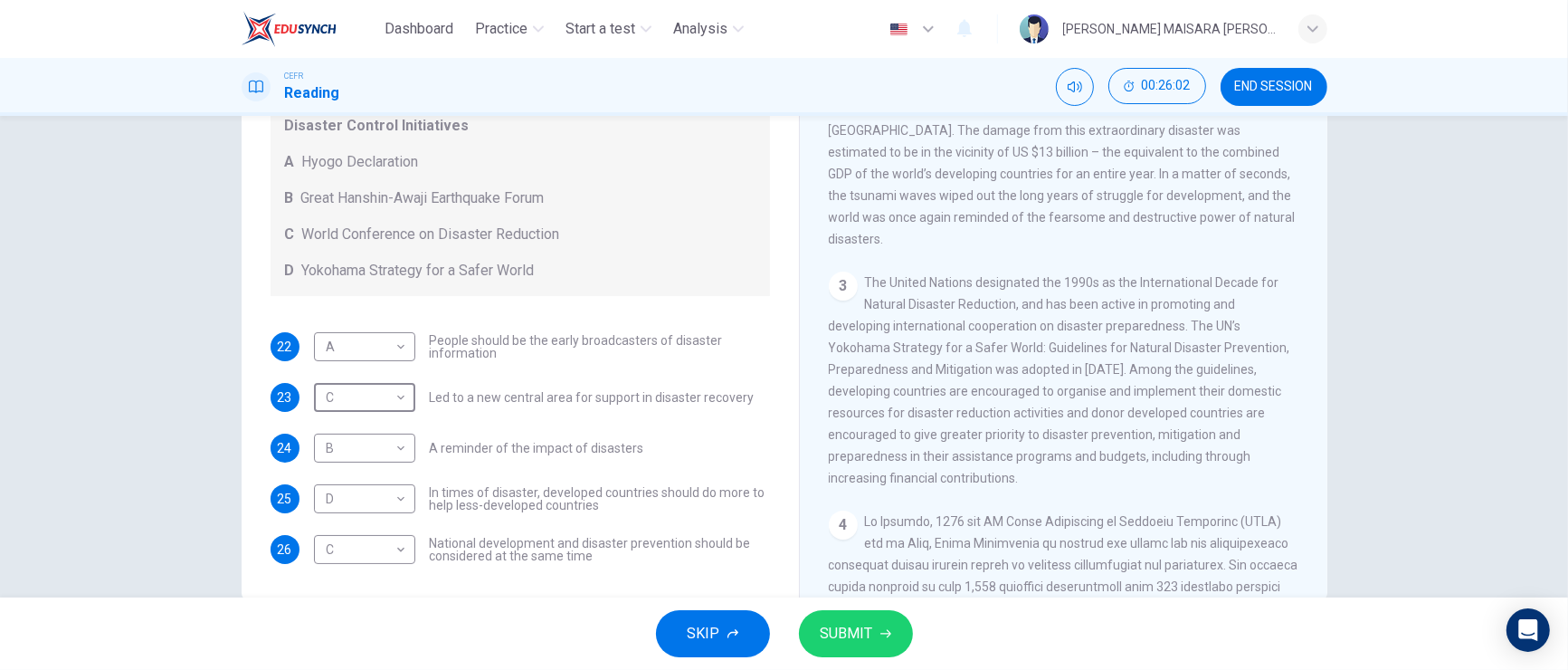 scroll, scrollTop: 543, scrollLeft: 0, axis: vertical 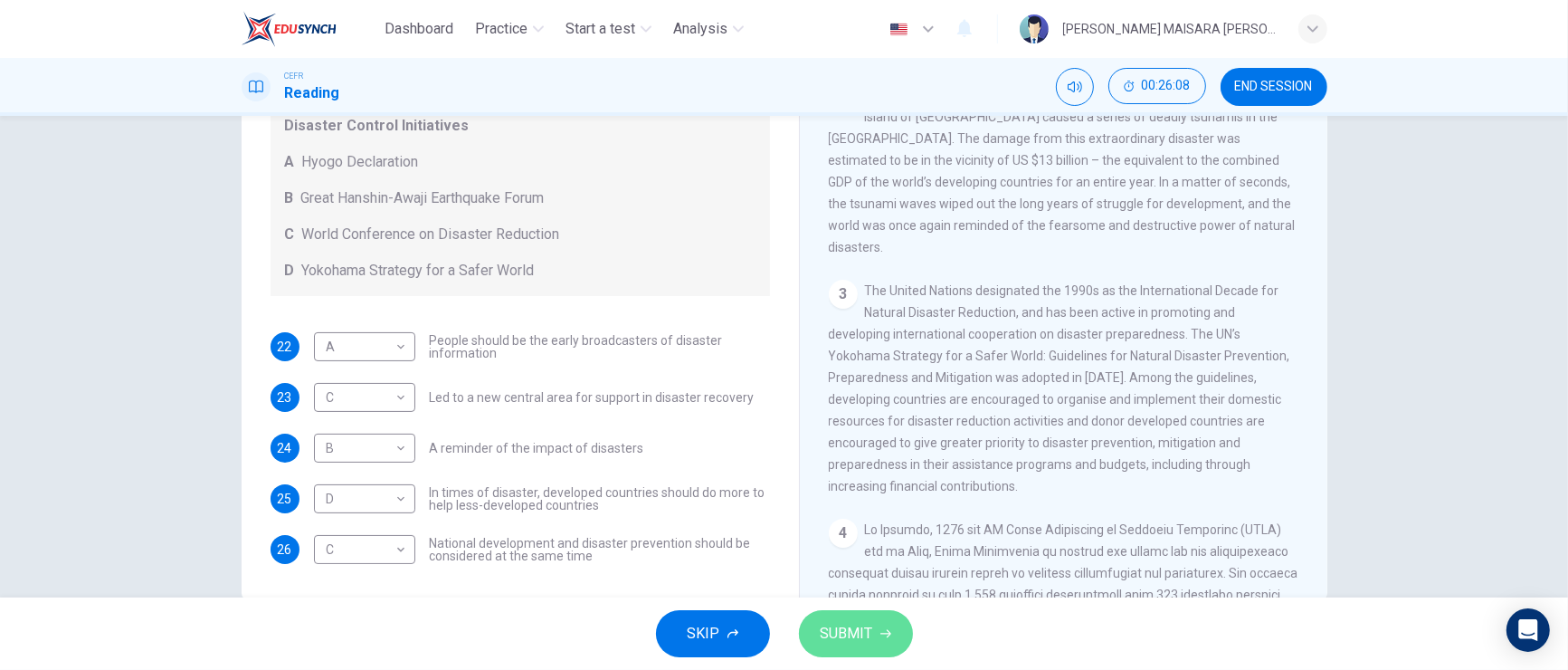 click on "SUBMIT" at bounding box center (847, 634) 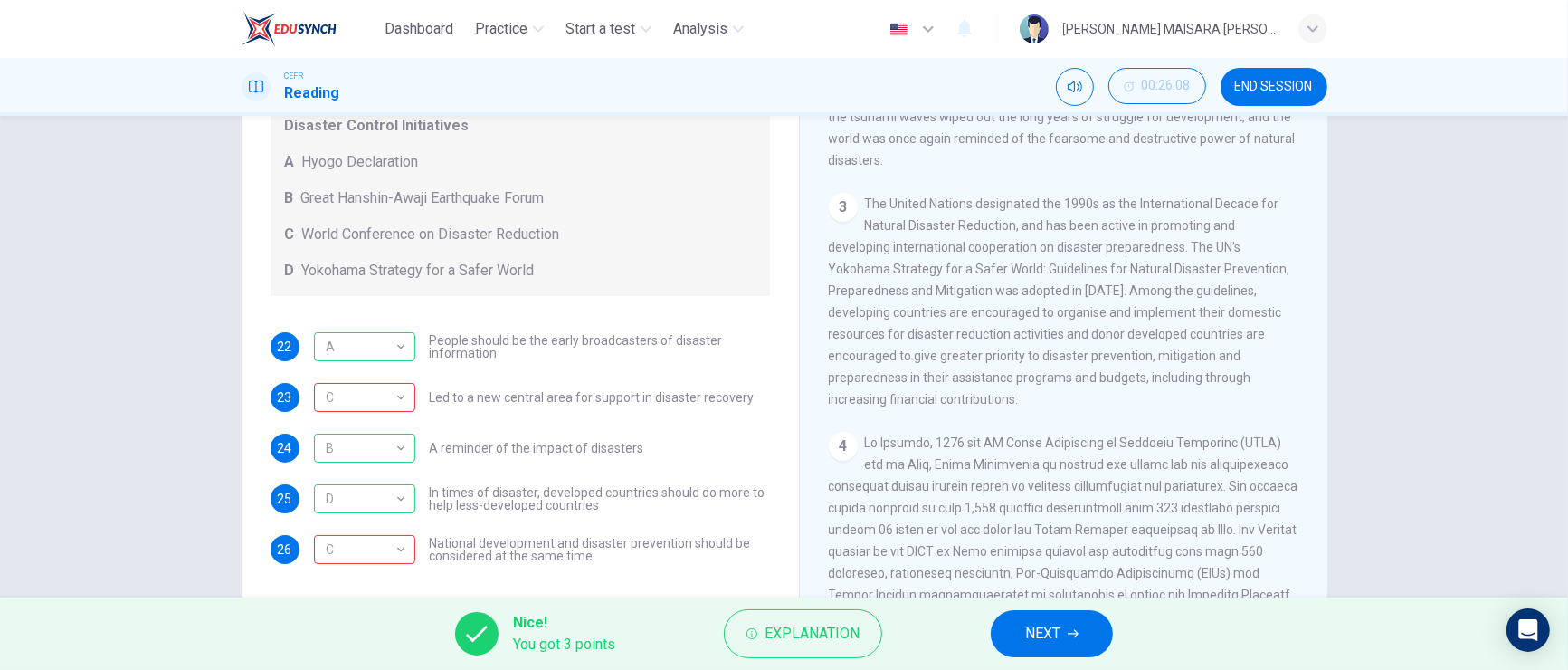 scroll, scrollTop: 598, scrollLeft: 0, axis: vertical 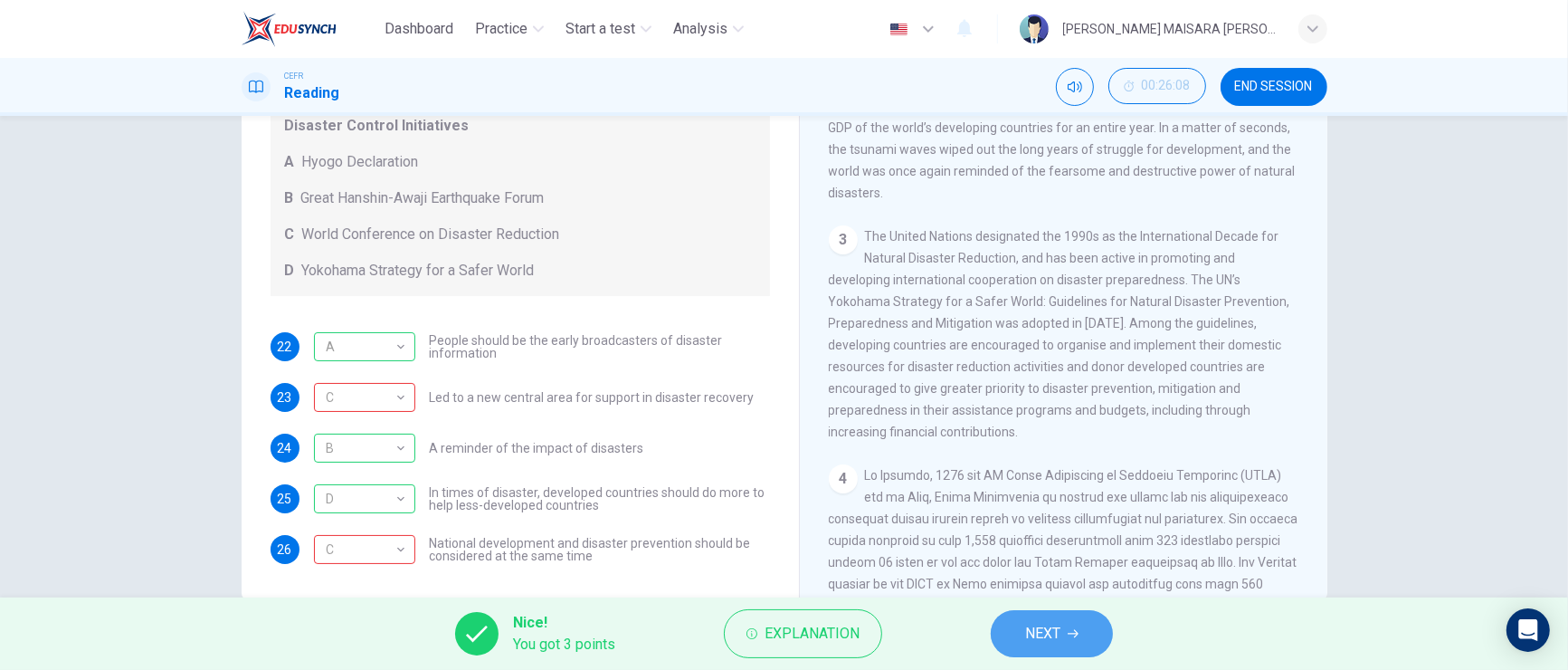 click on "NEXT" at bounding box center [1042, 634] 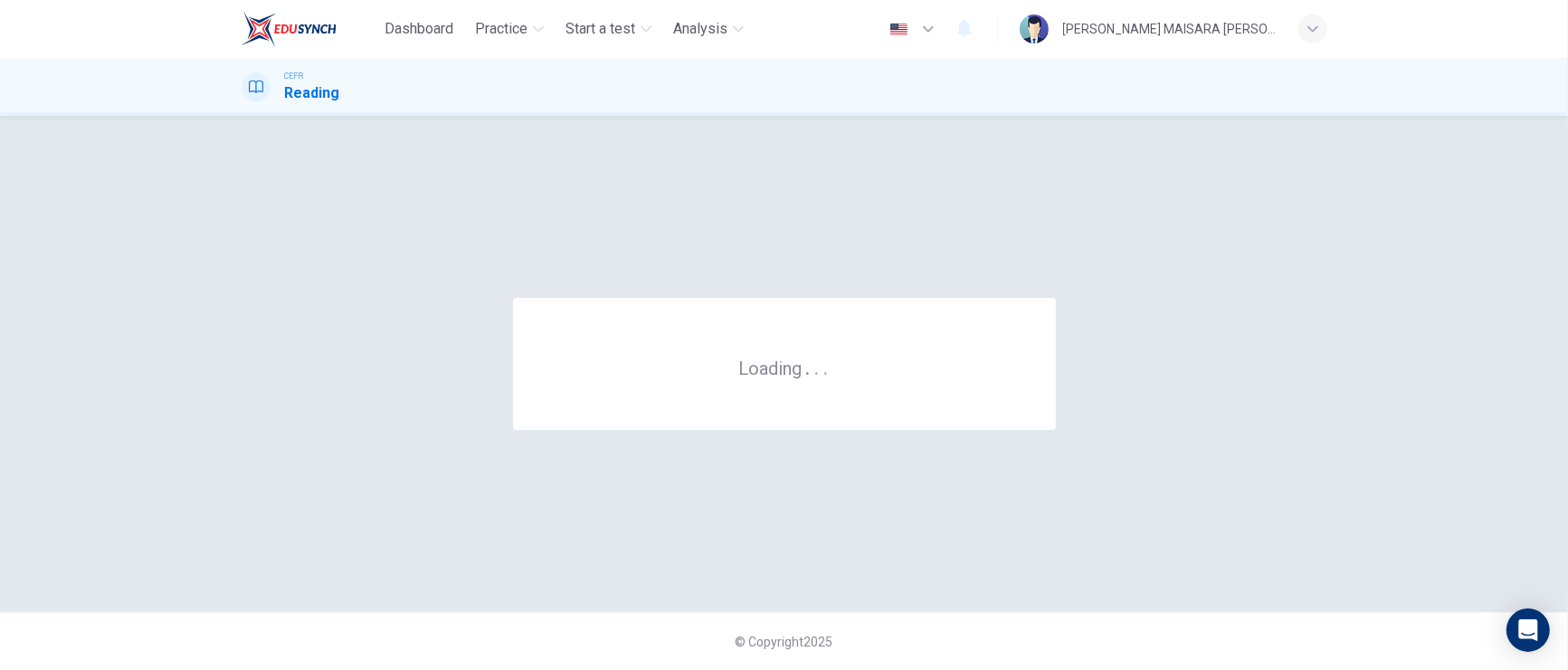 scroll, scrollTop: 0, scrollLeft: 0, axis: both 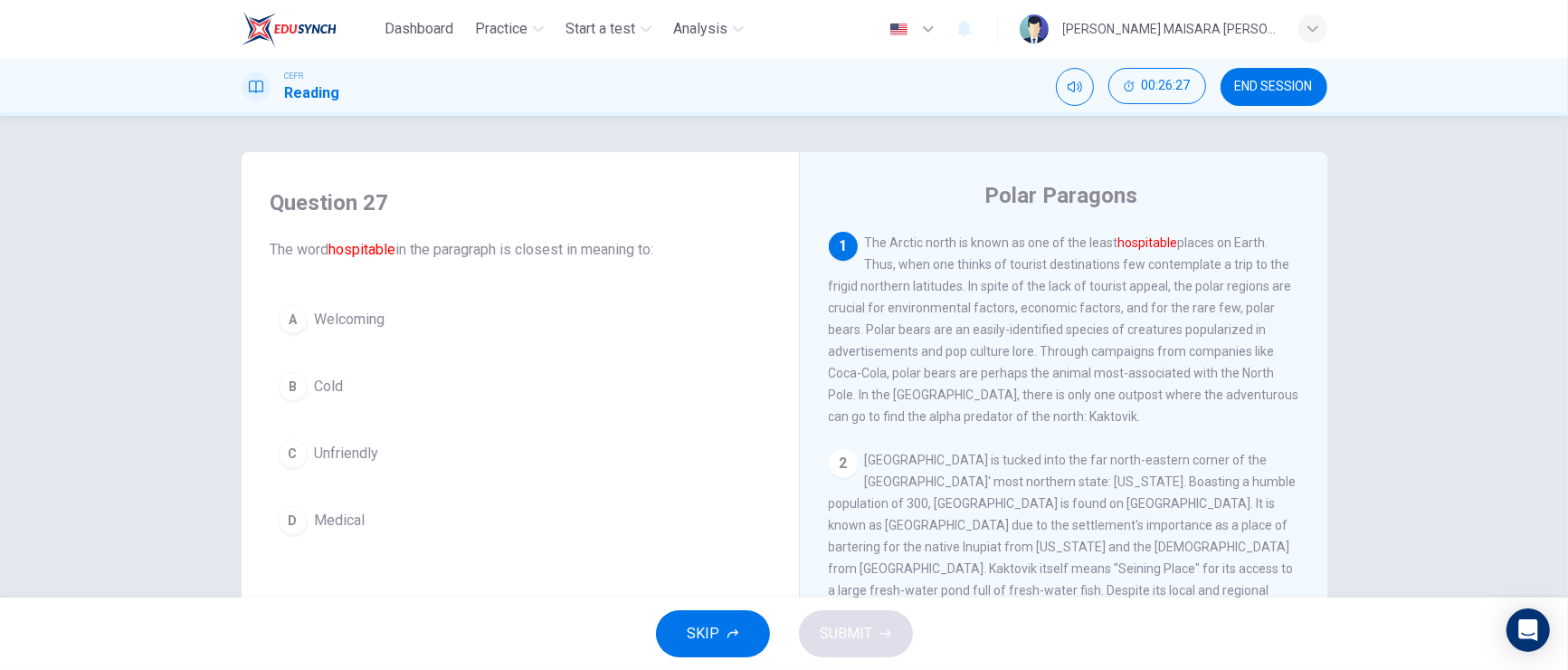 click on "A Welcoming" at bounding box center [520, 320] 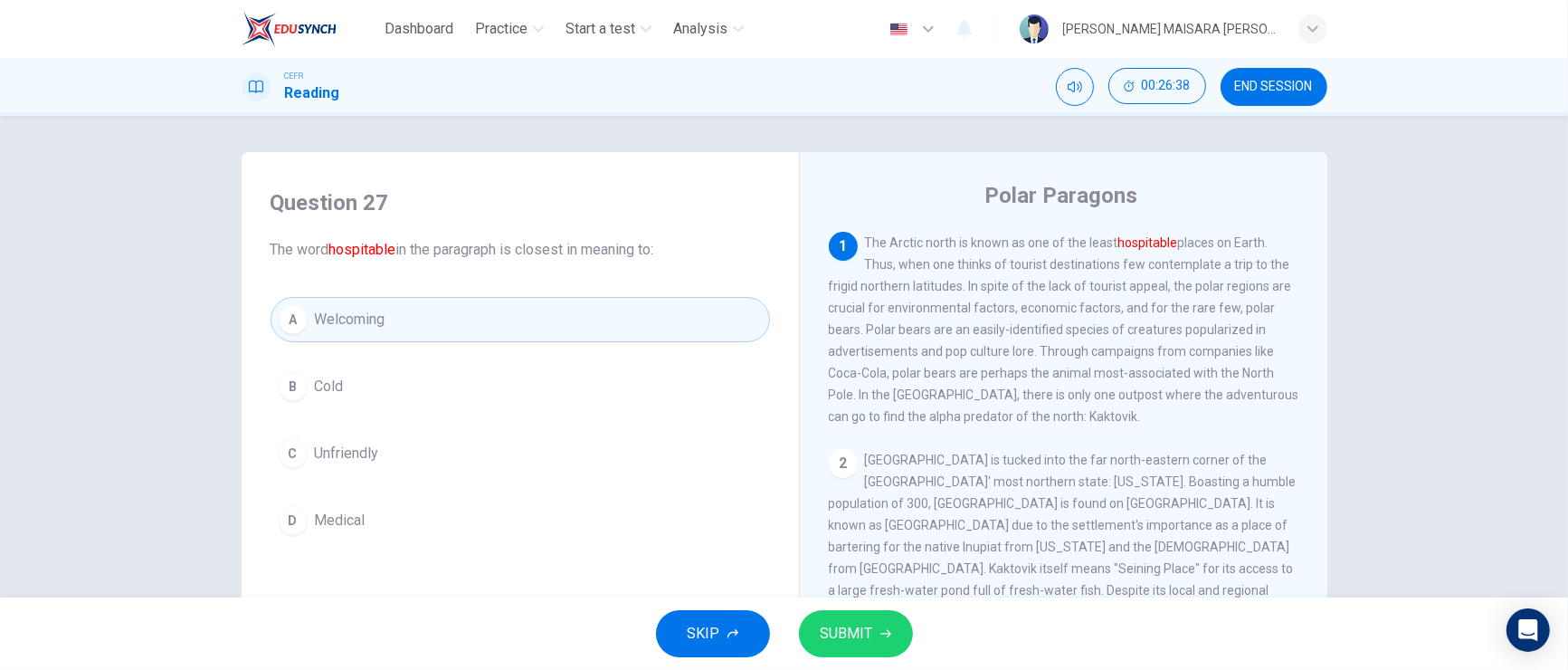 click on "SUBMIT" at bounding box center (856, 634) 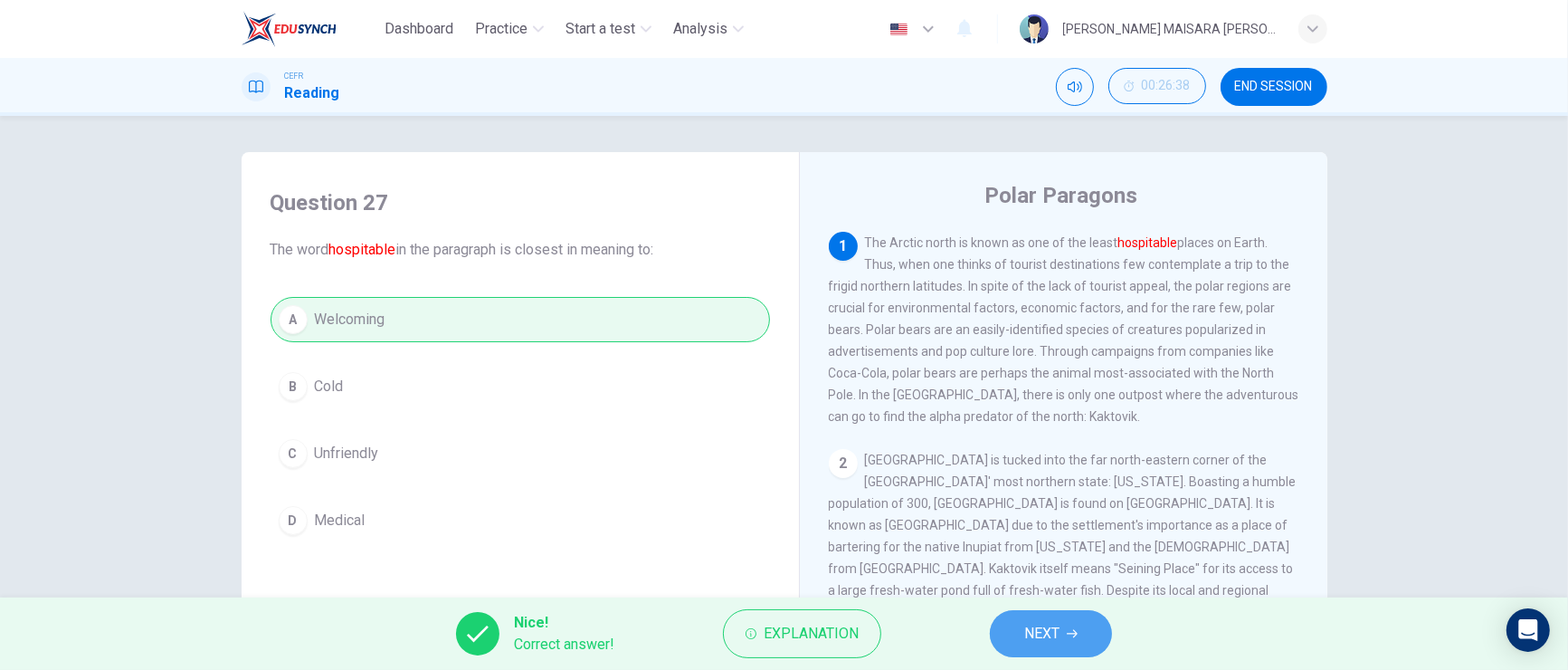 click on "NEXT" at bounding box center [1050, 634] 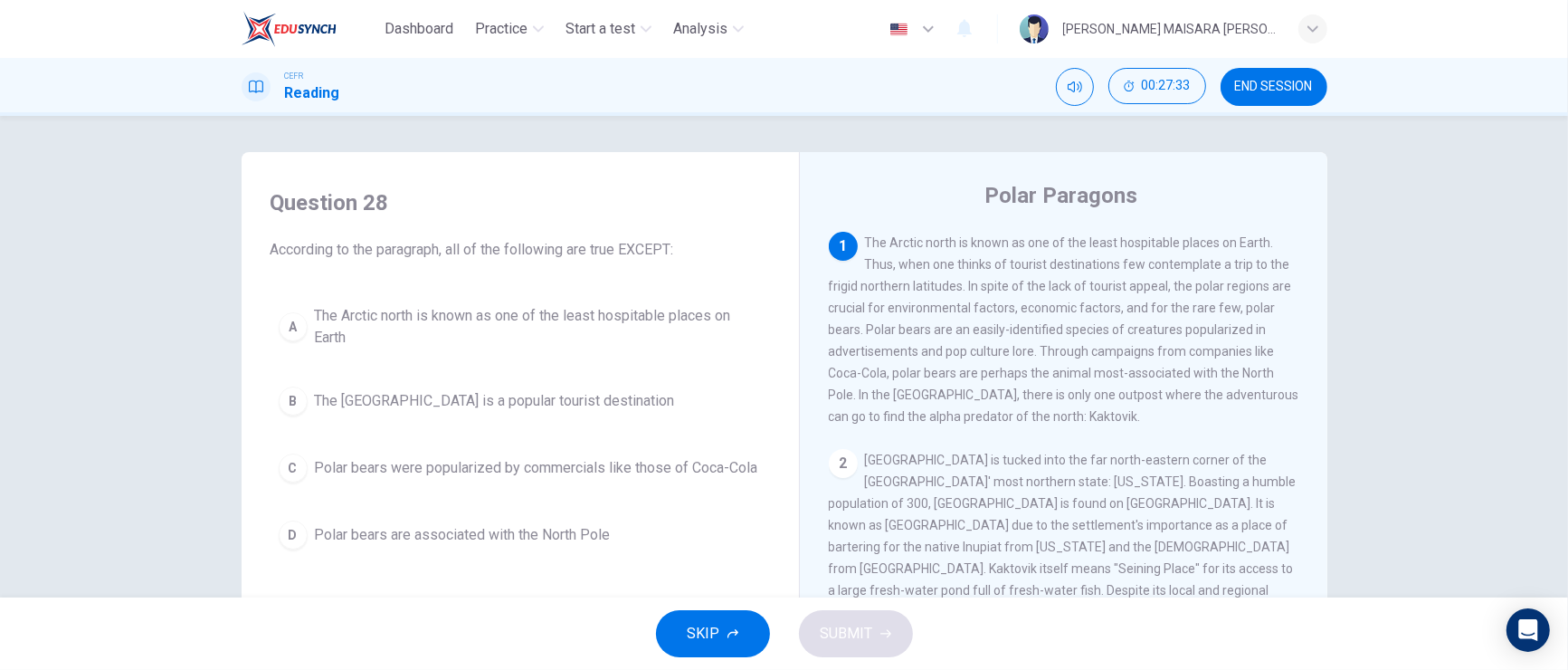 click on "The [GEOGRAPHIC_DATA] is a popular tourist destination" at bounding box center [495, 401] 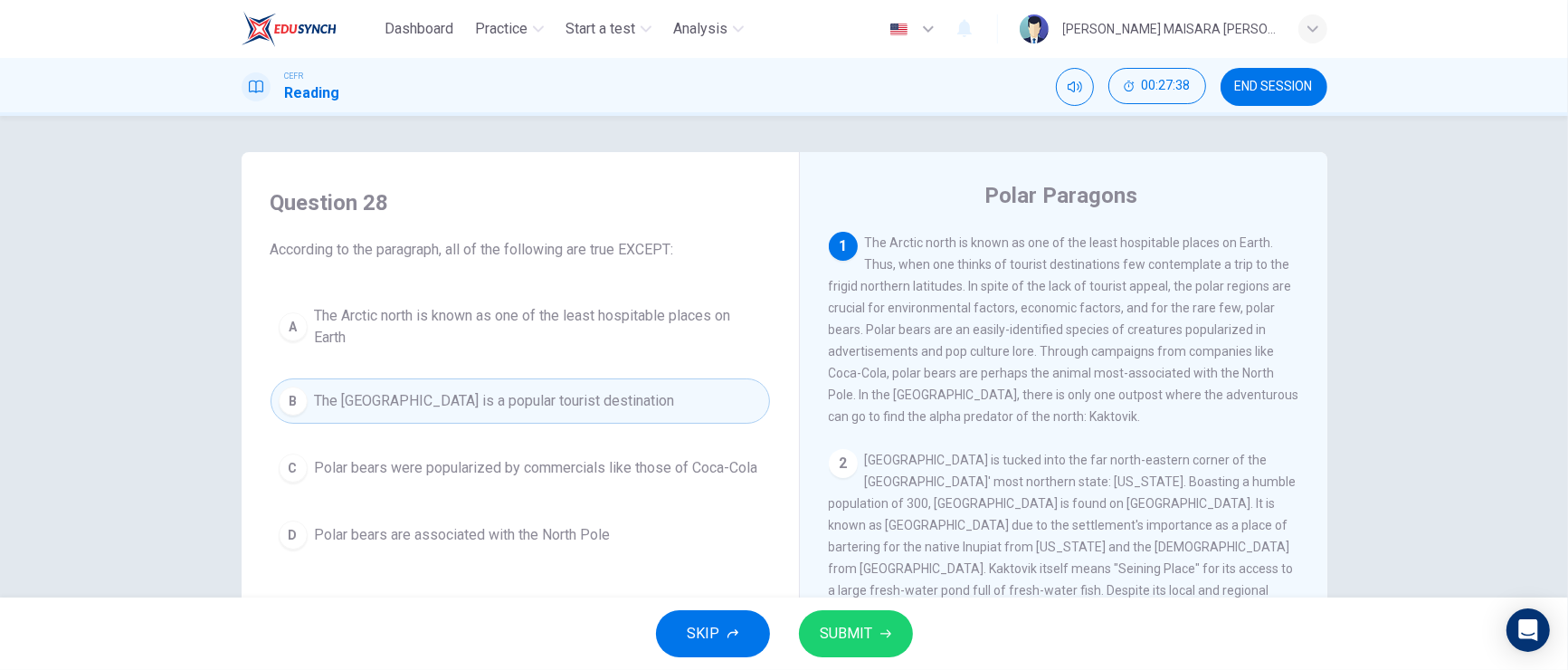 click on "SUBMIT" at bounding box center [847, 634] 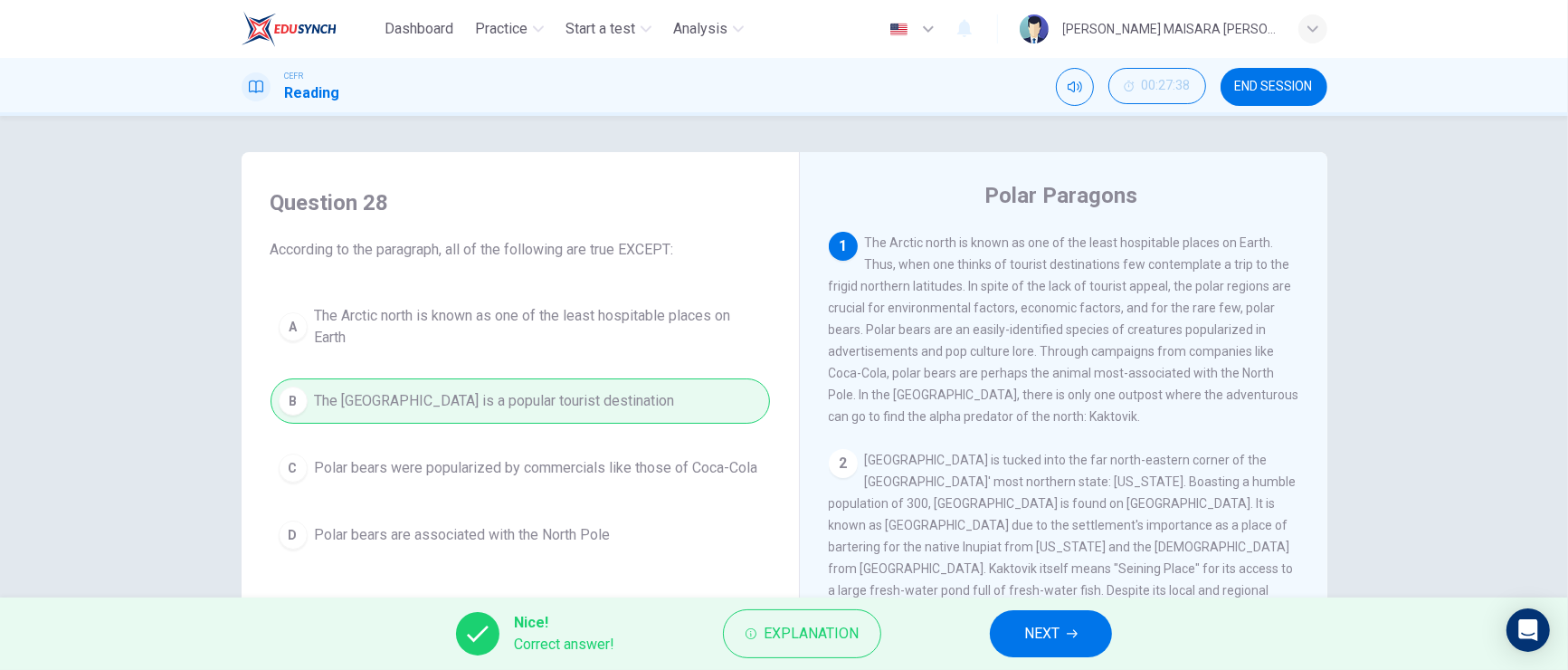 click on "NEXT" at bounding box center (1050, 634) 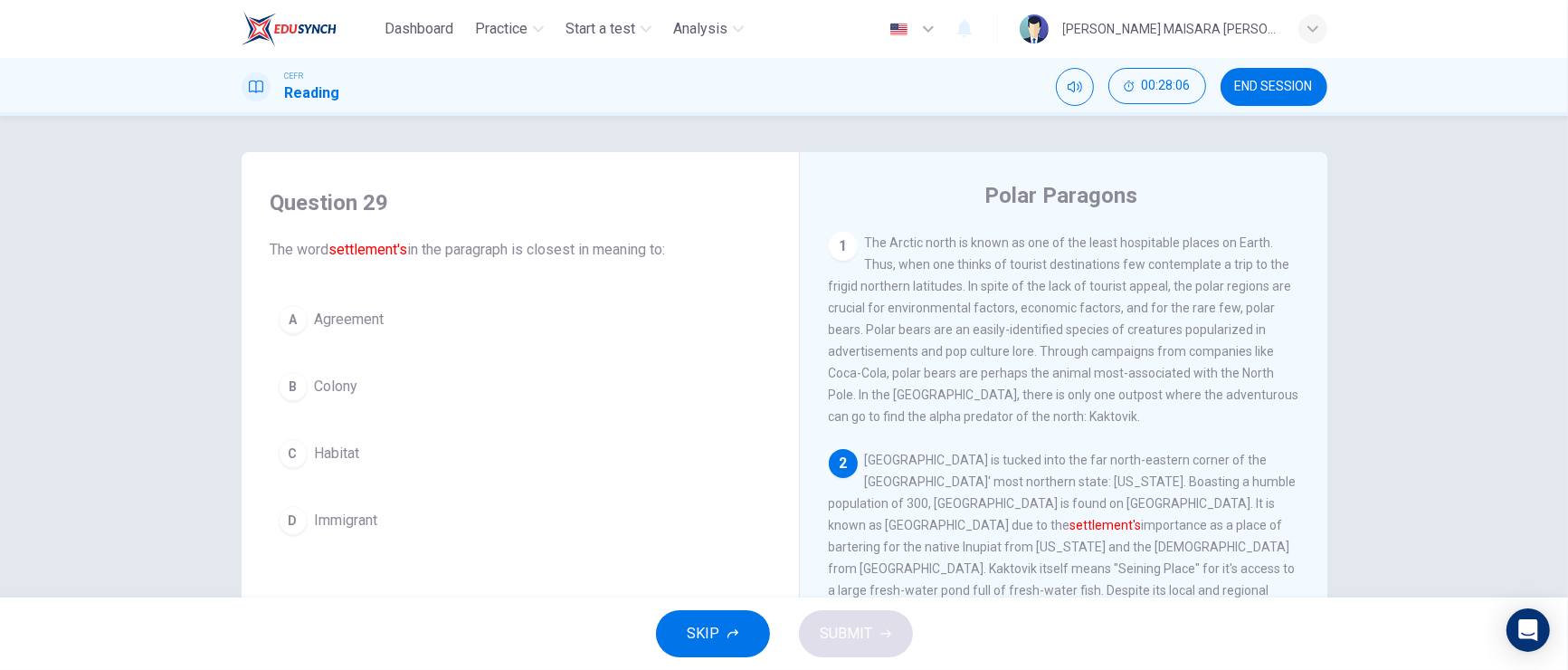 click on "Habitat" at bounding box center (337, 454) 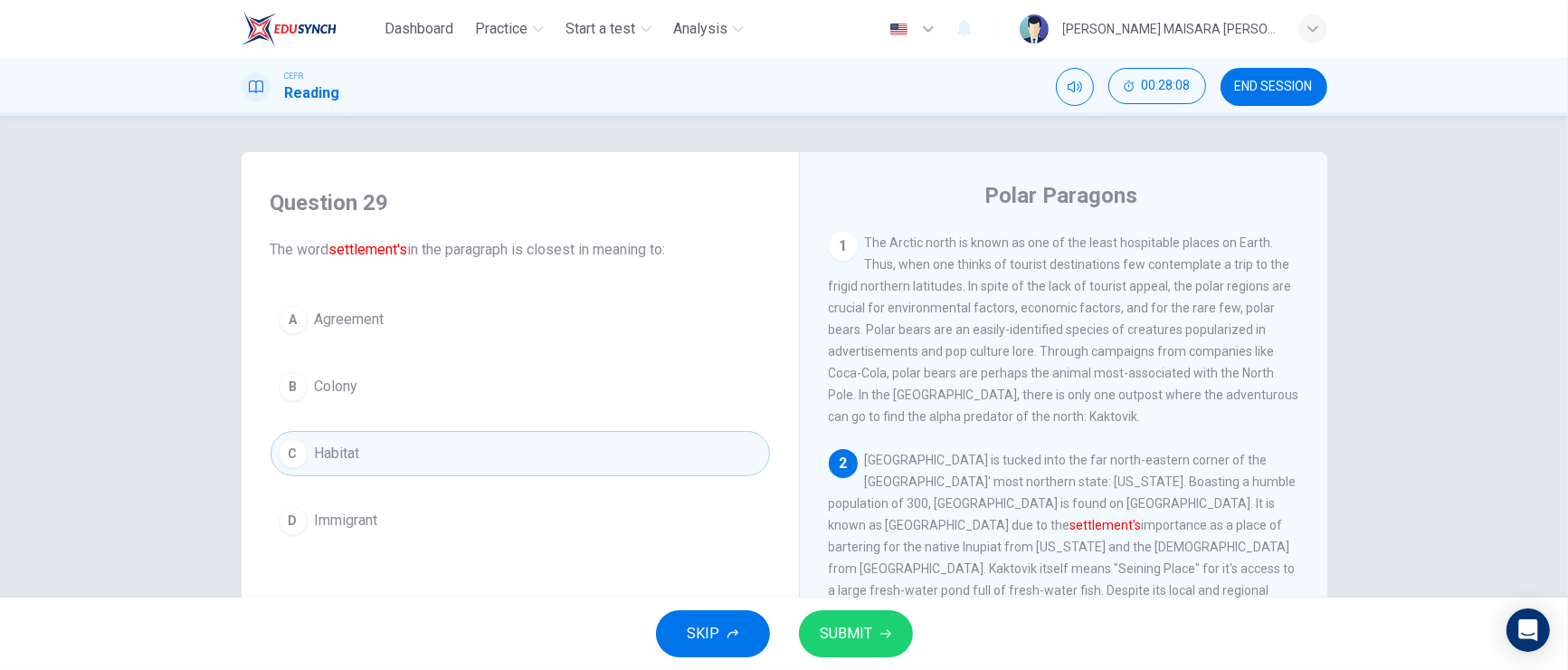 click on "SUBMIT" at bounding box center [847, 634] 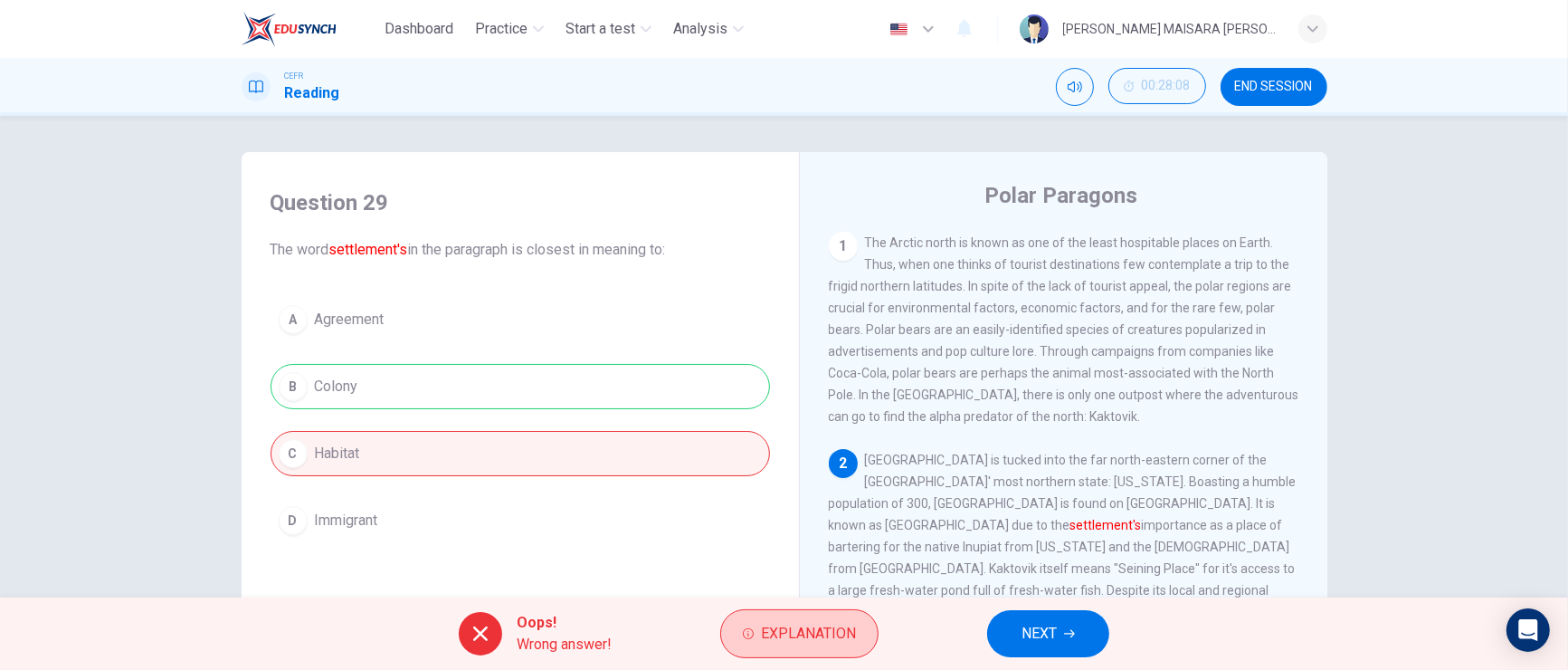 click 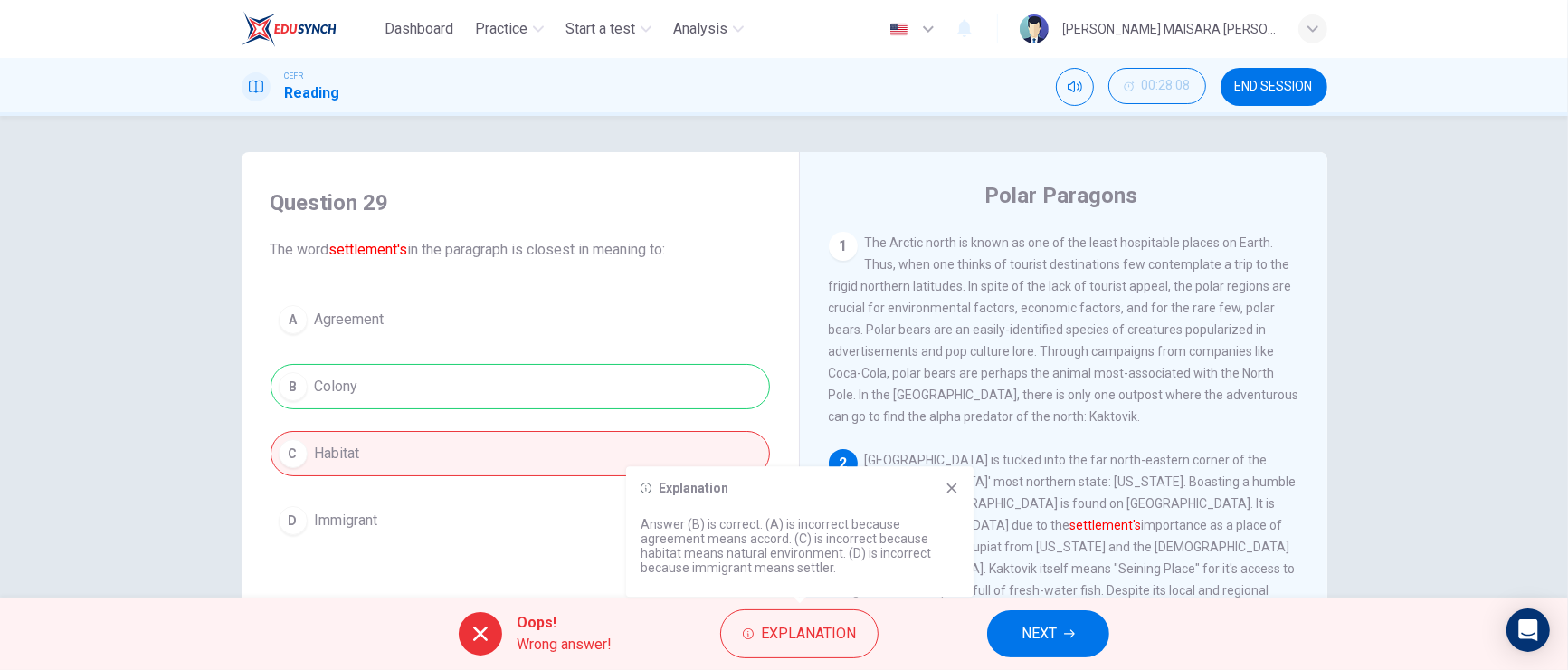 click on "NEXT" at bounding box center [1039, 634] 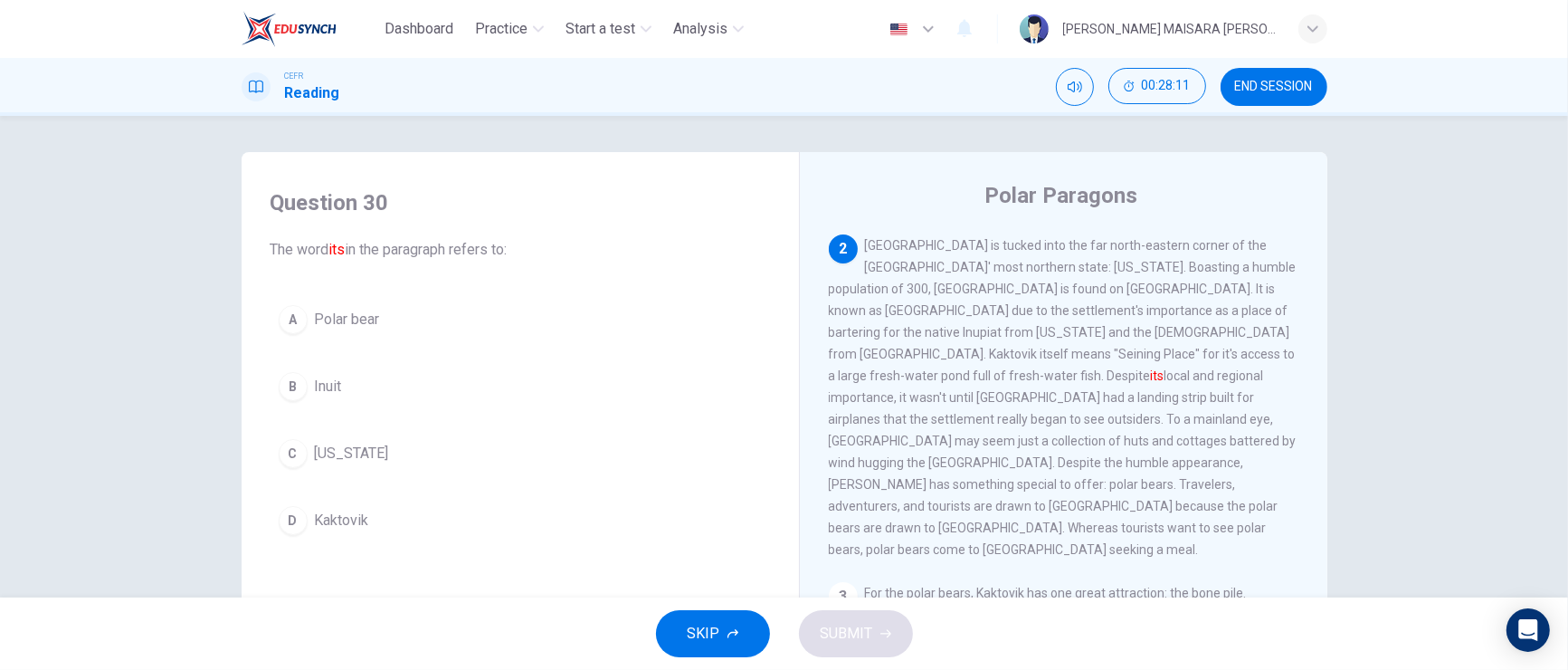 scroll, scrollTop: 217, scrollLeft: 0, axis: vertical 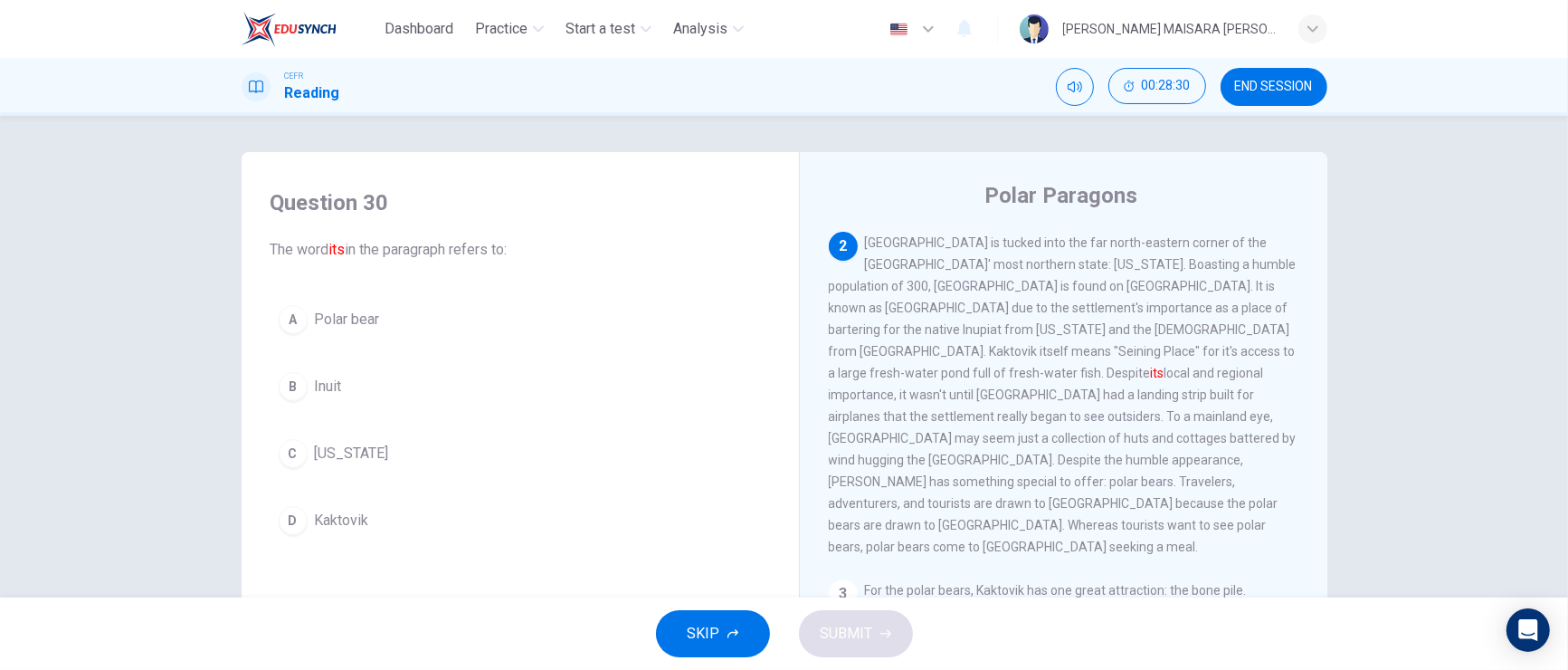 click on "Kaktovik" at bounding box center [342, 521] 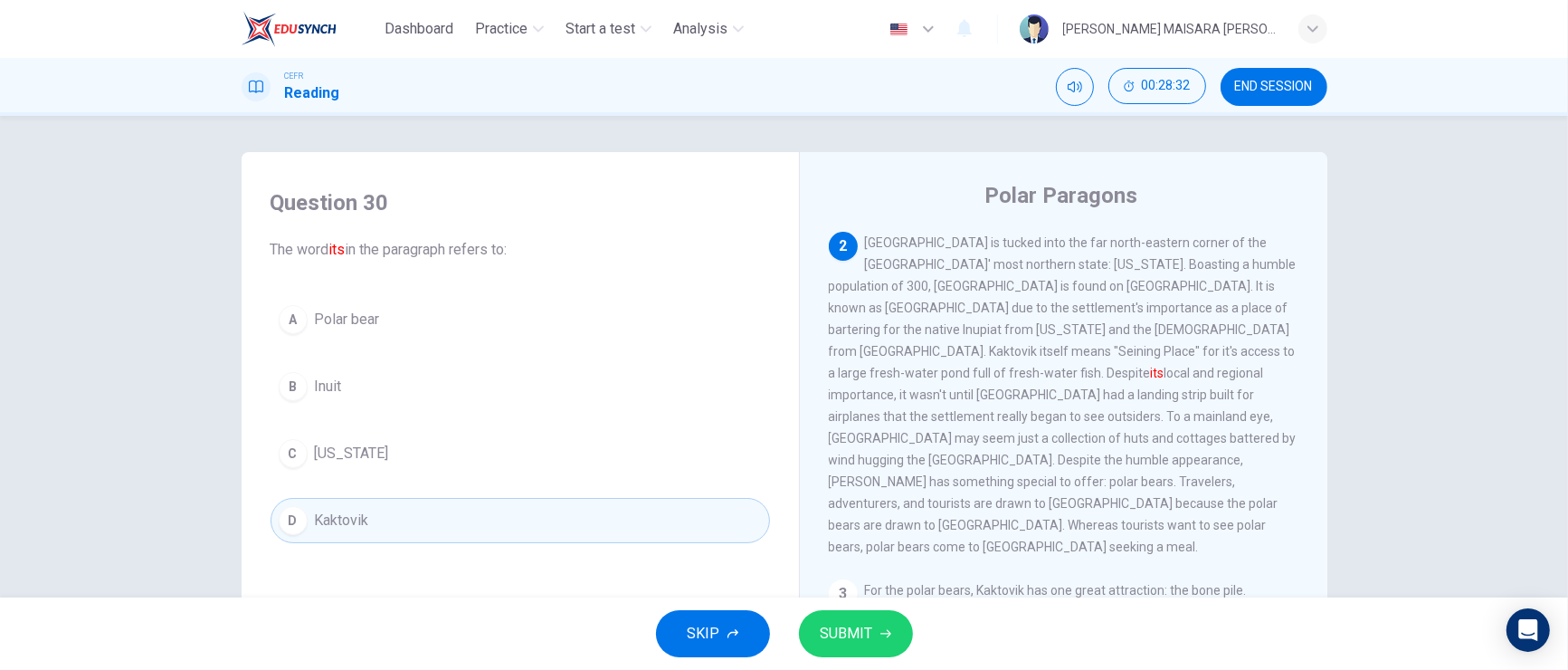click on "SUBMIT" at bounding box center [847, 634] 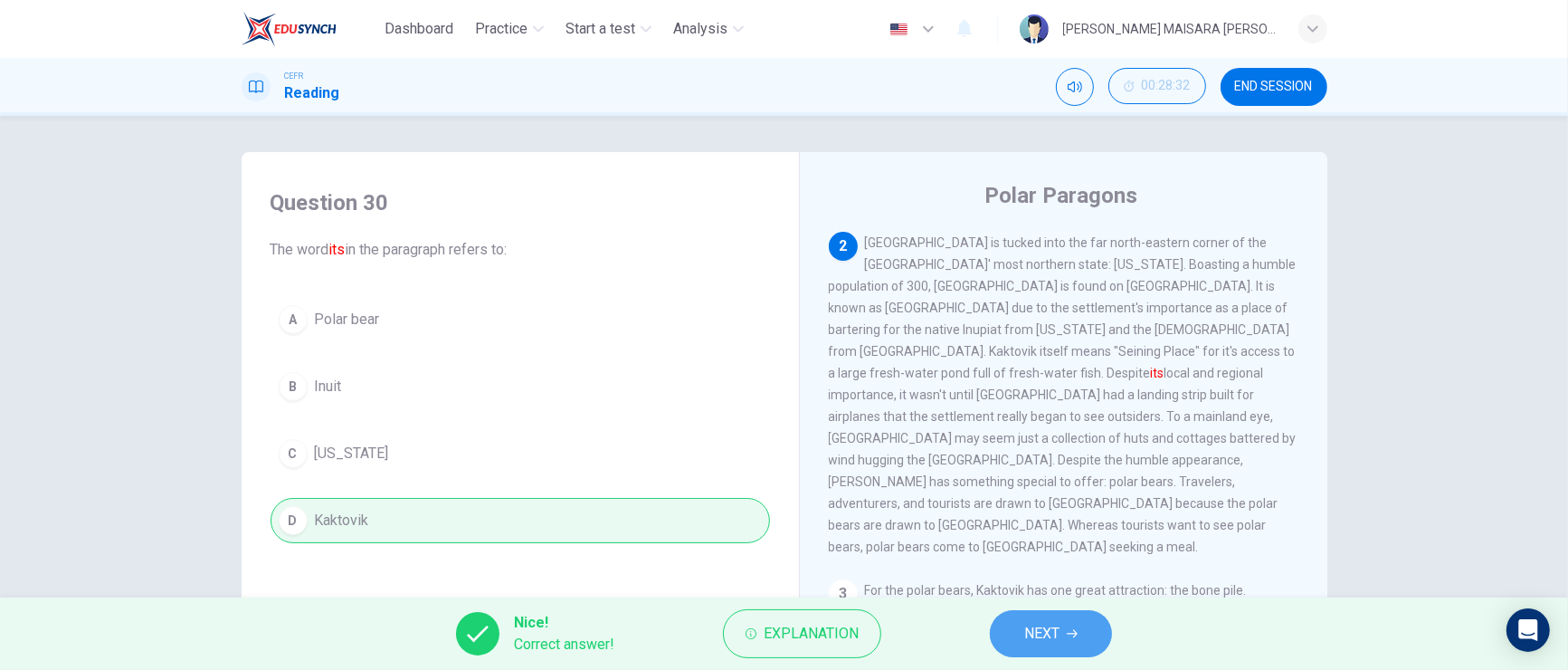 click on "NEXT" at bounding box center (1041, 634) 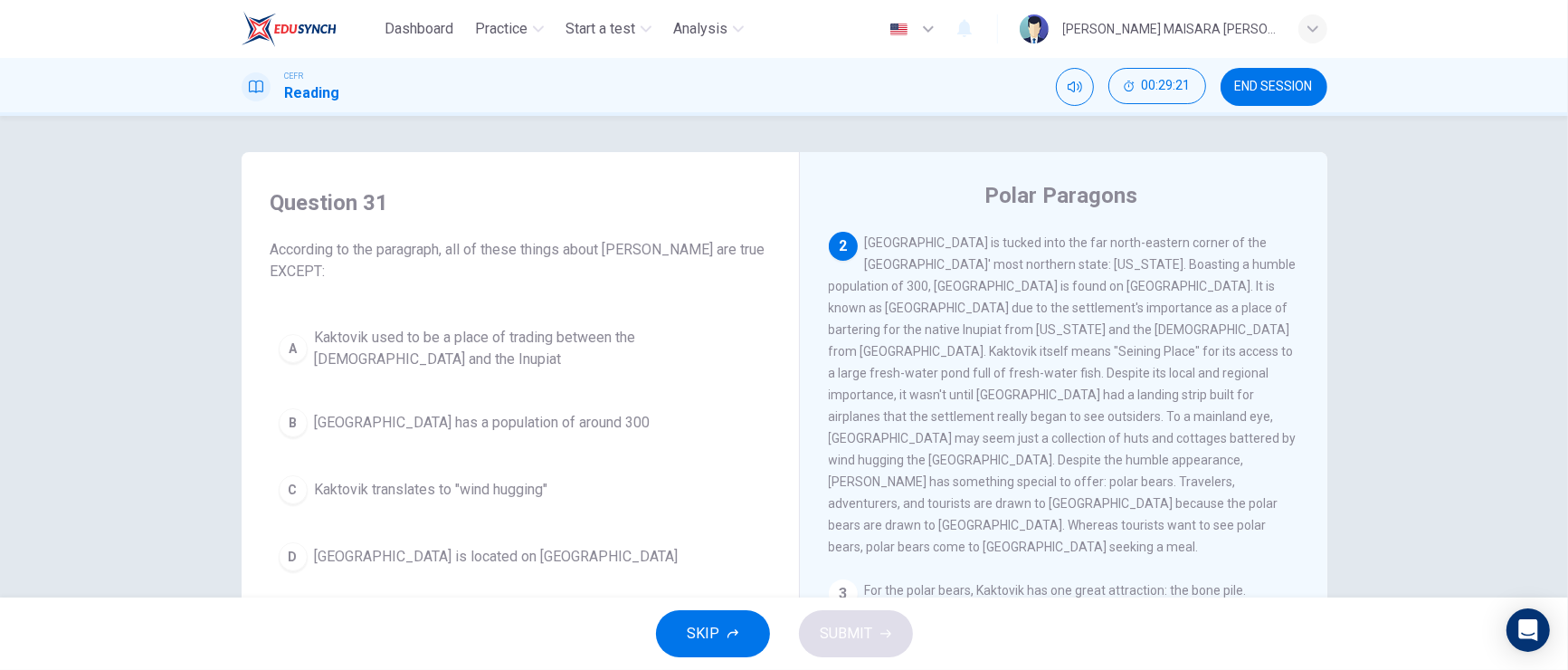 click on "Kaktovik translates to "wind hugging"" at bounding box center (432, 490) 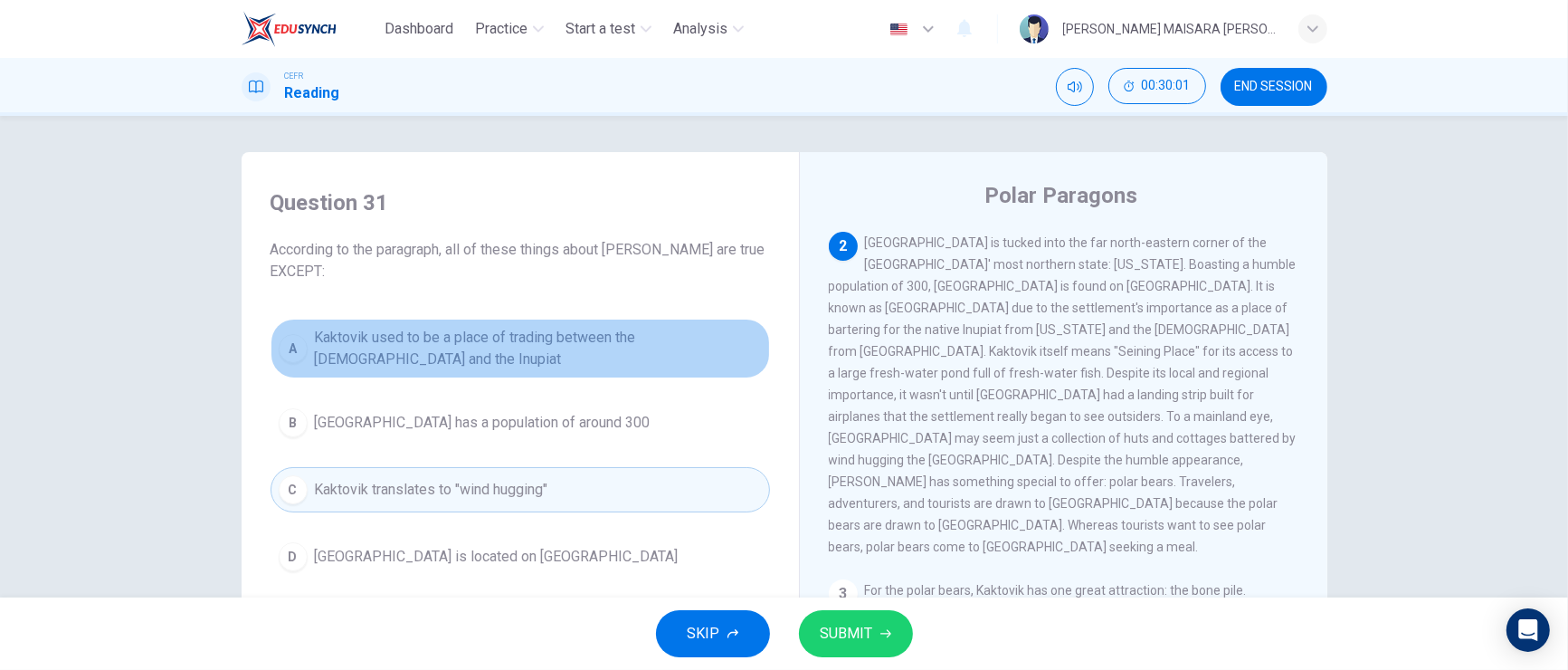 click on "Kaktovik used to be a place of trading between the [DEMOGRAPHIC_DATA] and the Inupiat" at bounding box center (538, 349) 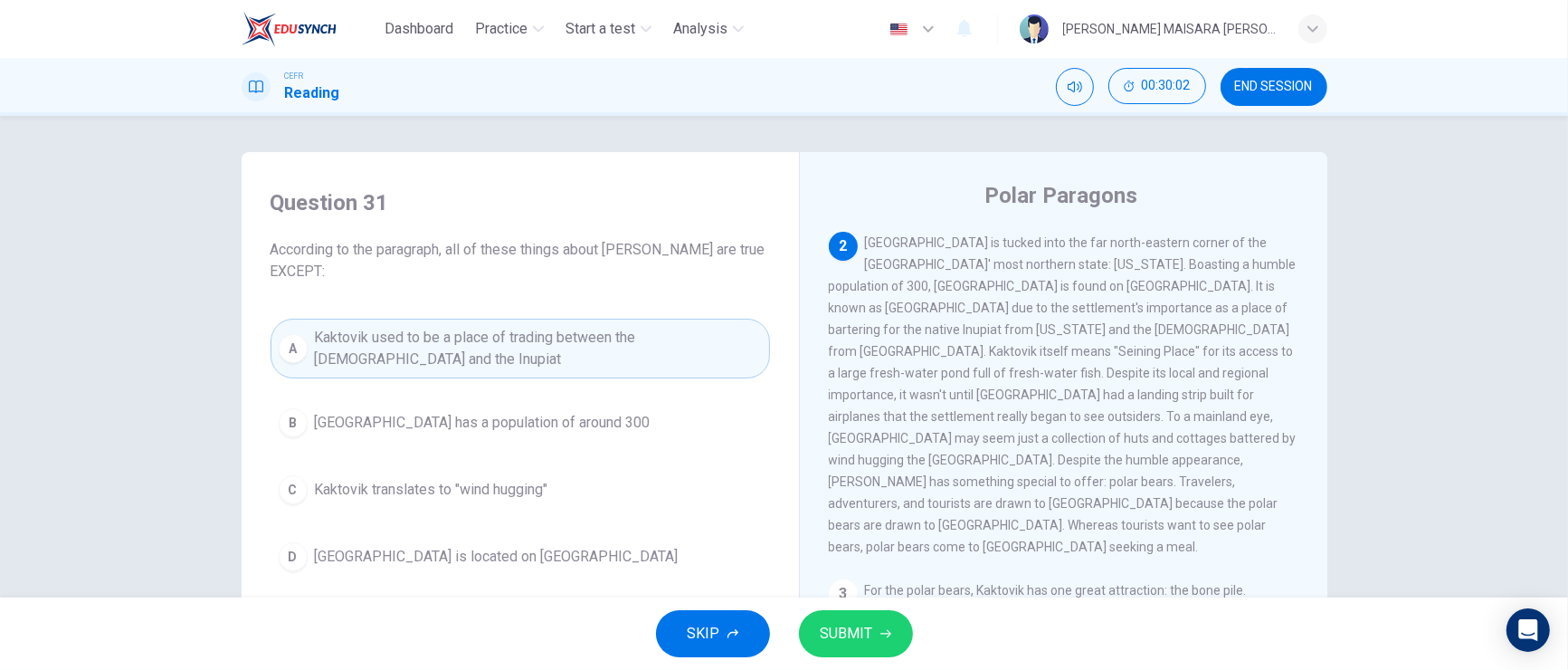 click on "SUBMIT" at bounding box center [847, 634] 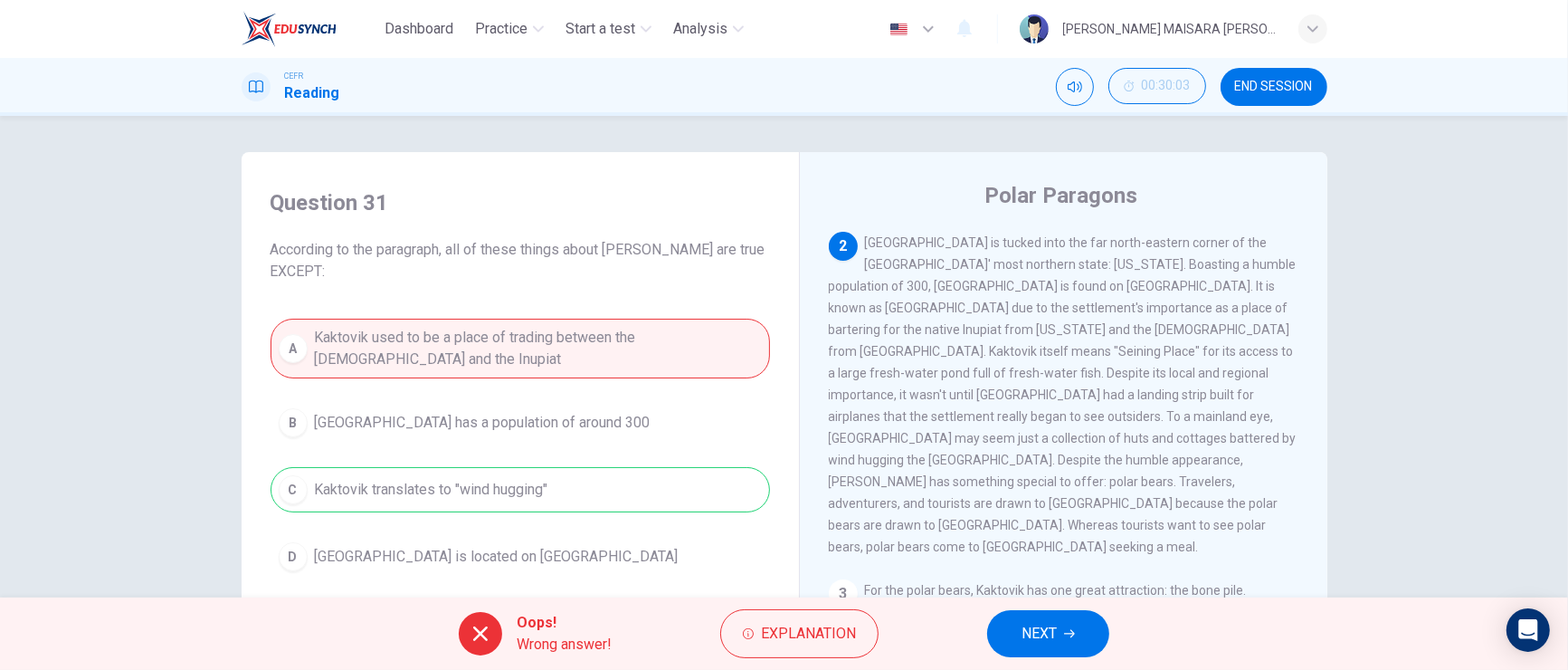 click on "NEXT" at bounding box center [1039, 634] 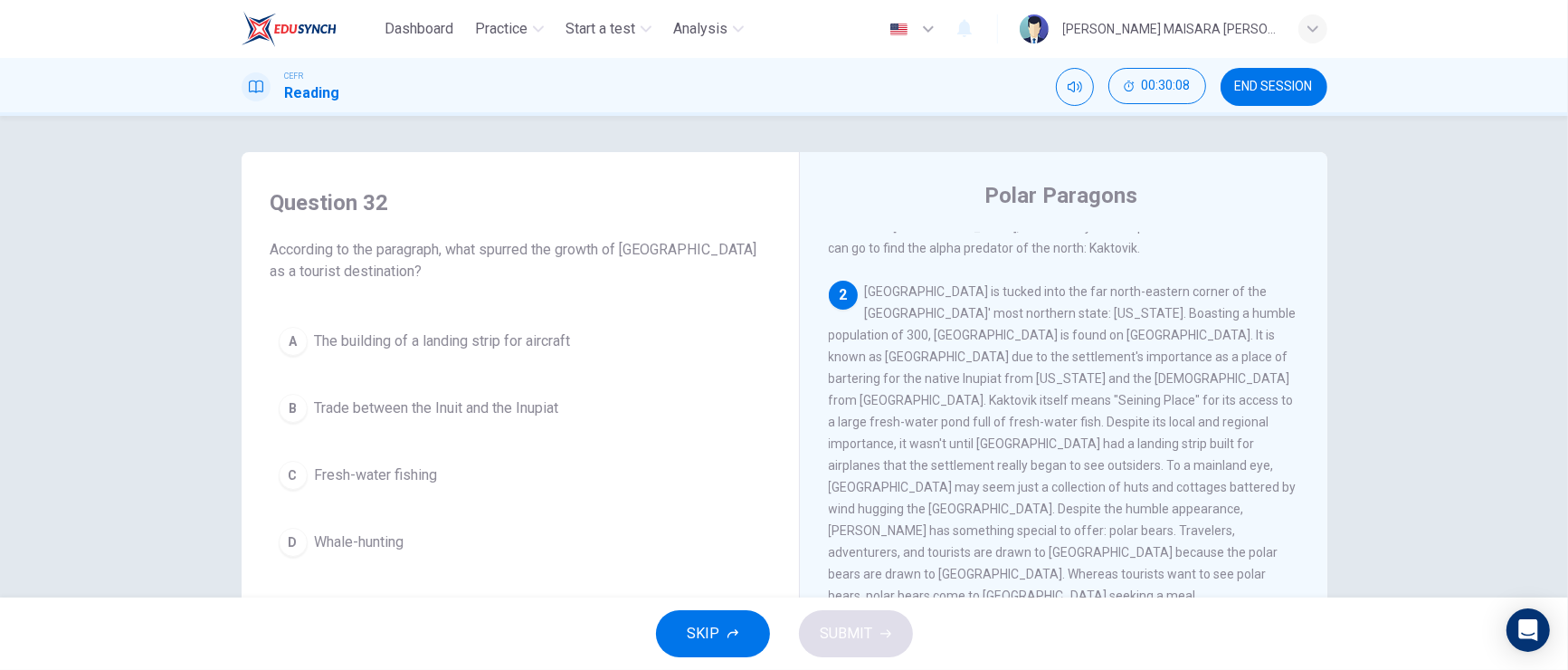 scroll, scrollTop: 208, scrollLeft: 0, axis: vertical 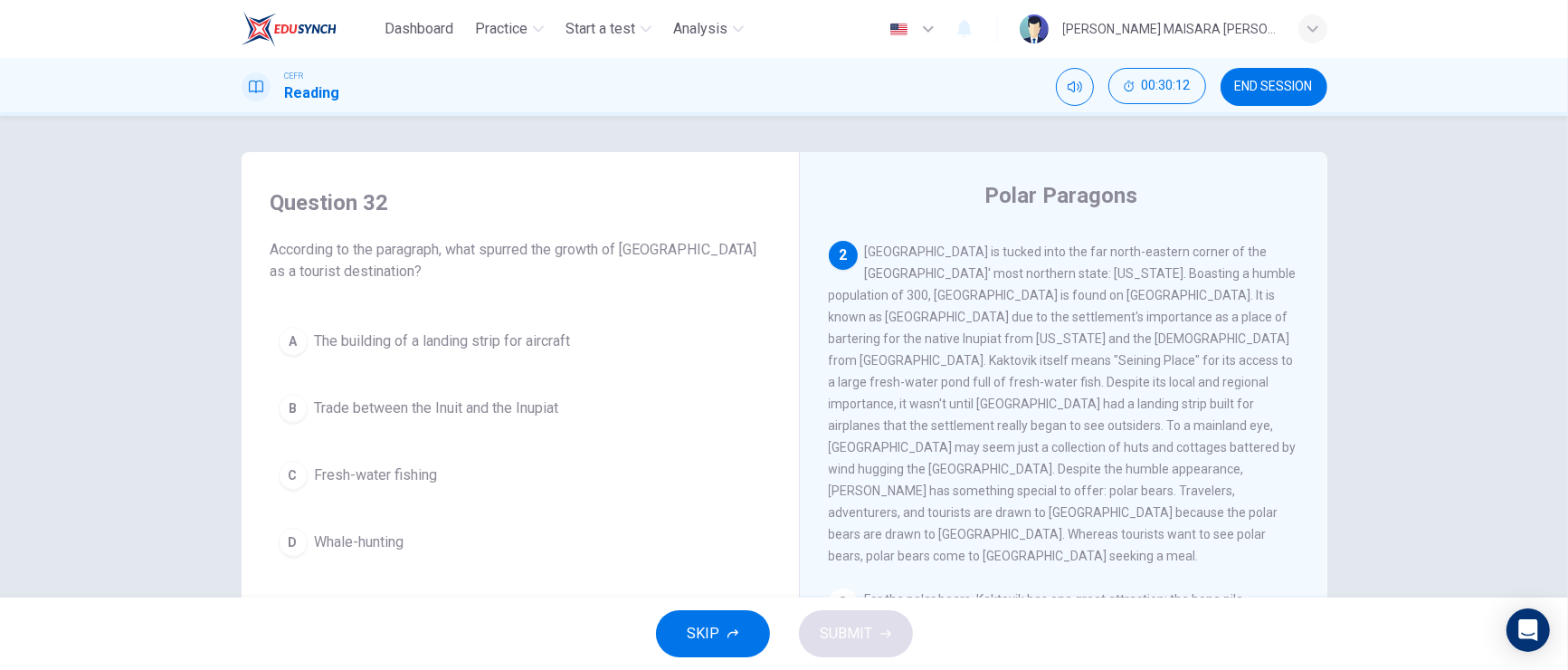 click on "C Fresh-water fishing" at bounding box center (520, 475) 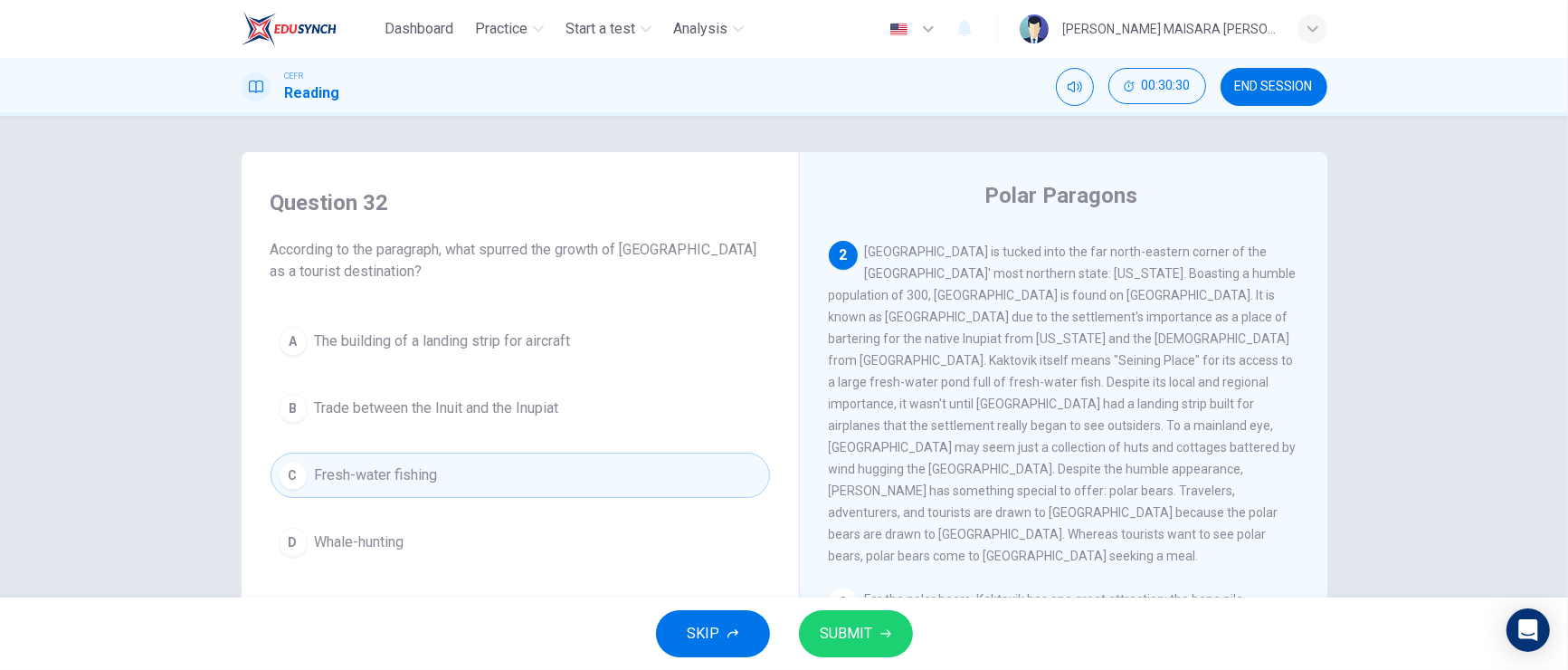 click on "Trade between the Inuit and the Inupiat" at bounding box center [437, 408] 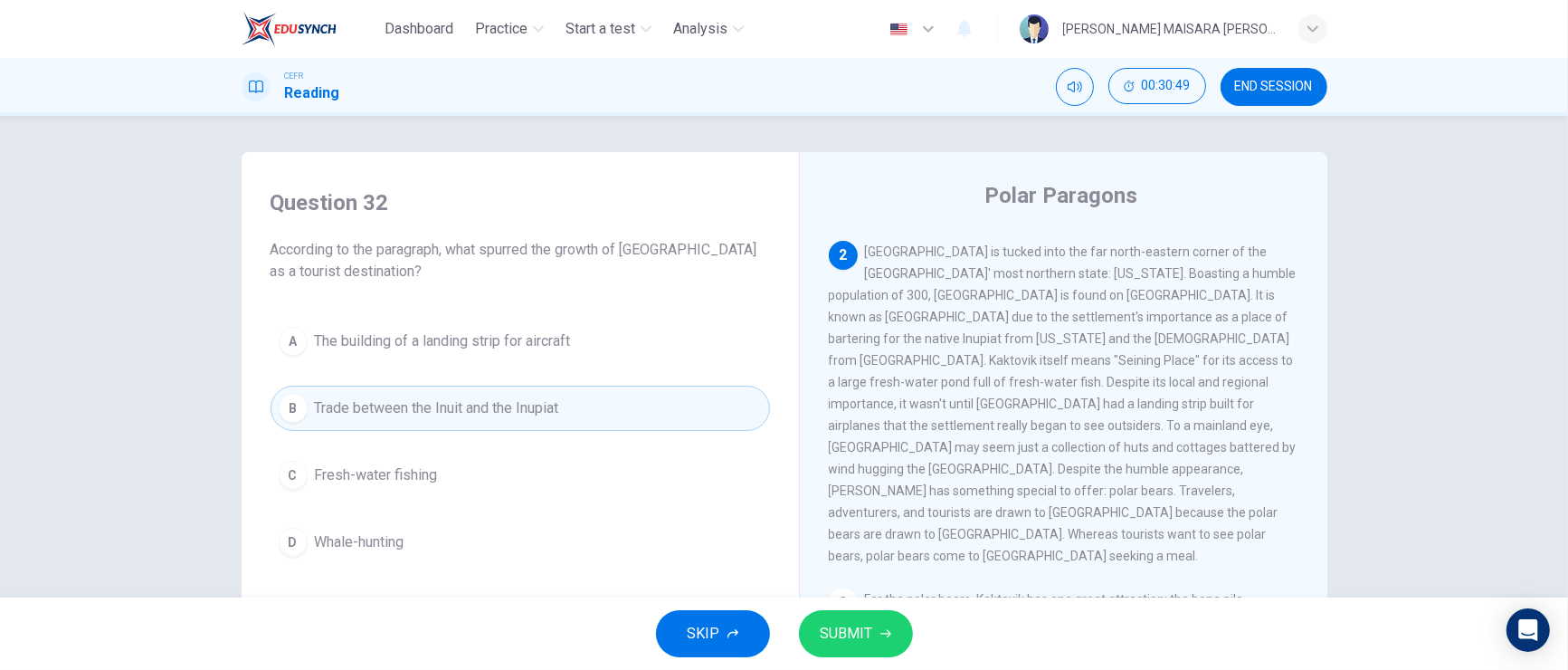 click on "SUBMIT" at bounding box center (847, 634) 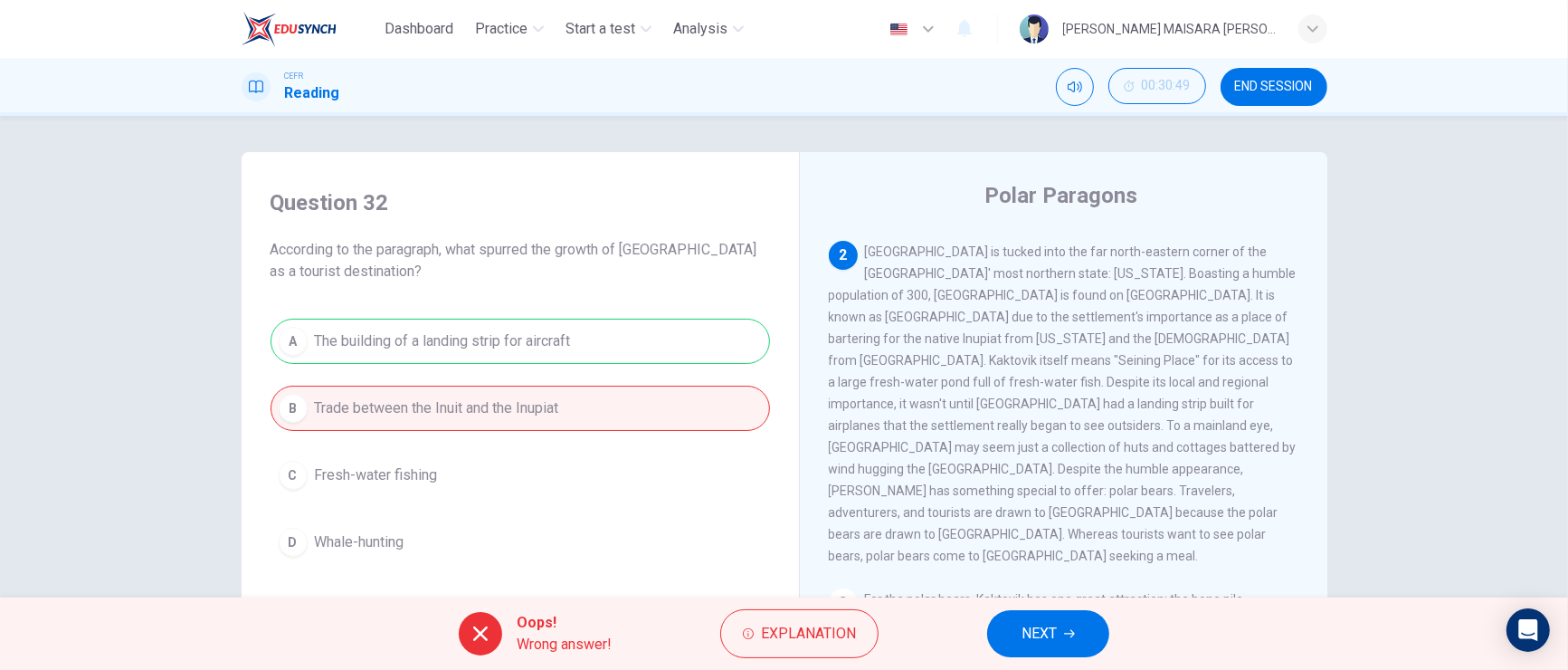 click on "NEXT" at bounding box center [1039, 634] 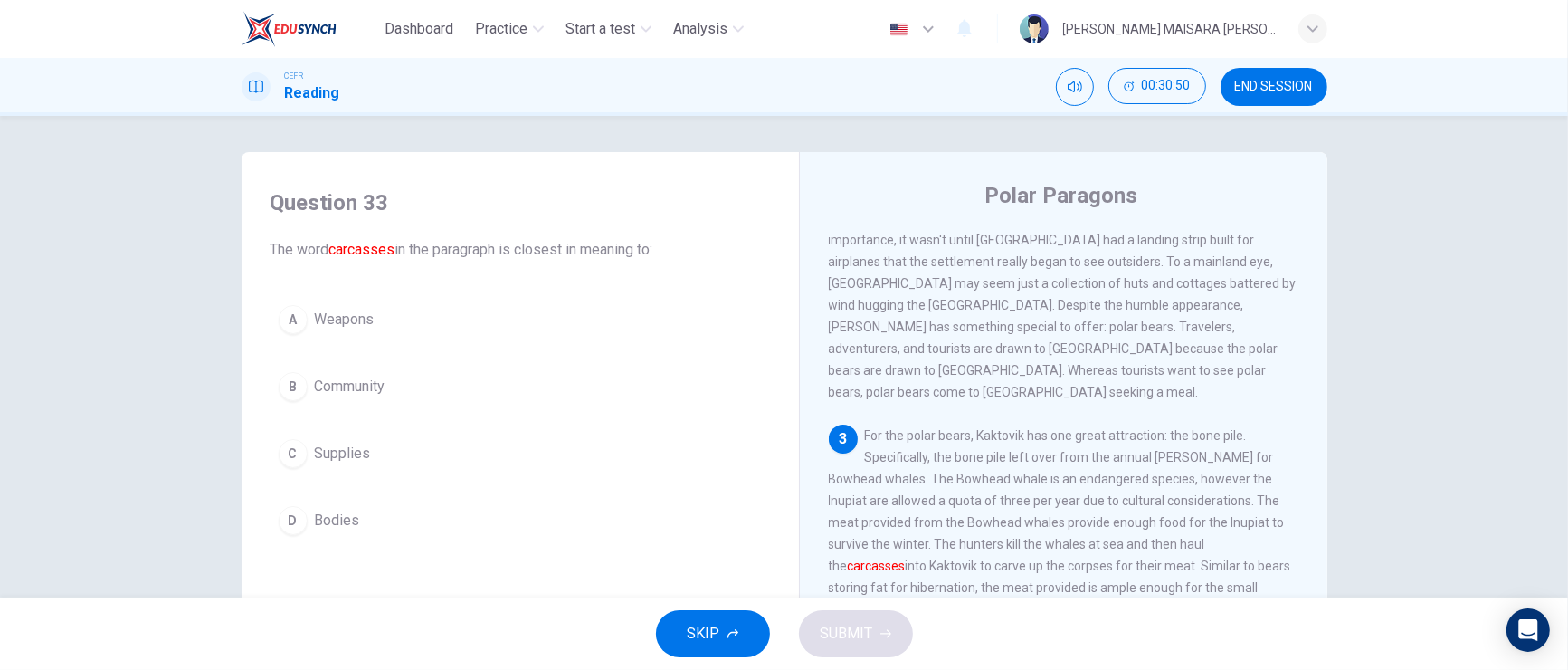 scroll, scrollTop: 479, scrollLeft: 0, axis: vertical 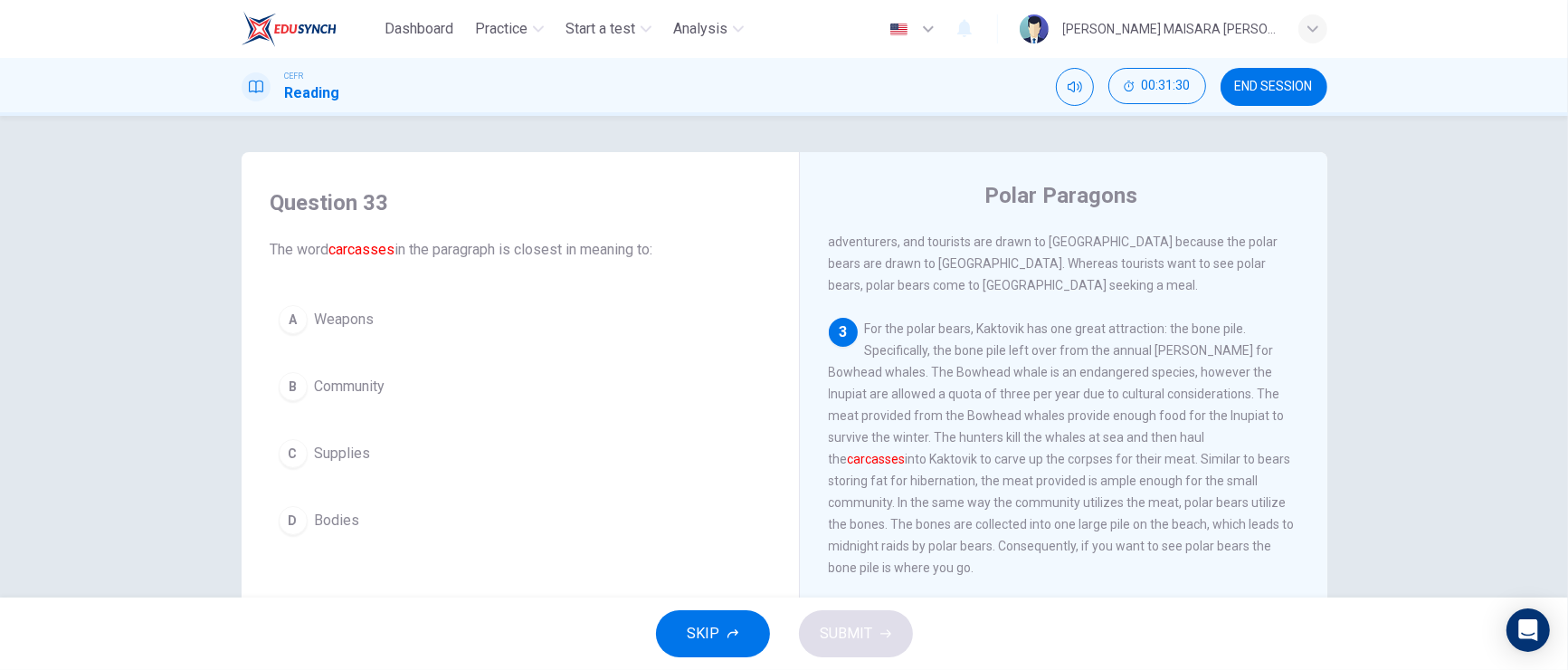 click on "Supplies" at bounding box center (343, 454) 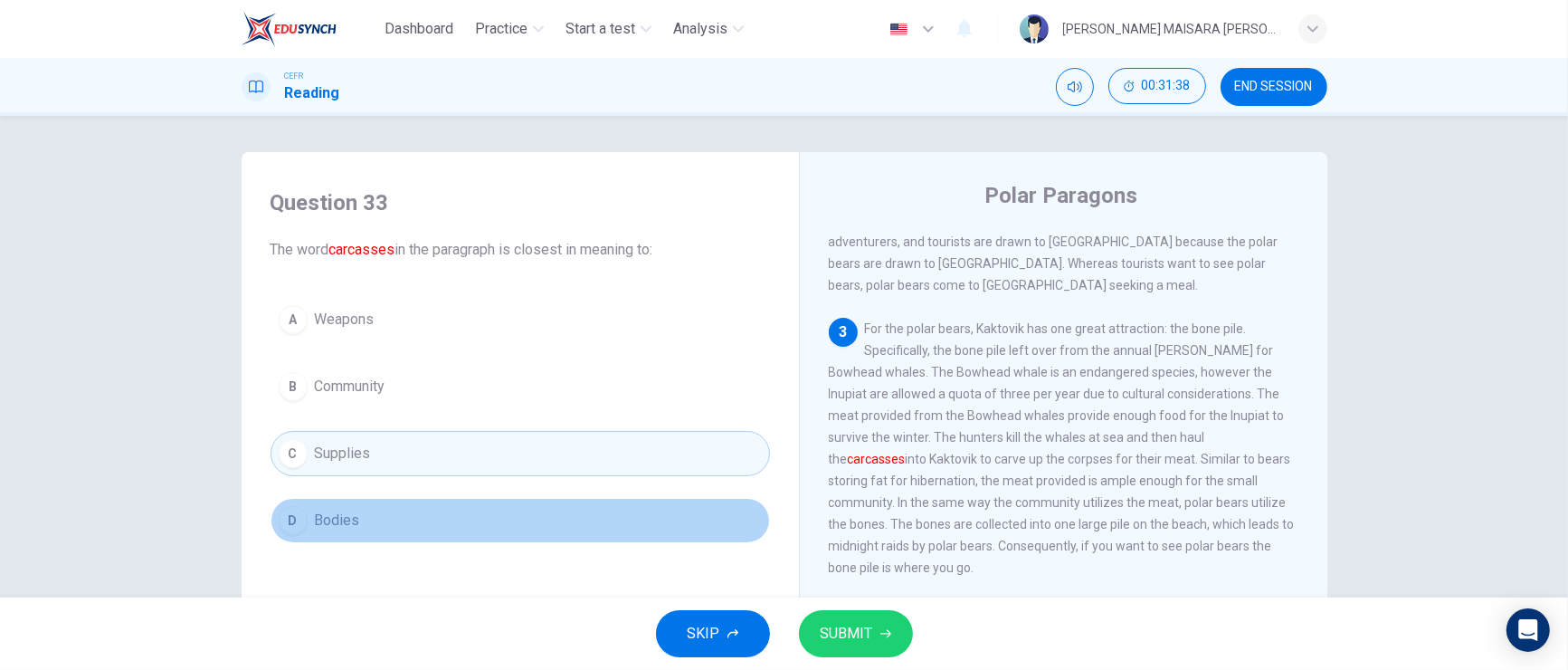 click on "Bodies" at bounding box center [337, 521] 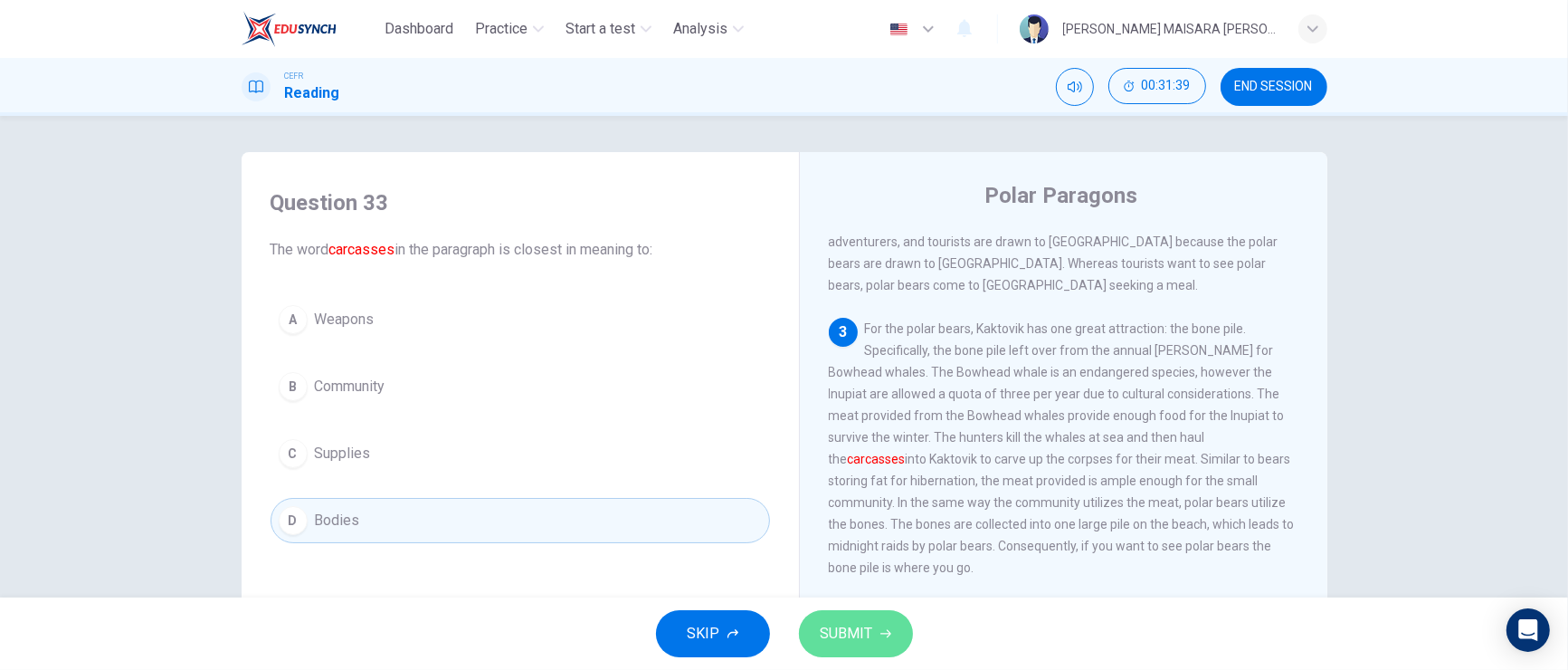 click on "SUBMIT" at bounding box center [856, 634] 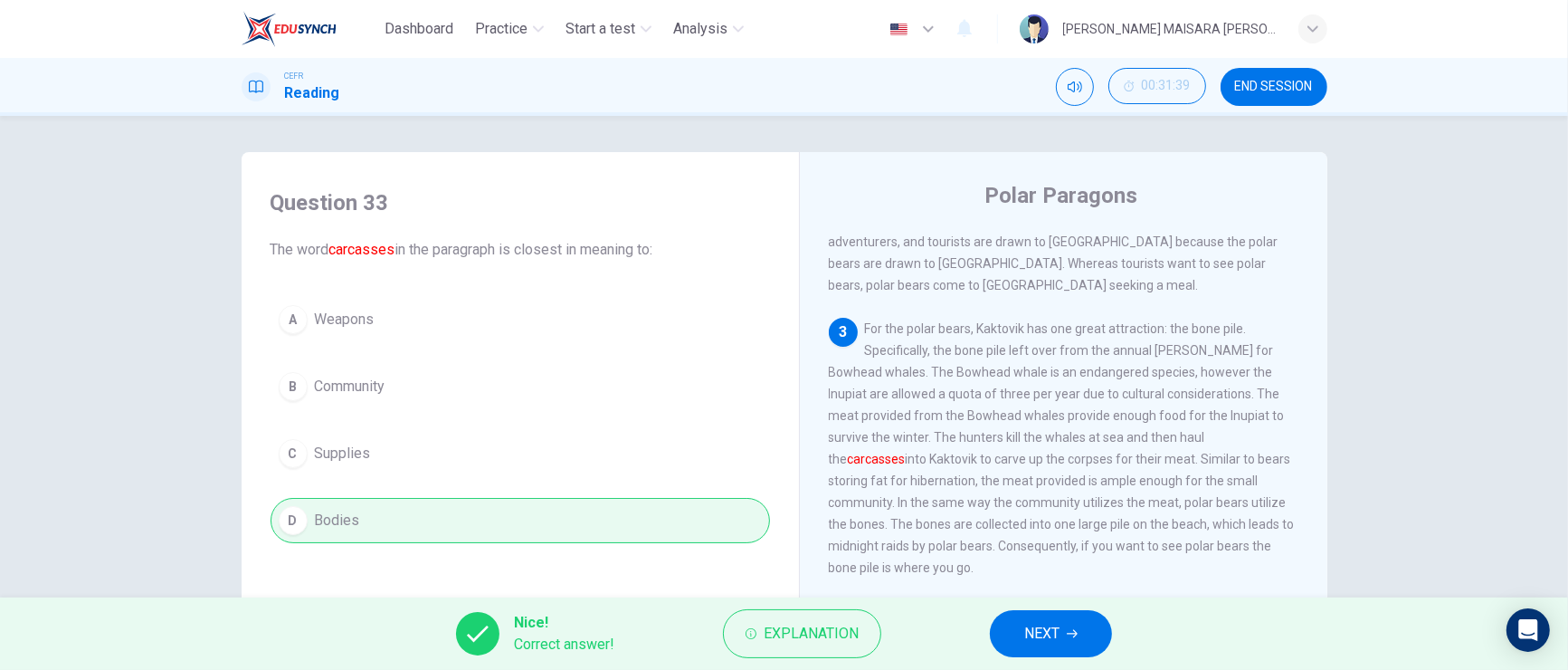 click on "NEXT" at bounding box center (1041, 634) 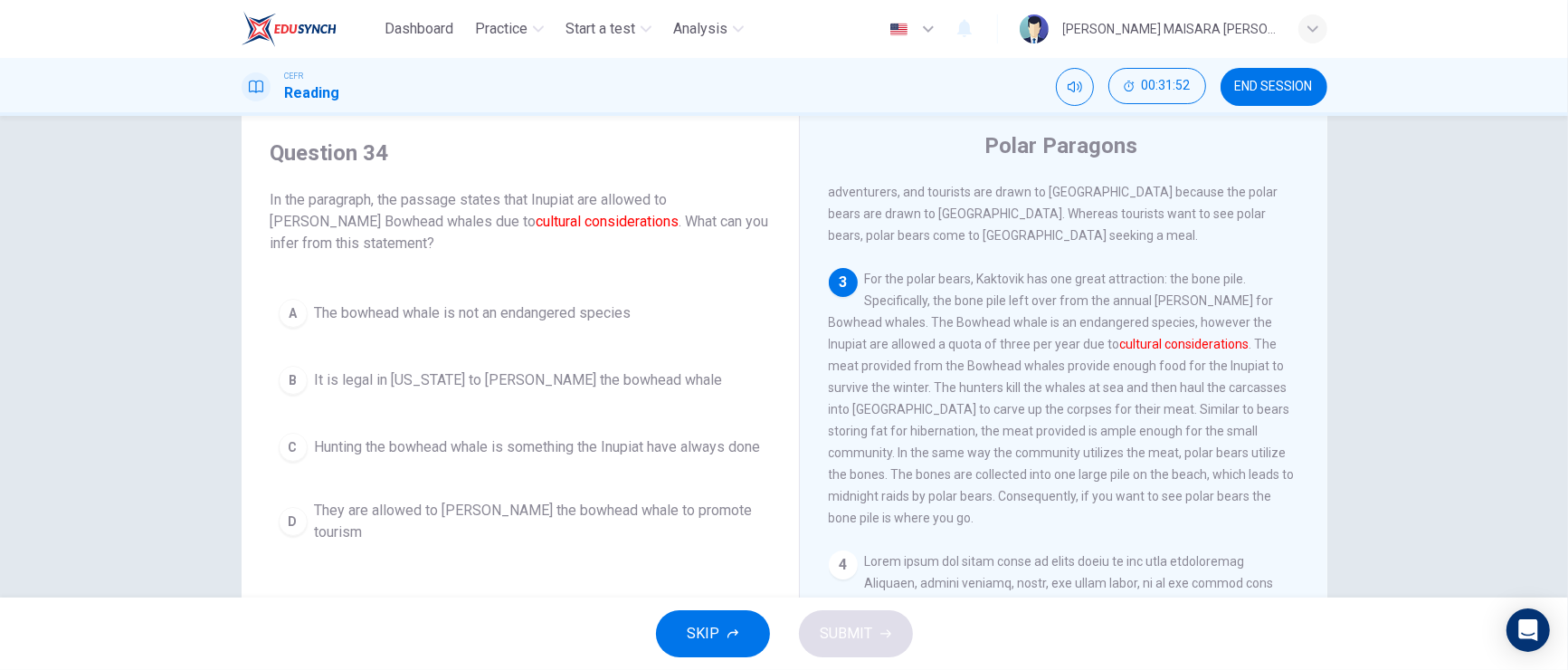 scroll, scrollTop: 63, scrollLeft: 0, axis: vertical 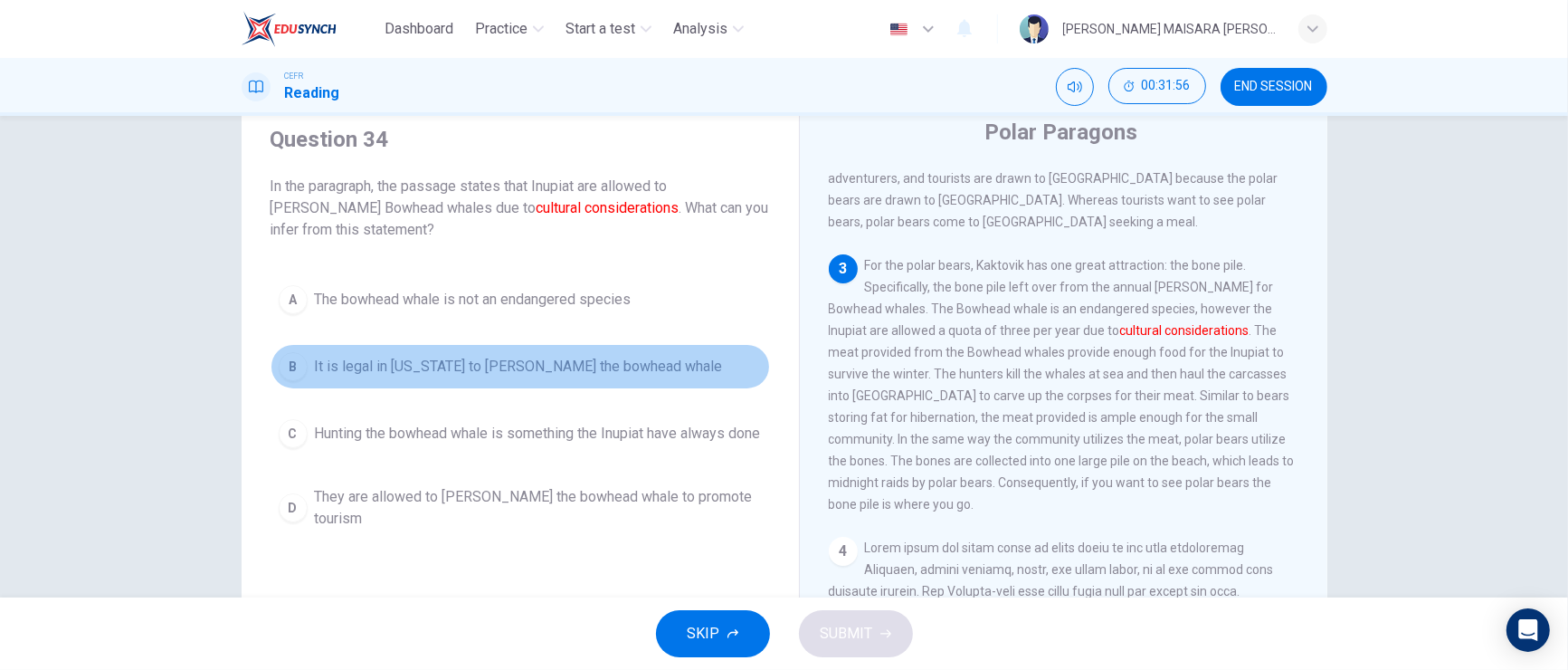 click on "It is legal in [US_STATE] to [PERSON_NAME] the bowhead whale" at bounding box center (518, 367) 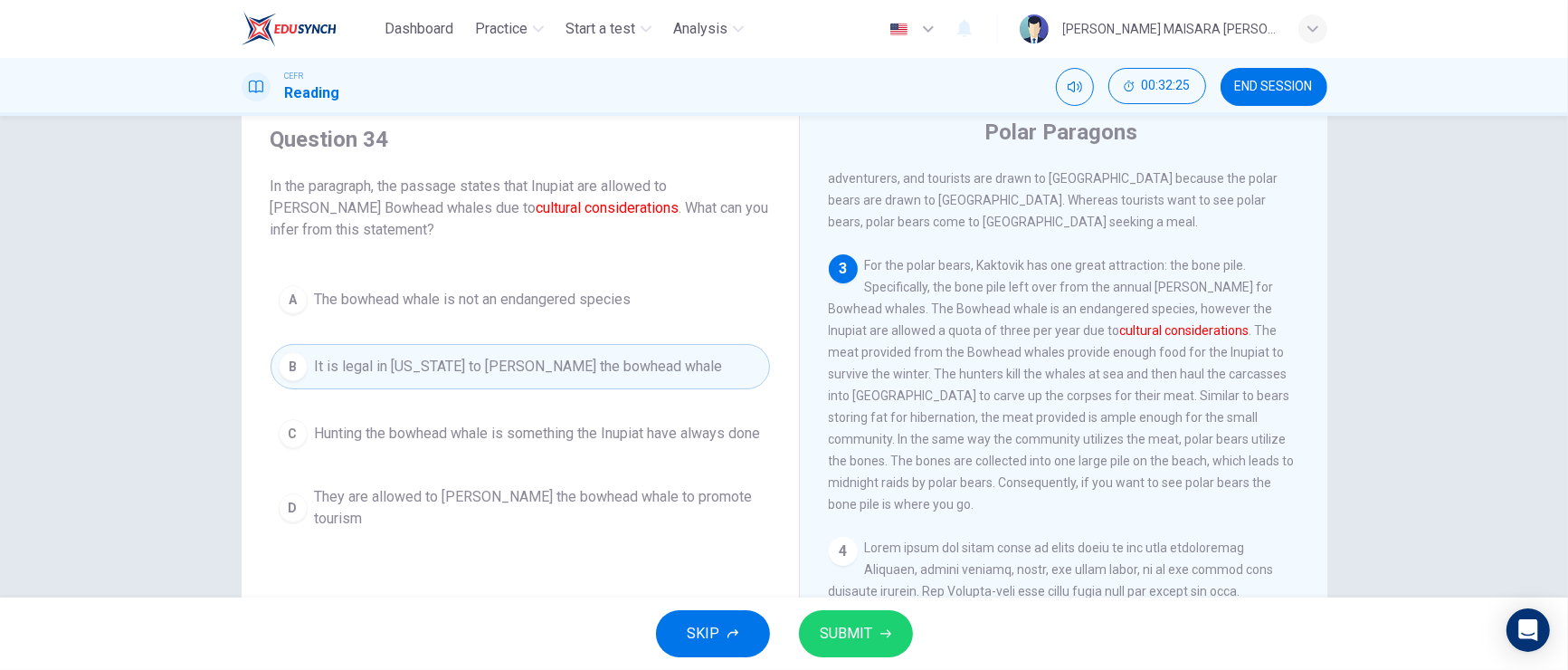 click on "SUBMIT" at bounding box center [847, 634] 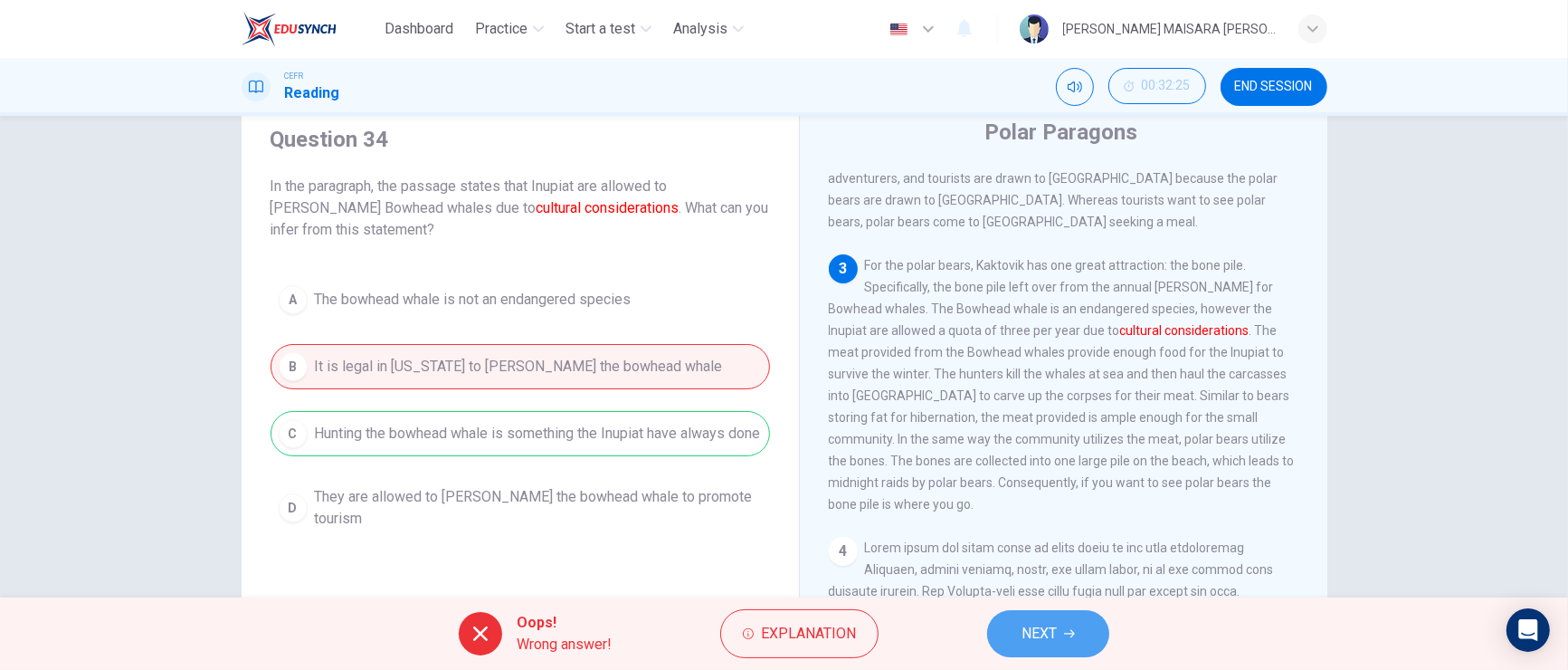 click on "NEXT" at bounding box center (1048, 634) 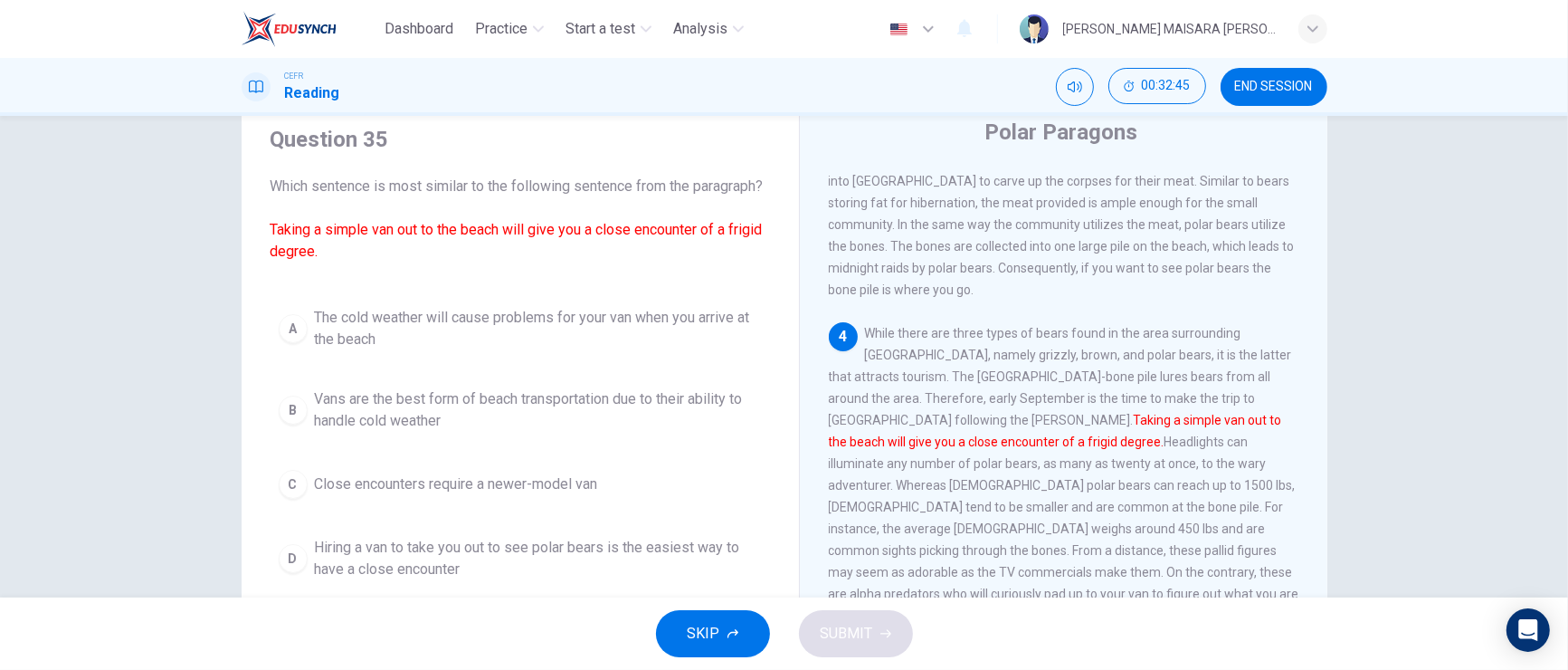 scroll, scrollTop: 696, scrollLeft: 0, axis: vertical 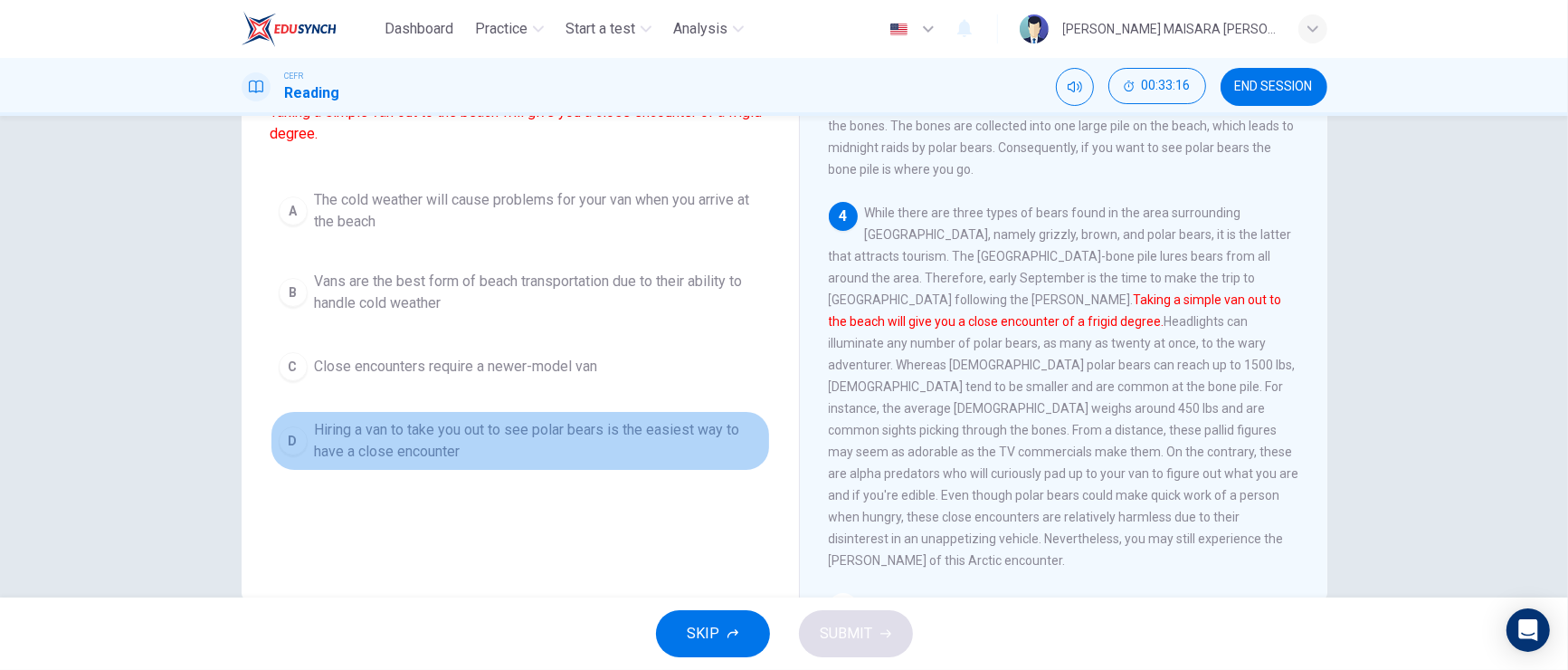 click on "Hiring a van to take you out to see polar bears is the easiest way to have a close encounter" at bounding box center [538, 441] 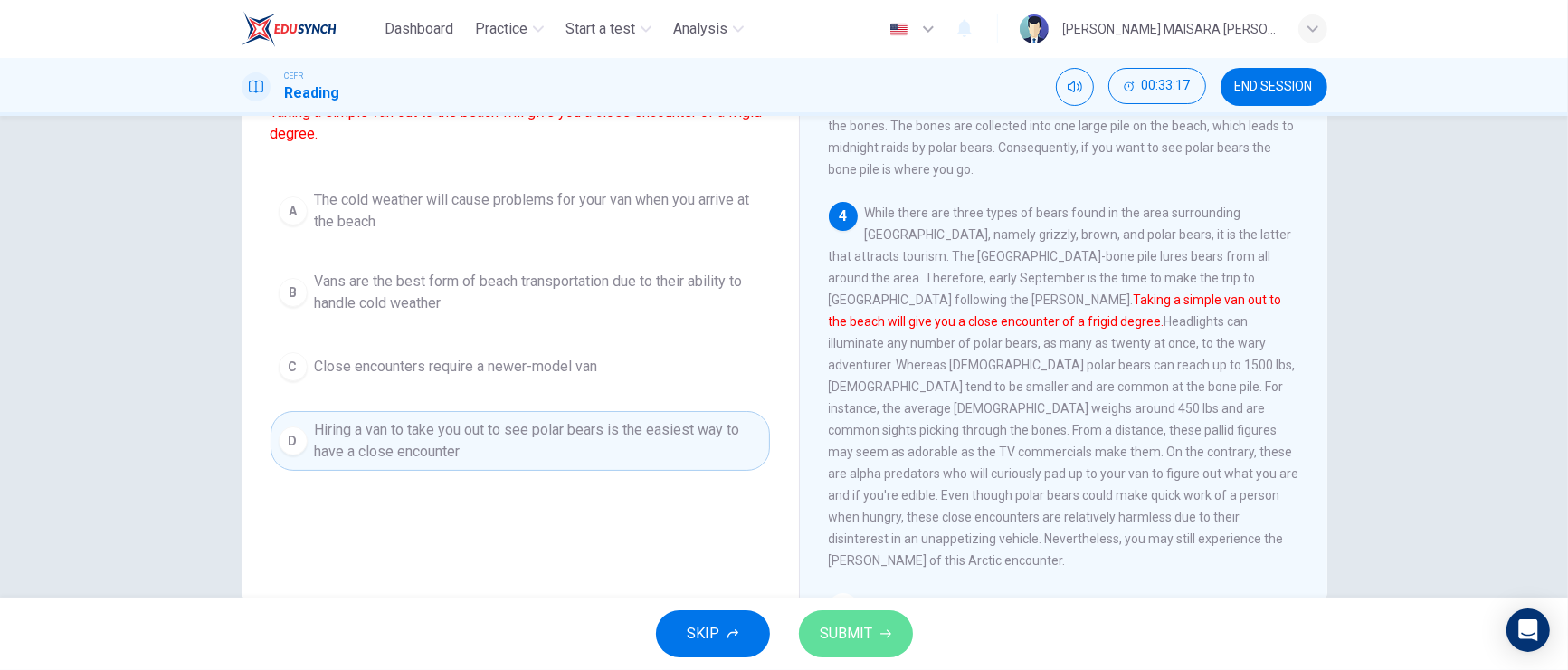 click on "SUBMIT" at bounding box center [847, 634] 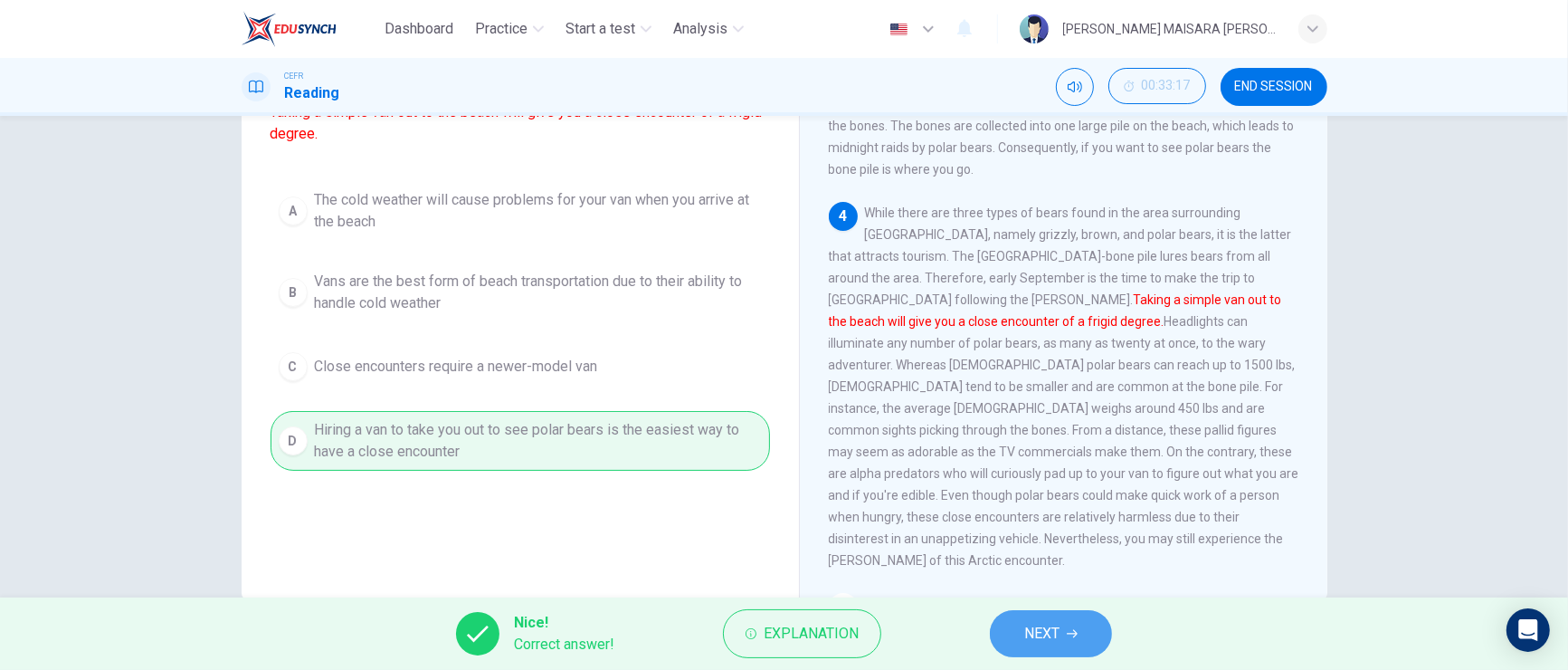 click on "NEXT" at bounding box center (1041, 634) 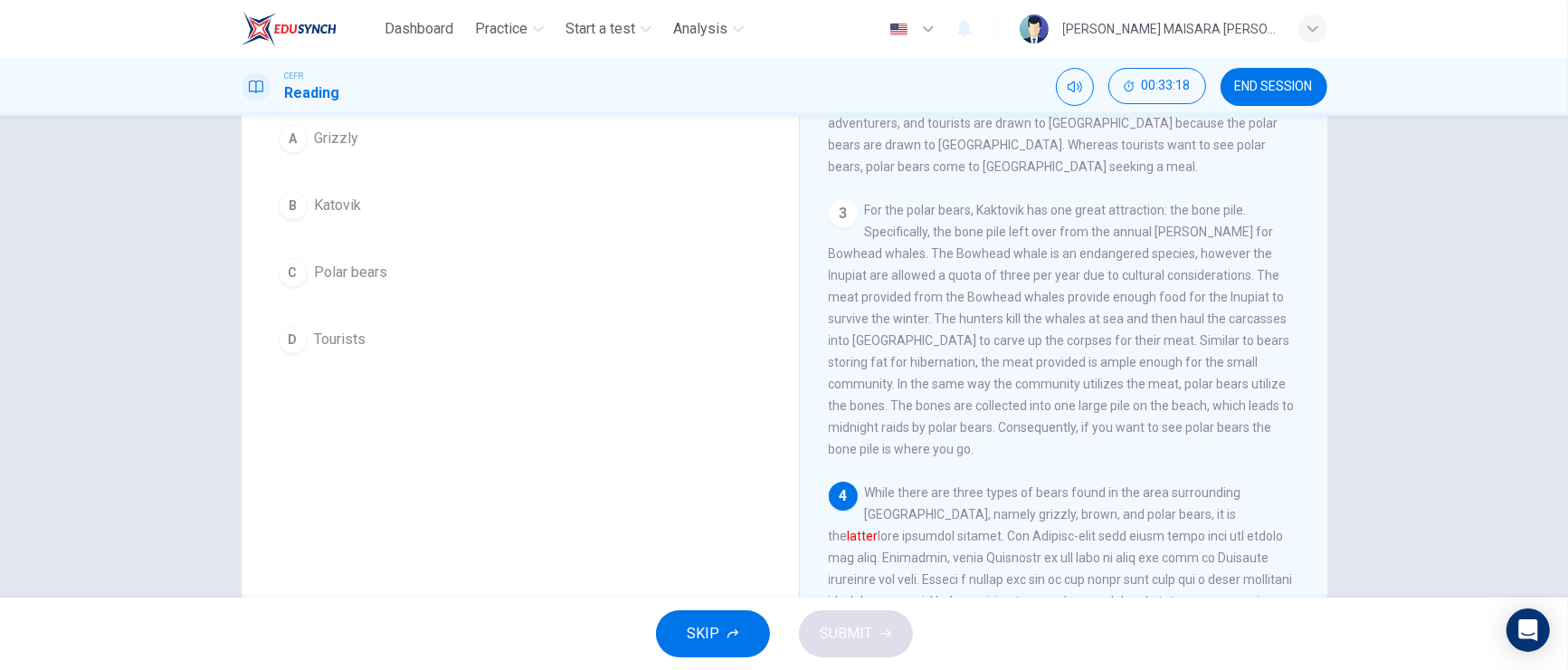 scroll, scrollTop: 452, scrollLeft: 0, axis: vertical 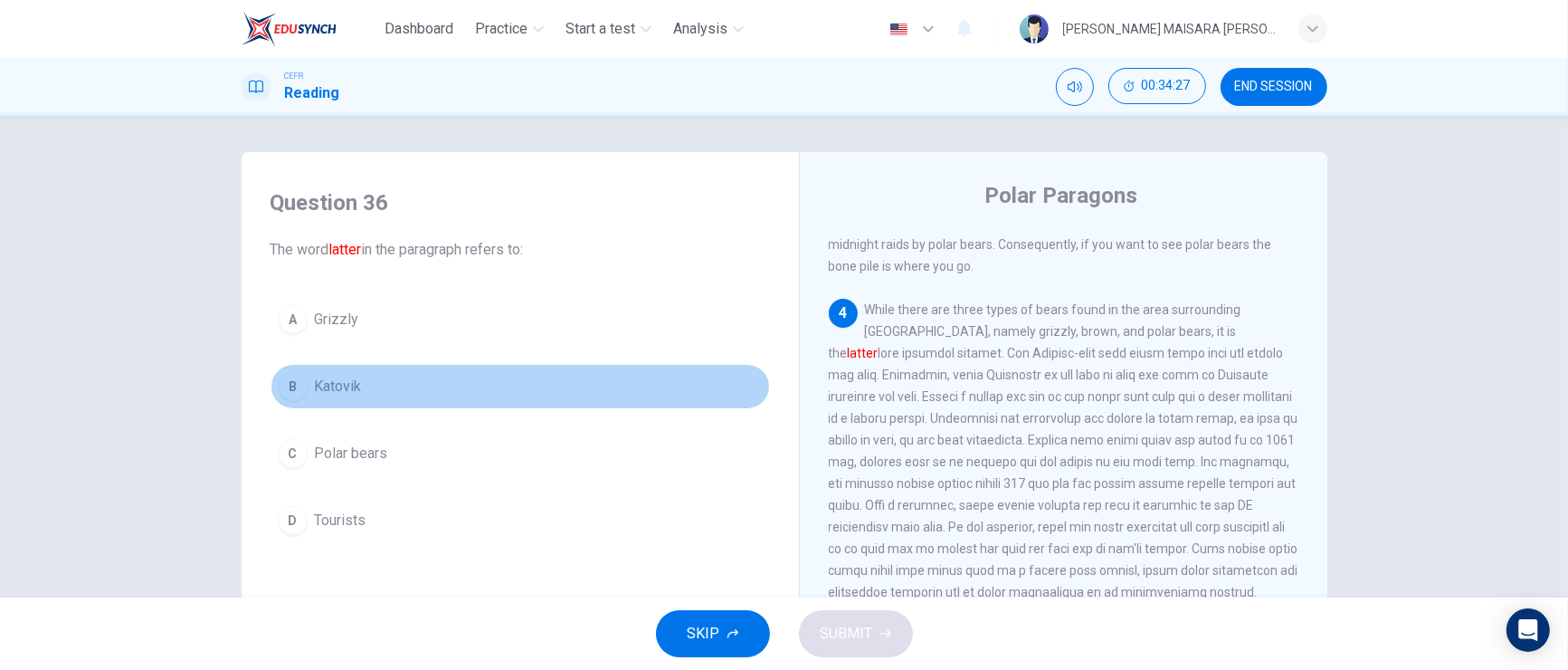 click on "Katovik" at bounding box center (338, 387) 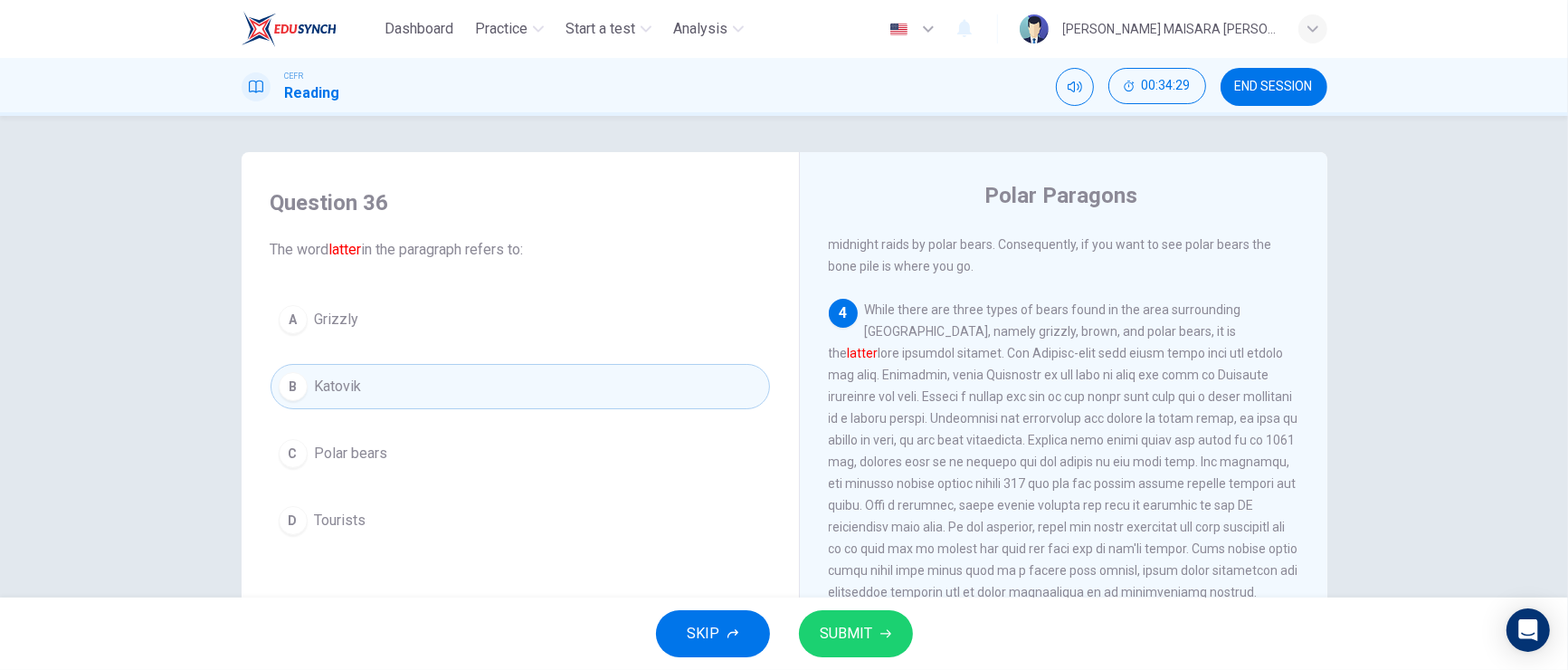 click on "SUBMIT" at bounding box center (847, 634) 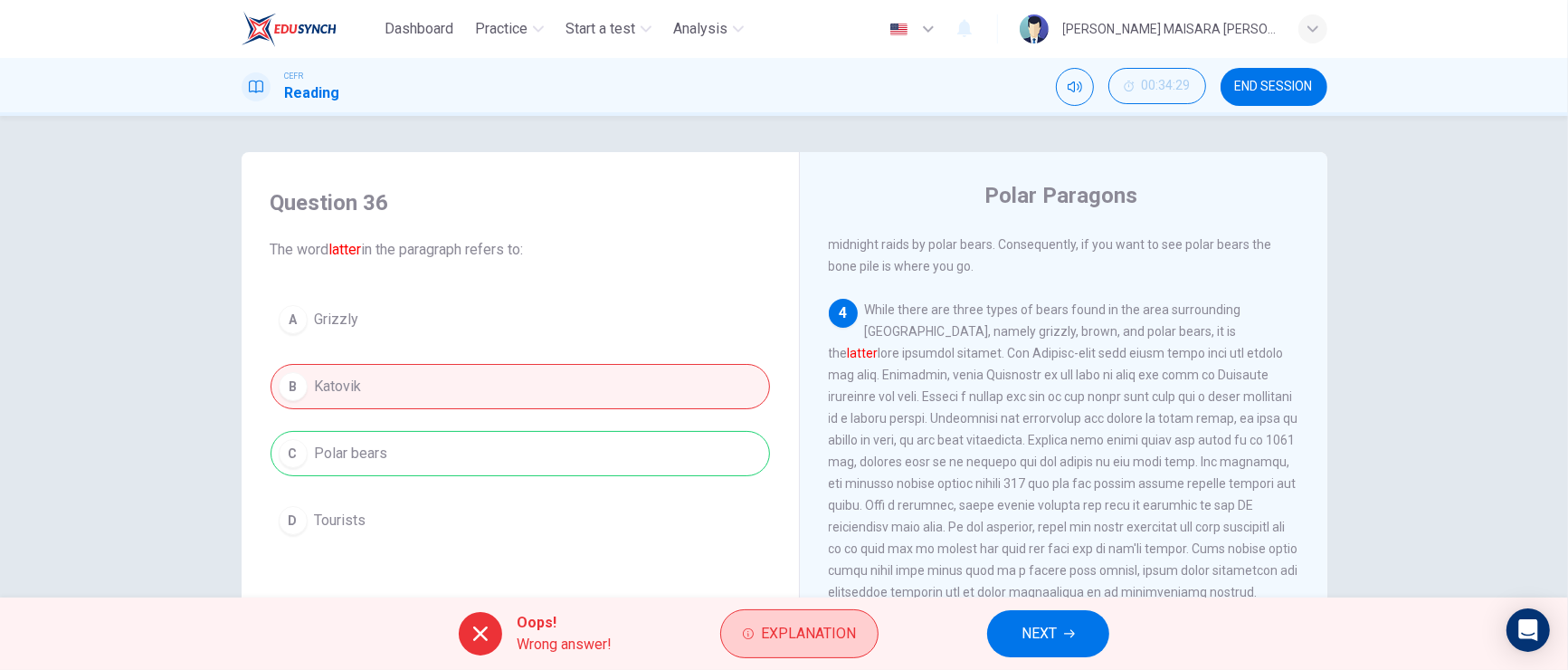click on "Explanation" at bounding box center (799, 634) 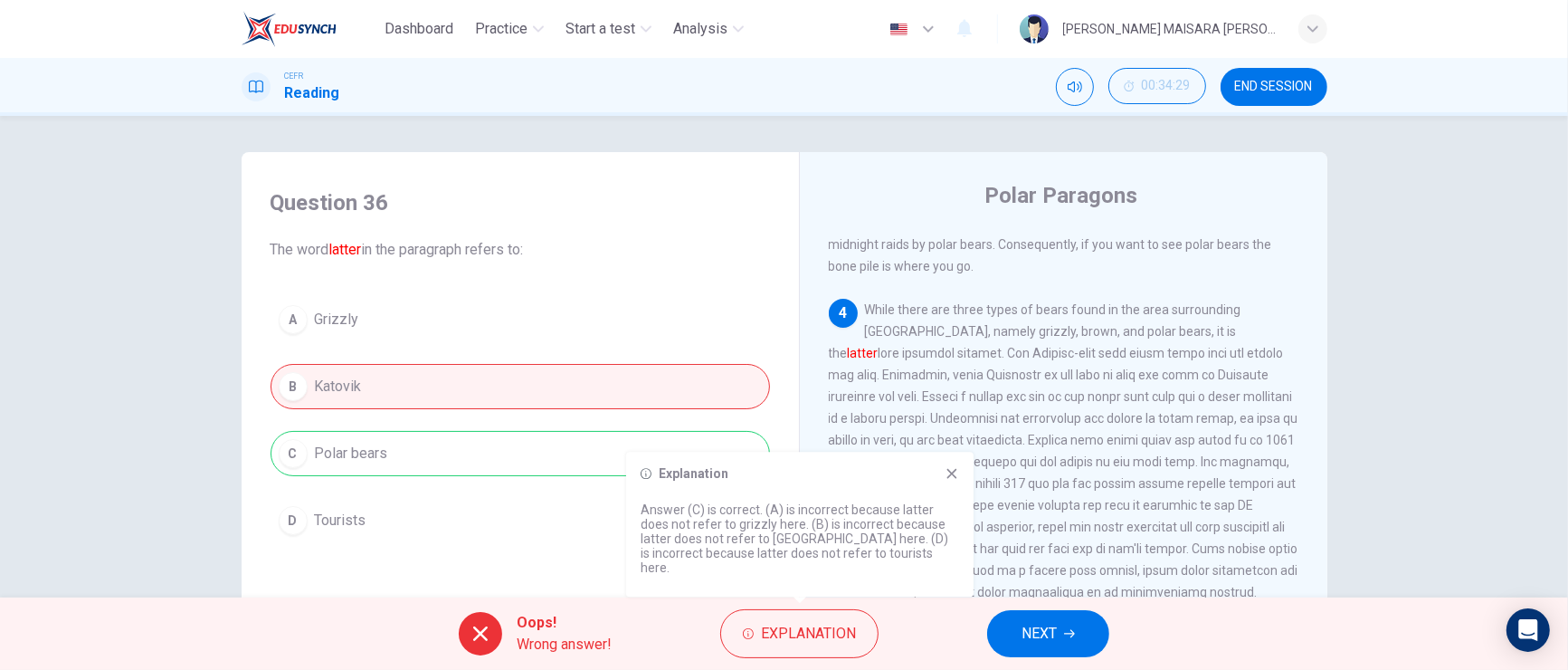 click on "NEXT" at bounding box center (1039, 634) 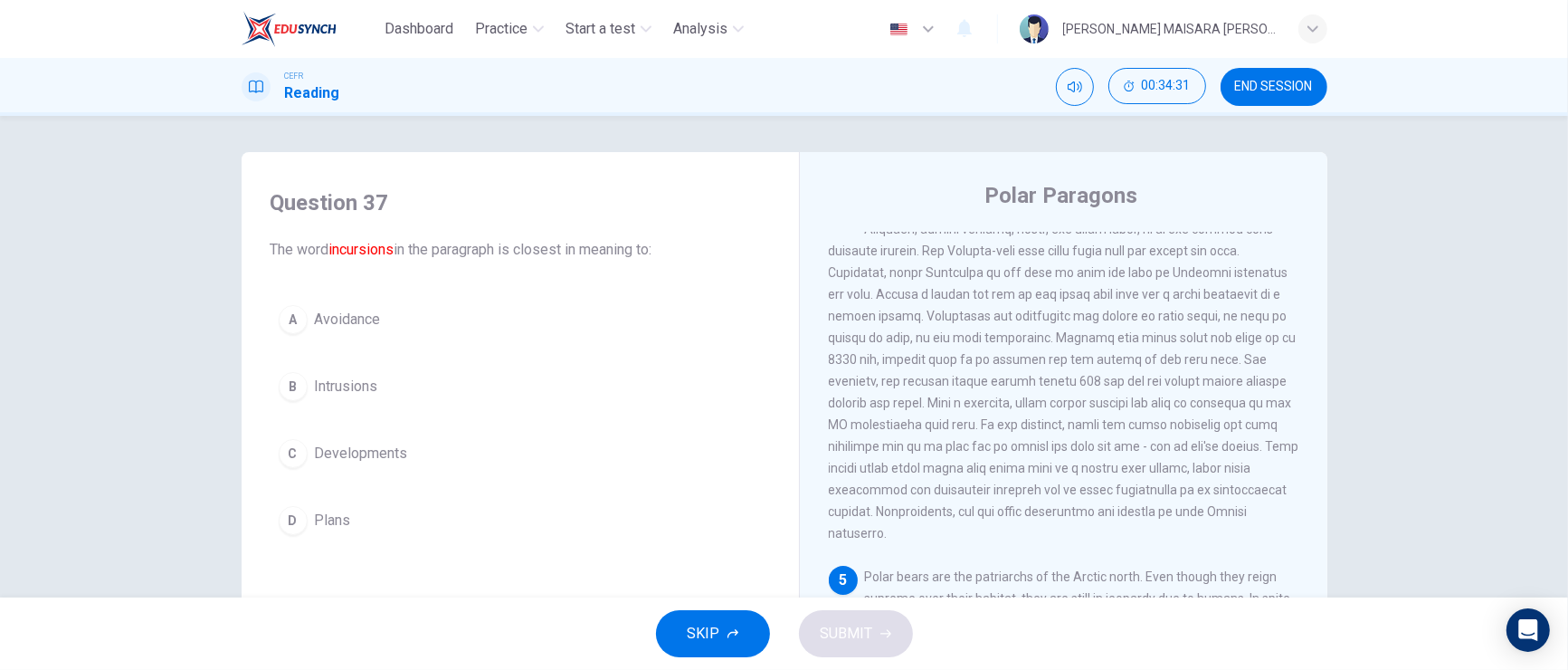 scroll, scrollTop: 888, scrollLeft: 0, axis: vertical 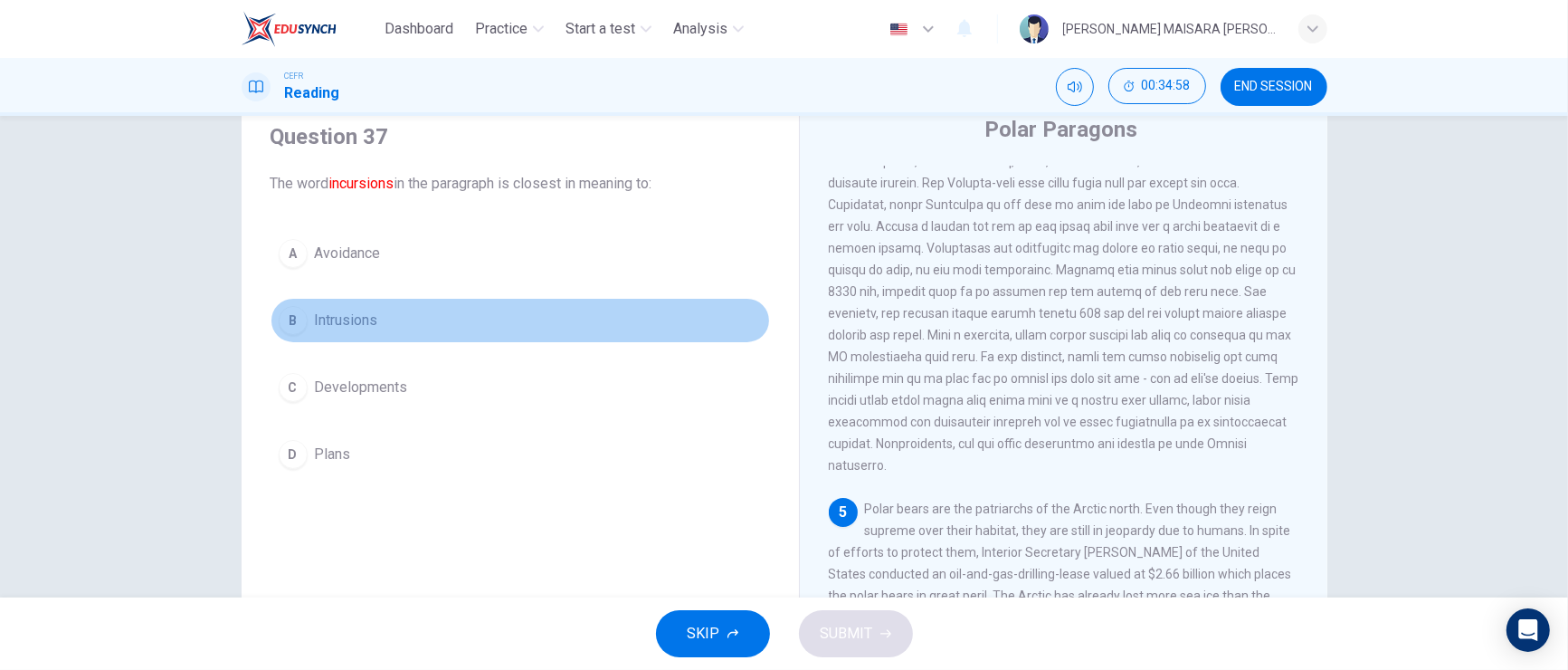 click on "Intrusions" at bounding box center (347, 321) 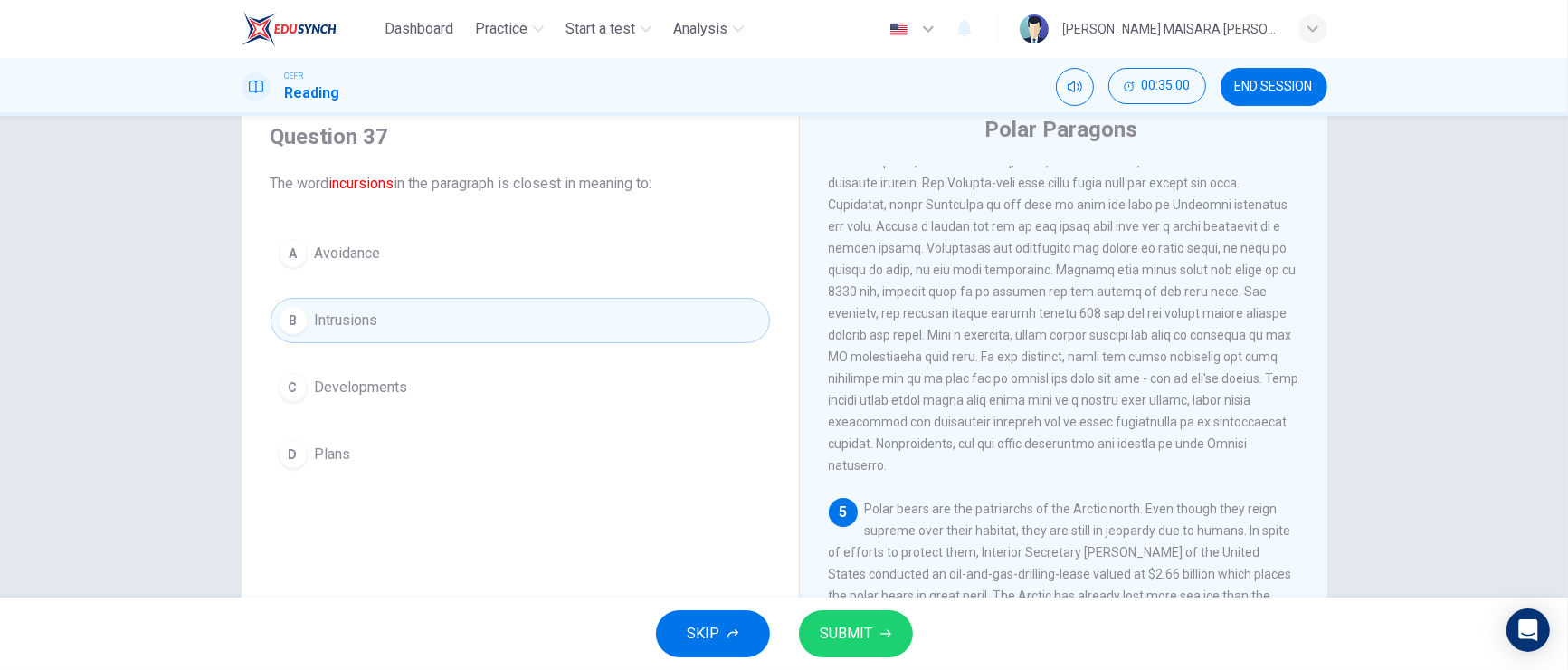 click on "SUBMIT" at bounding box center (847, 634) 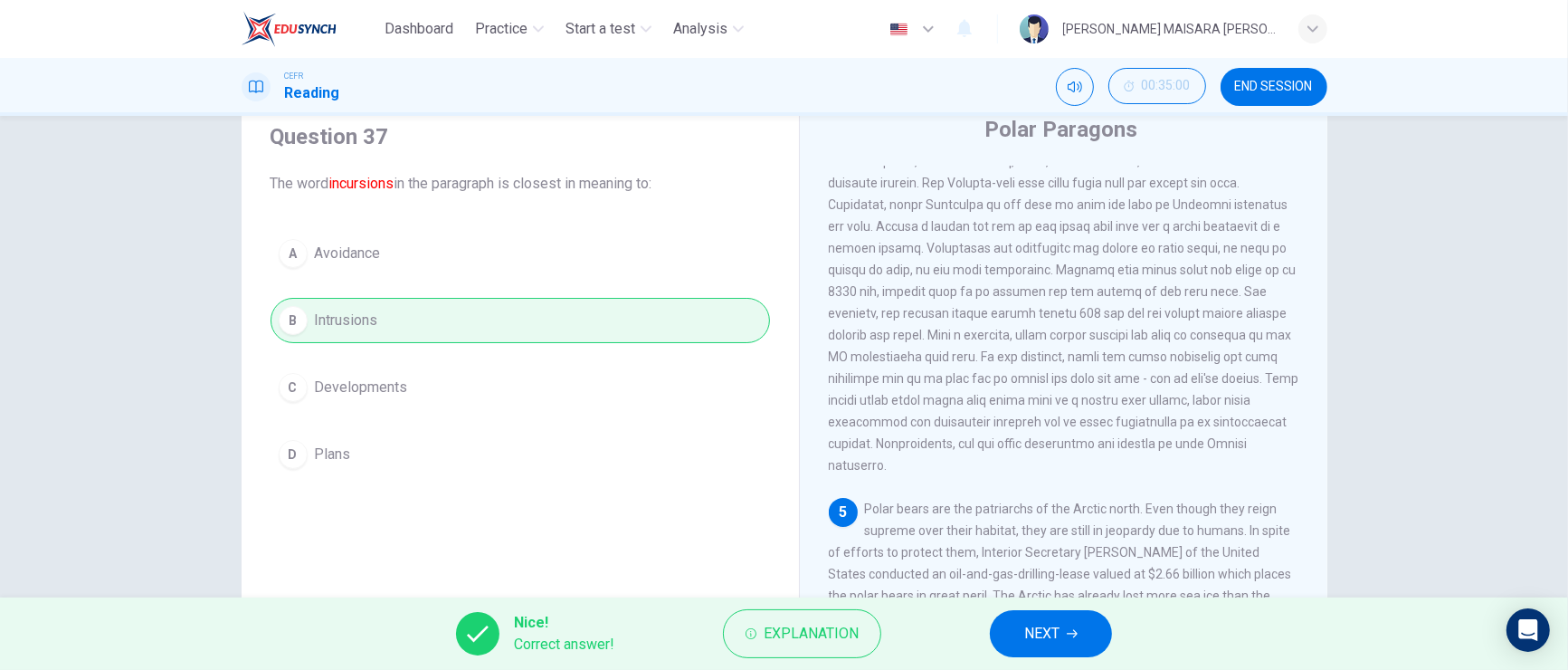 click on "NEXT" at bounding box center [1050, 634] 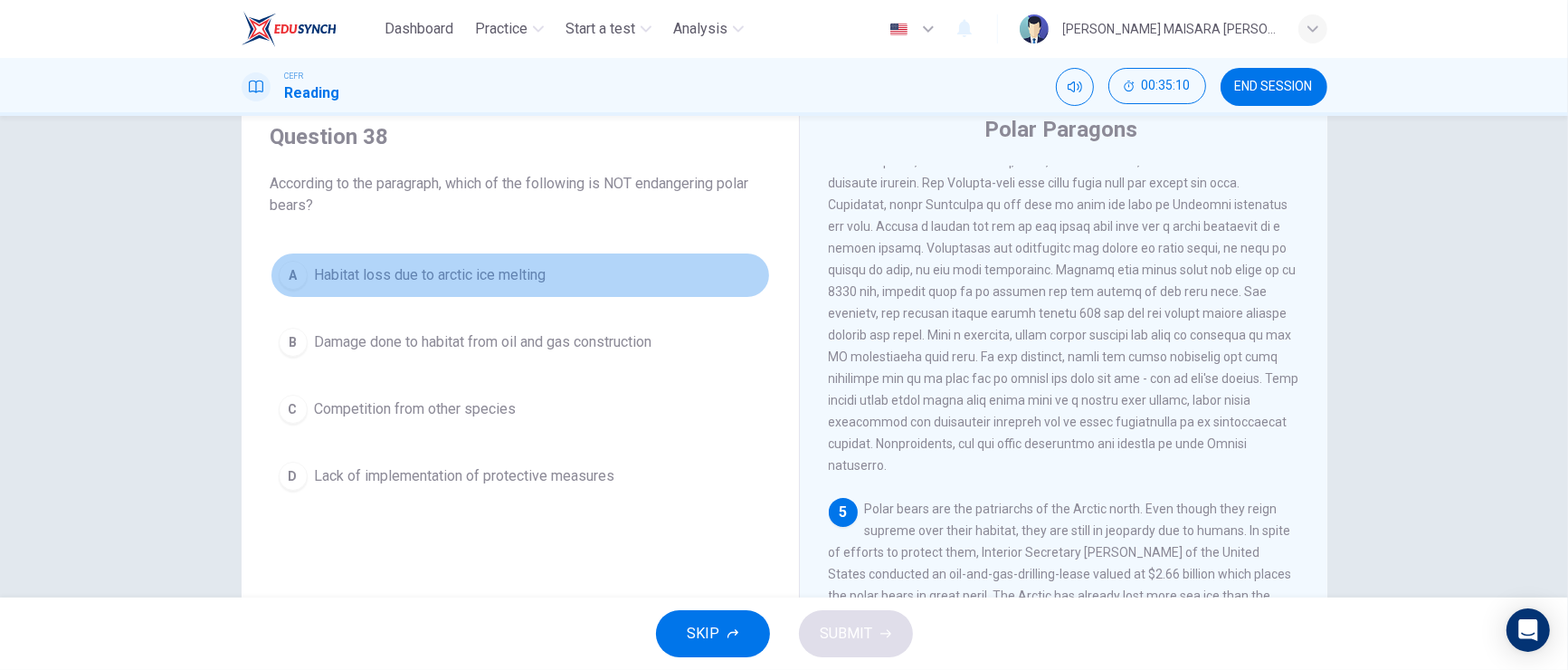 click on "Habitat loss due to arctic ice melting" at bounding box center (431, 275) 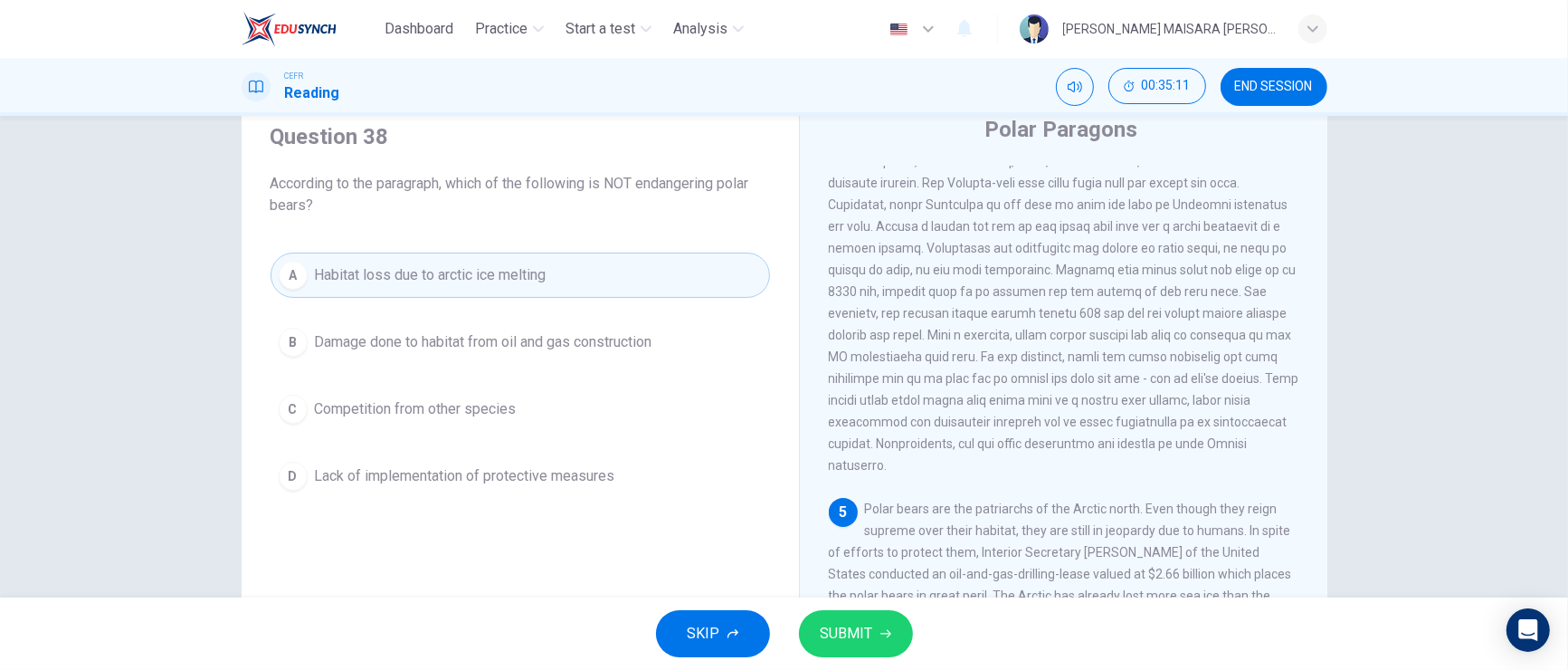click on "Competition from other species" at bounding box center (415, 409) 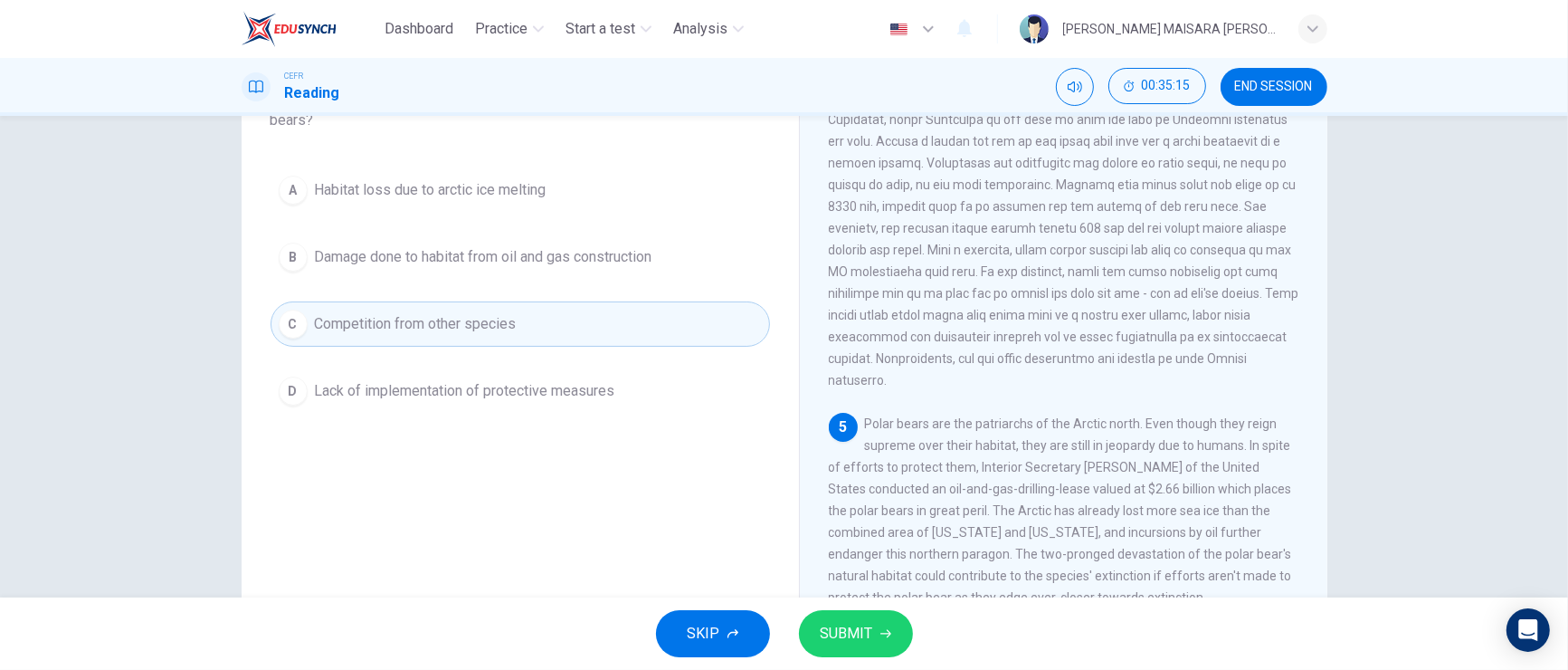 scroll, scrollTop: 156, scrollLeft: 0, axis: vertical 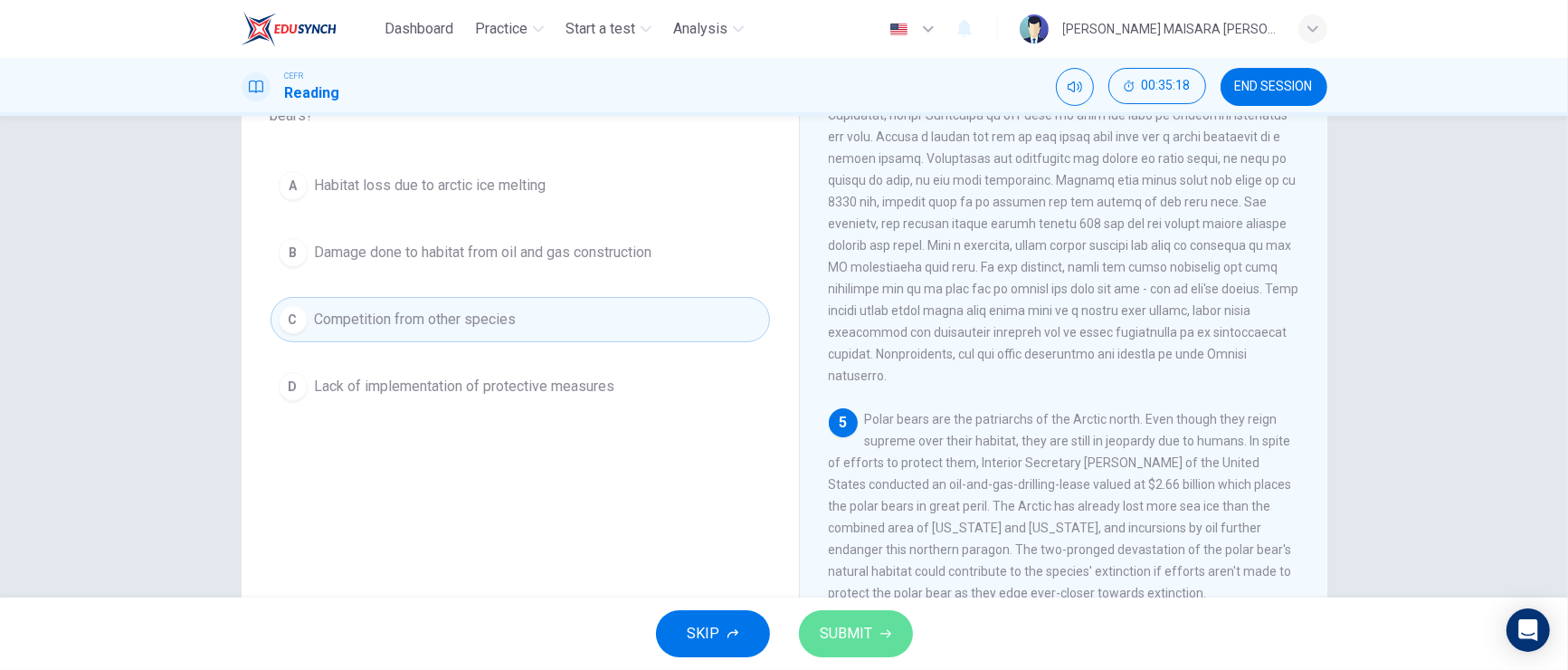 click on "SUBMIT" at bounding box center [847, 634] 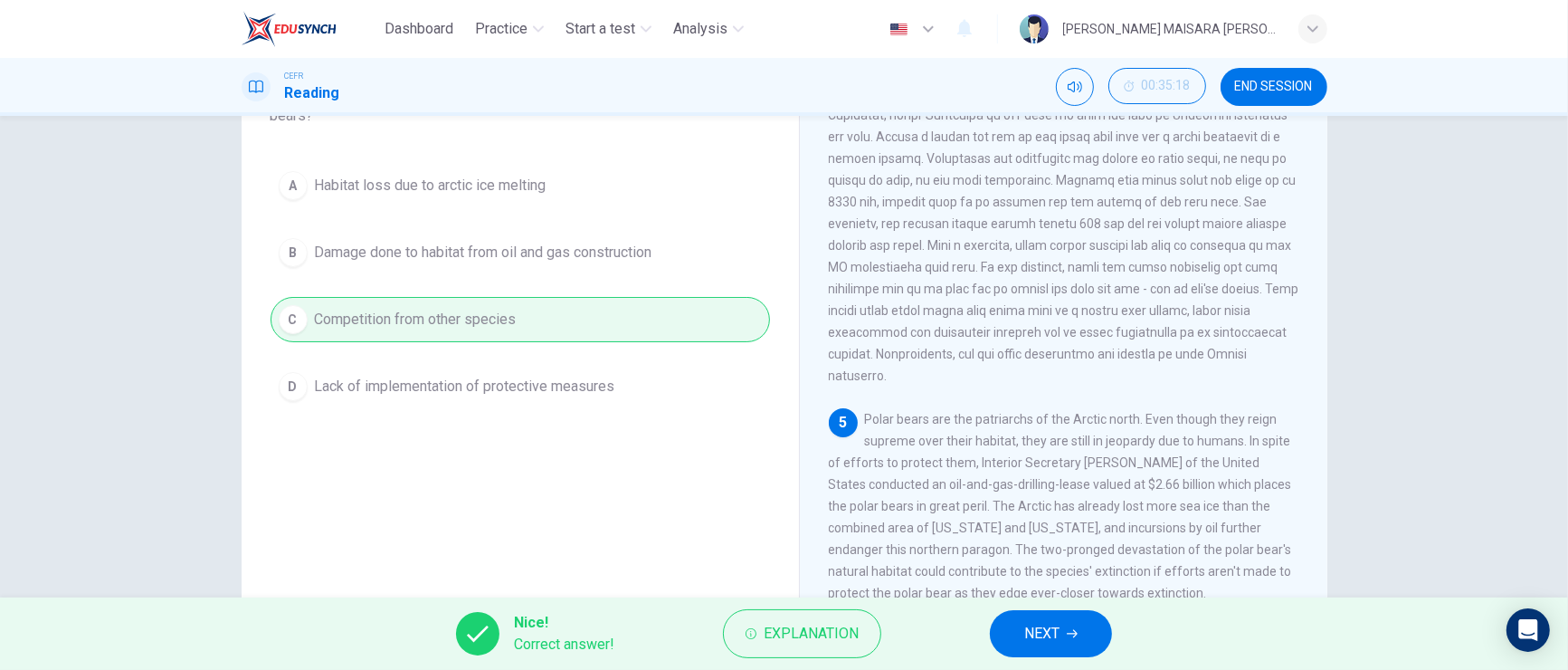 click on "NEXT" at bounding box center (1041, 634) 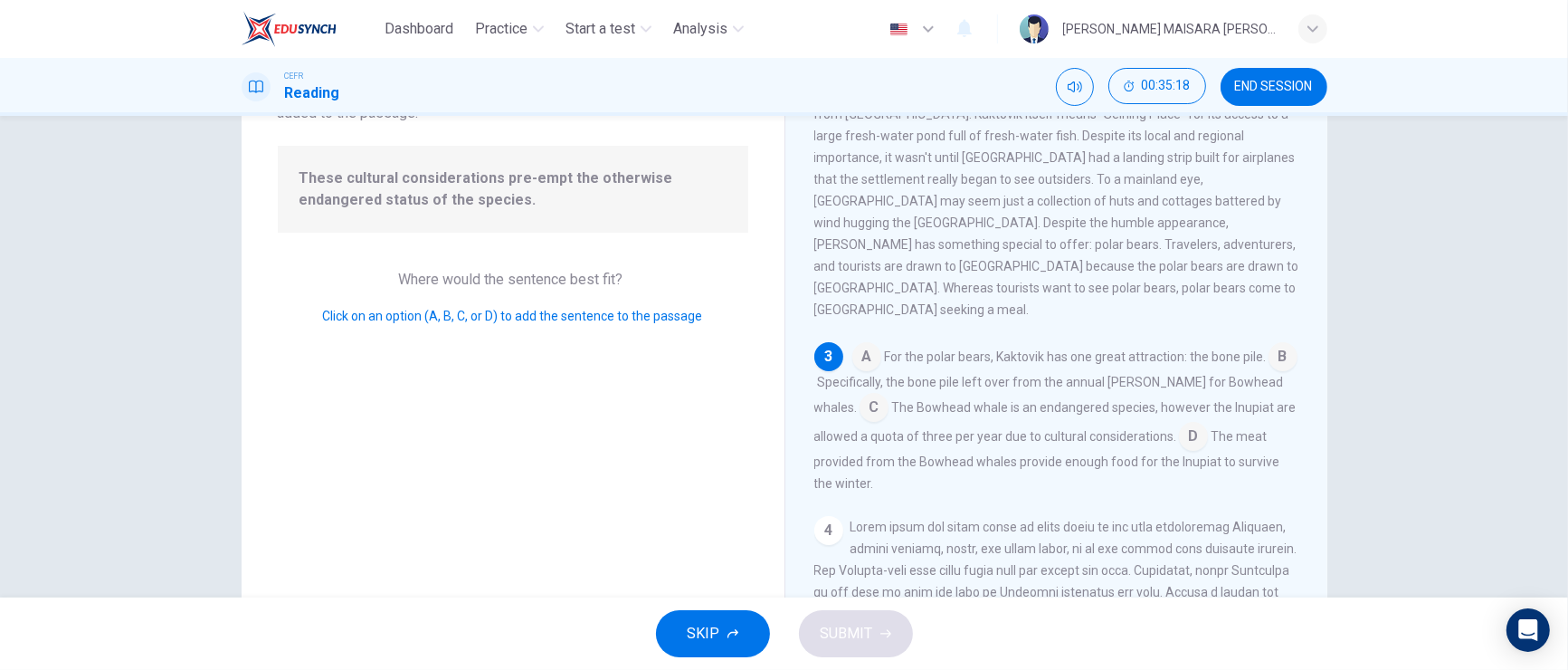 scroll, scrollTop: 359, scrollLeft: 0, axis: vertical 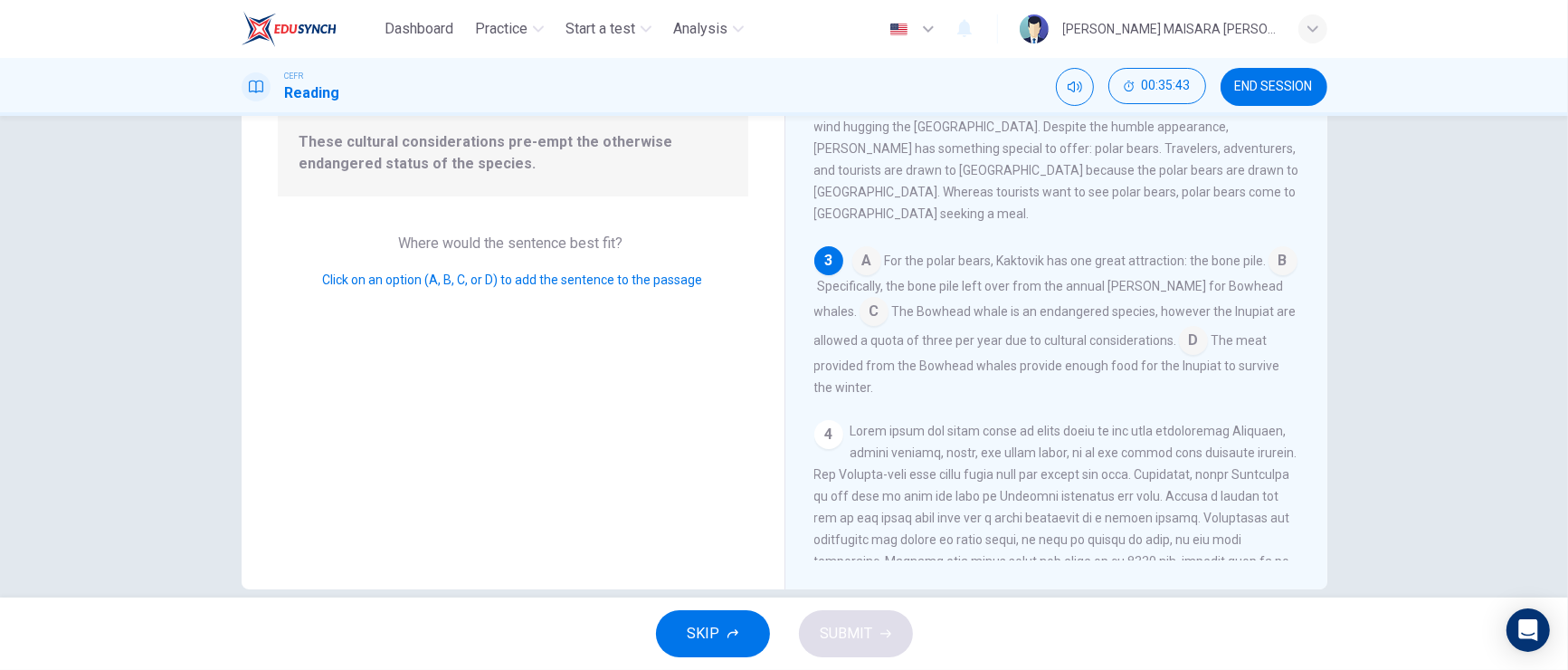click at bounding box center [1193, 342] 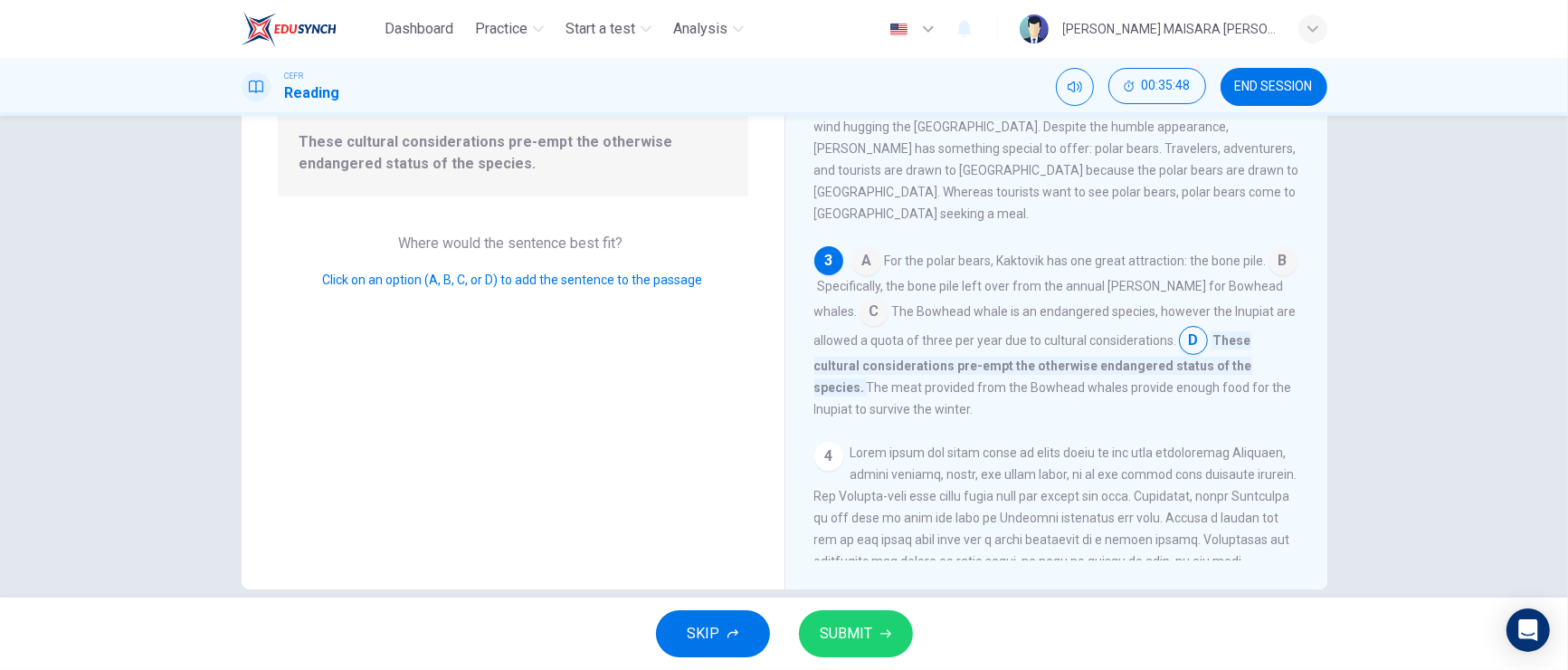 click on "SUBMIT" at bounding box center [847, 634] 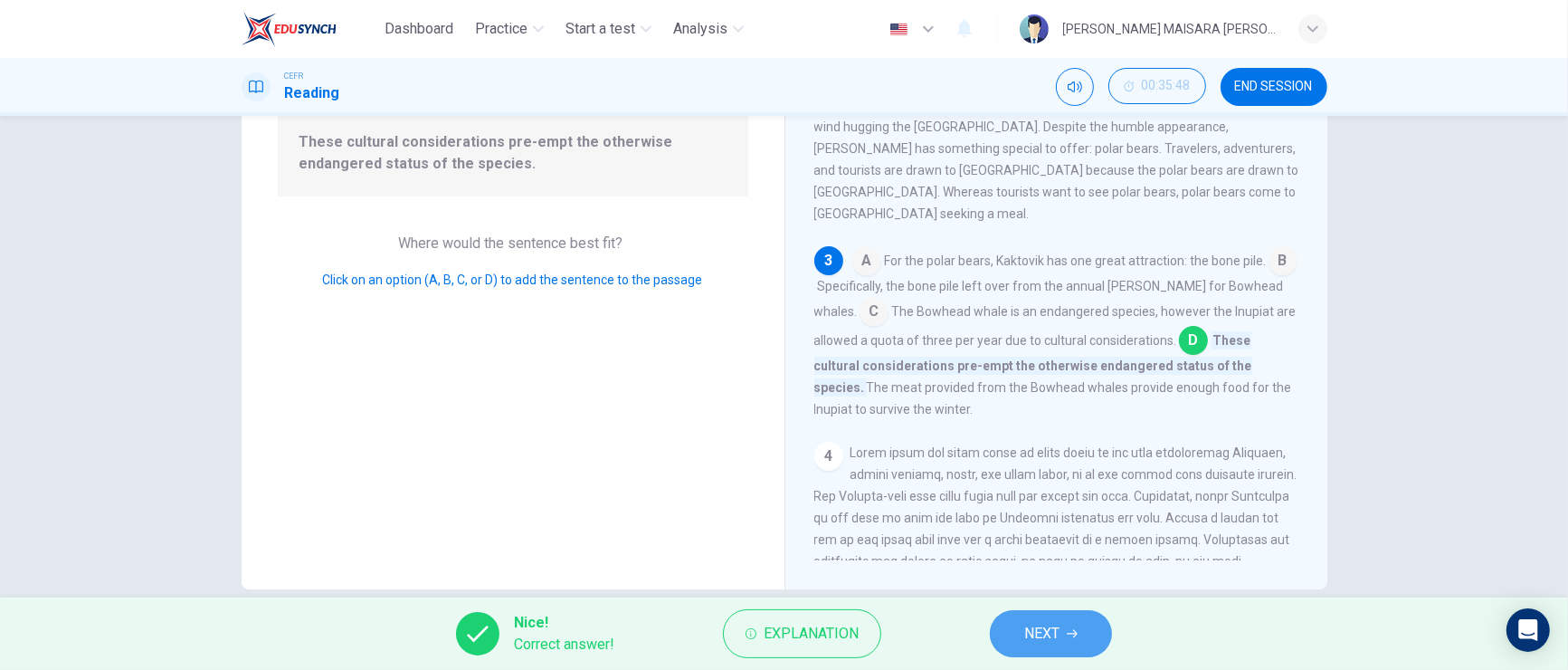 click on "NEXT" at bounding box center [1050, 634] 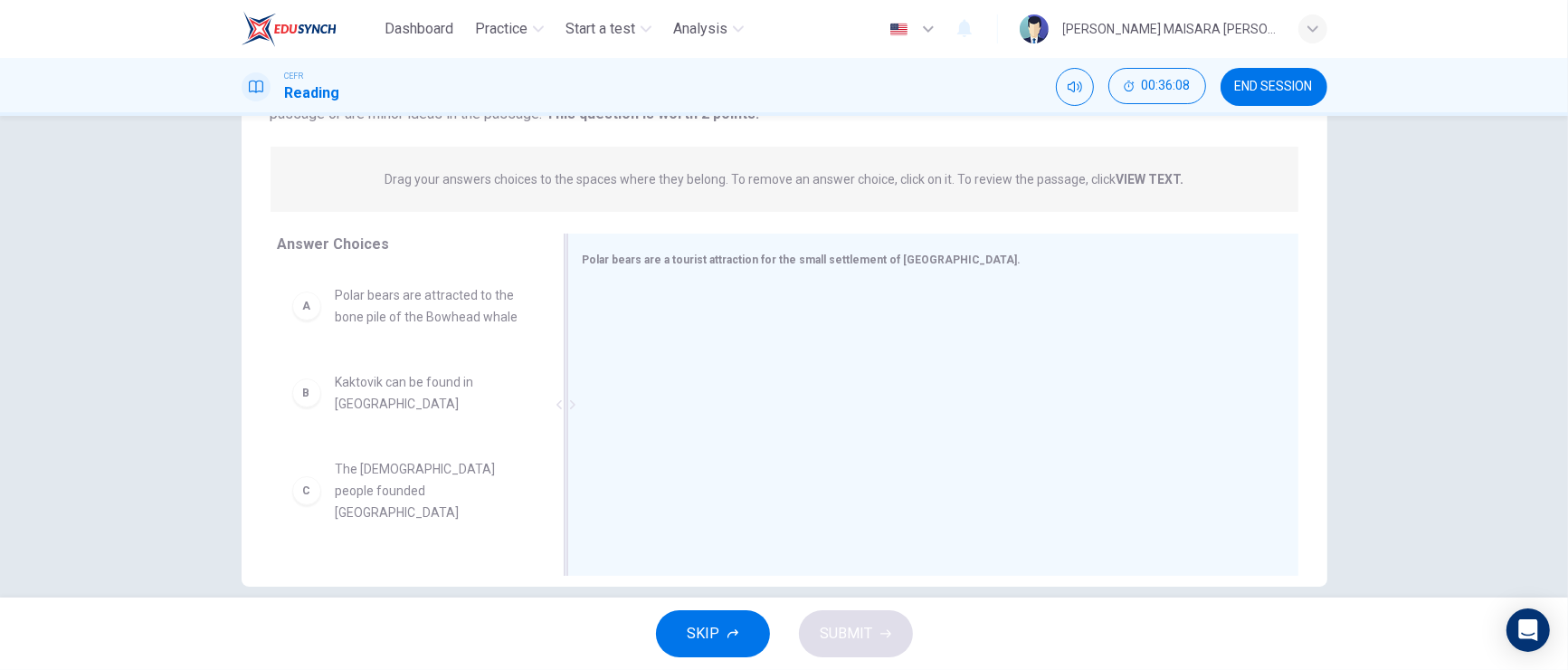 scroll, scrollTop: 211, scrollLeft: 0, axis: vertical 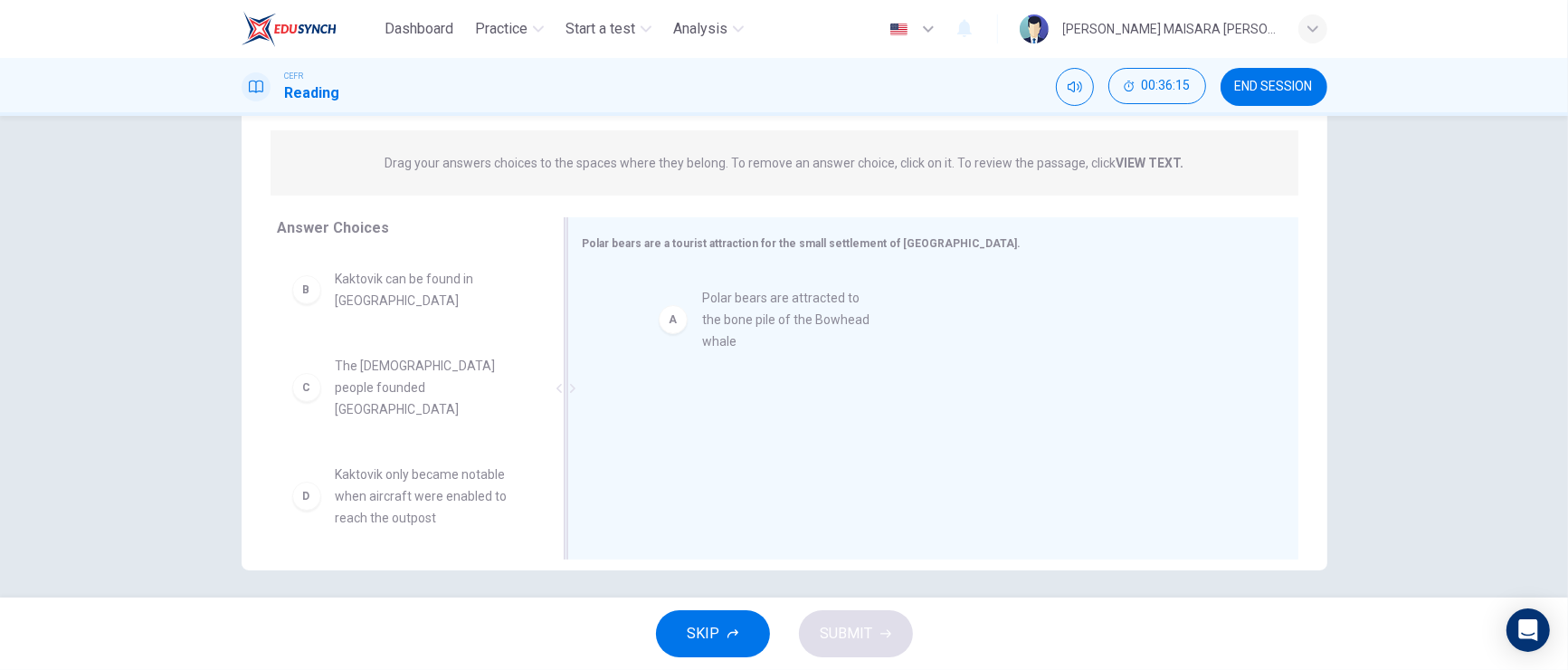 drag, startPoint x: 417, startPoint y: 300, endPoint x: 797, endPoint y: 320, distance: 380.526 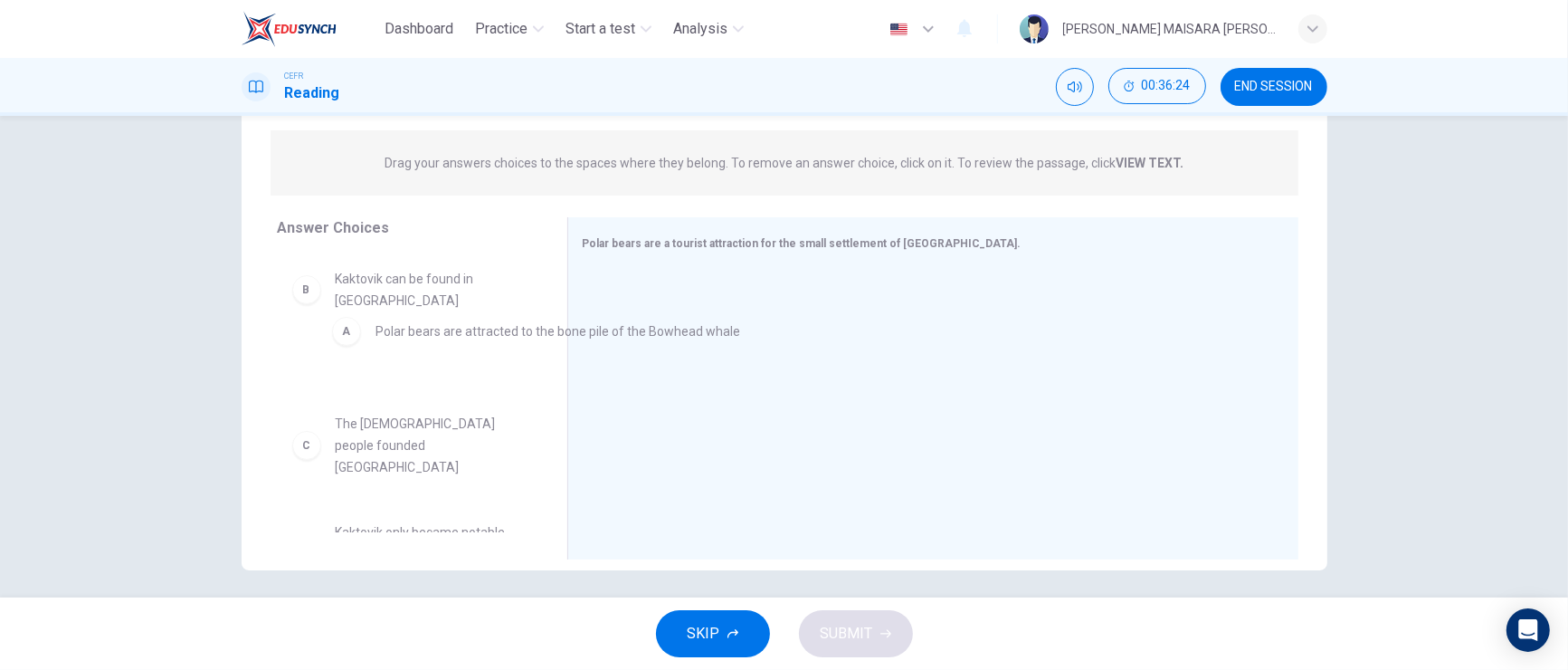 drag, startPoint x: 584, startPoint y: 308, endPoint x: 379, endPoint y: 333, distance: 206.51876 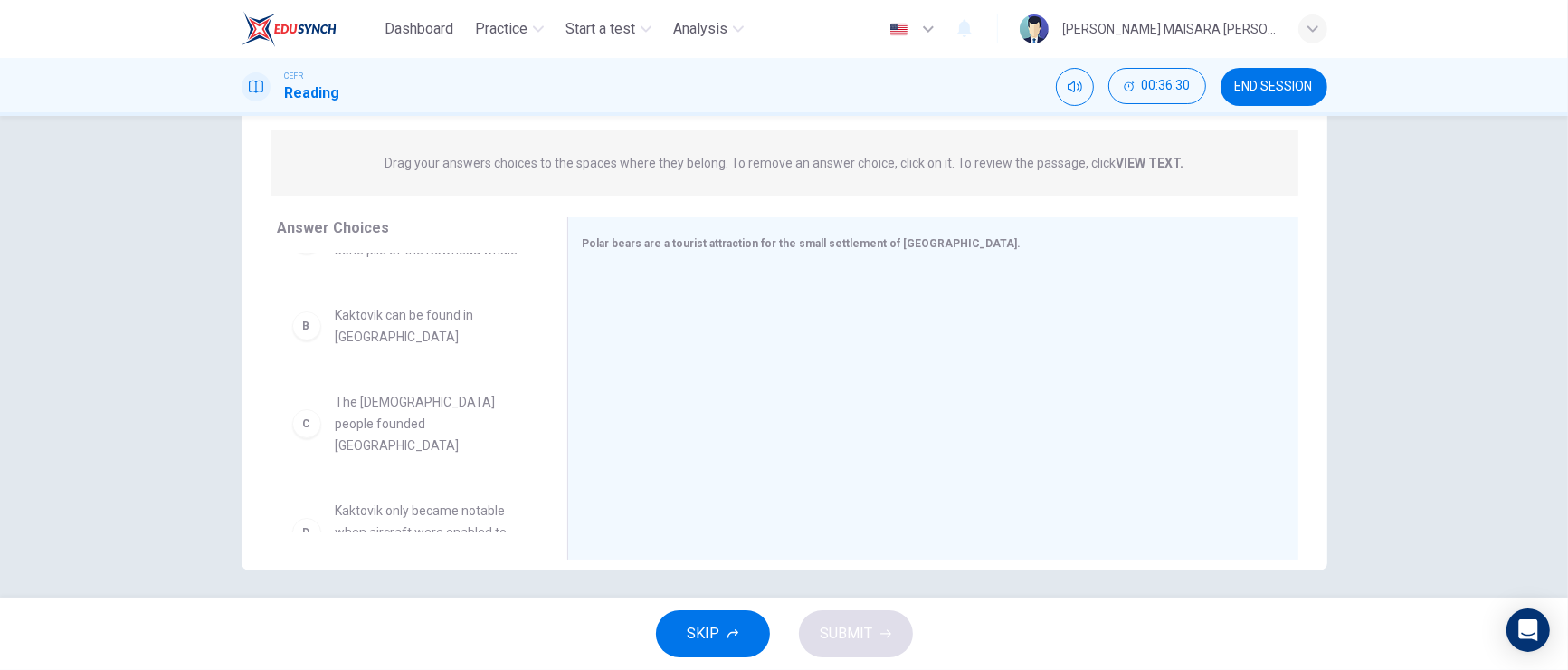 scroll, scrollTop: 0, scrollLeft: 0, axis: both 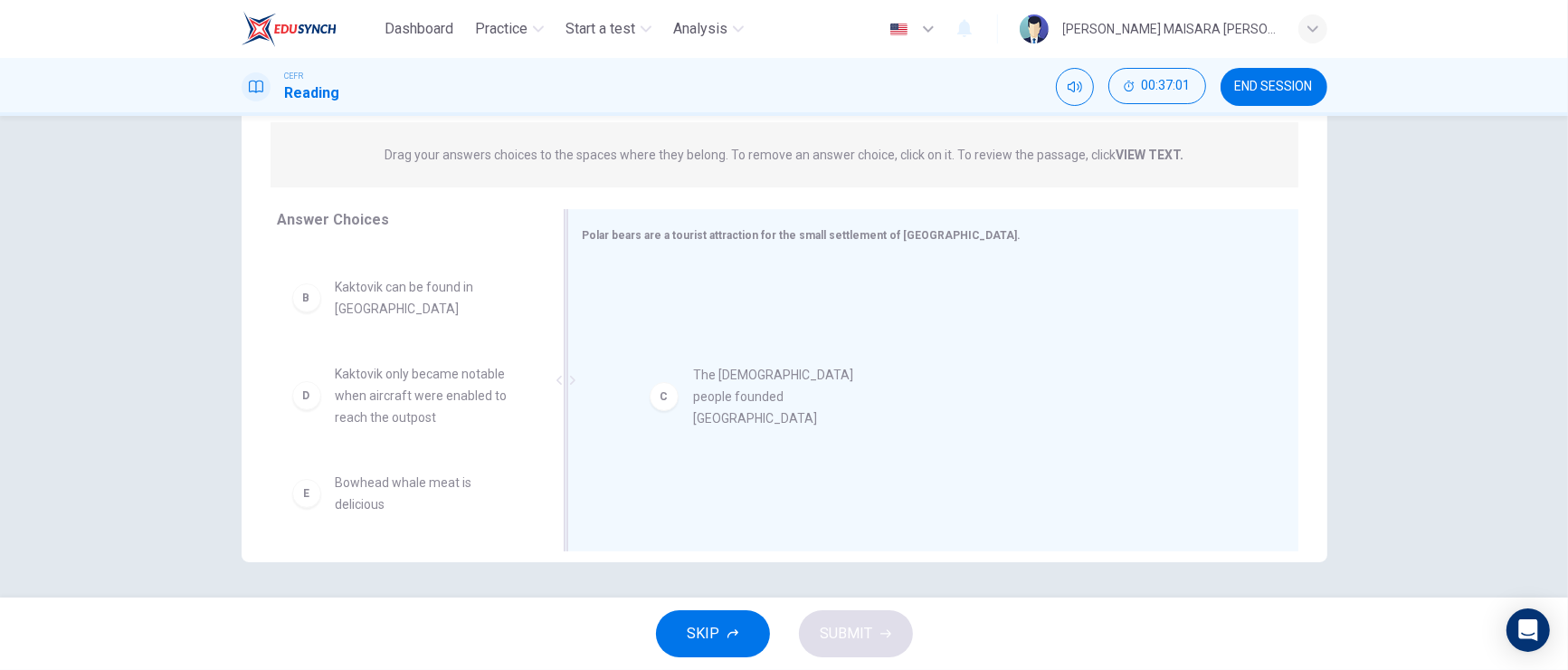drag, startPoint x: 409, startPoint y: 405, endPoint x: 782, endPoint y: 387, distance: 373.43406 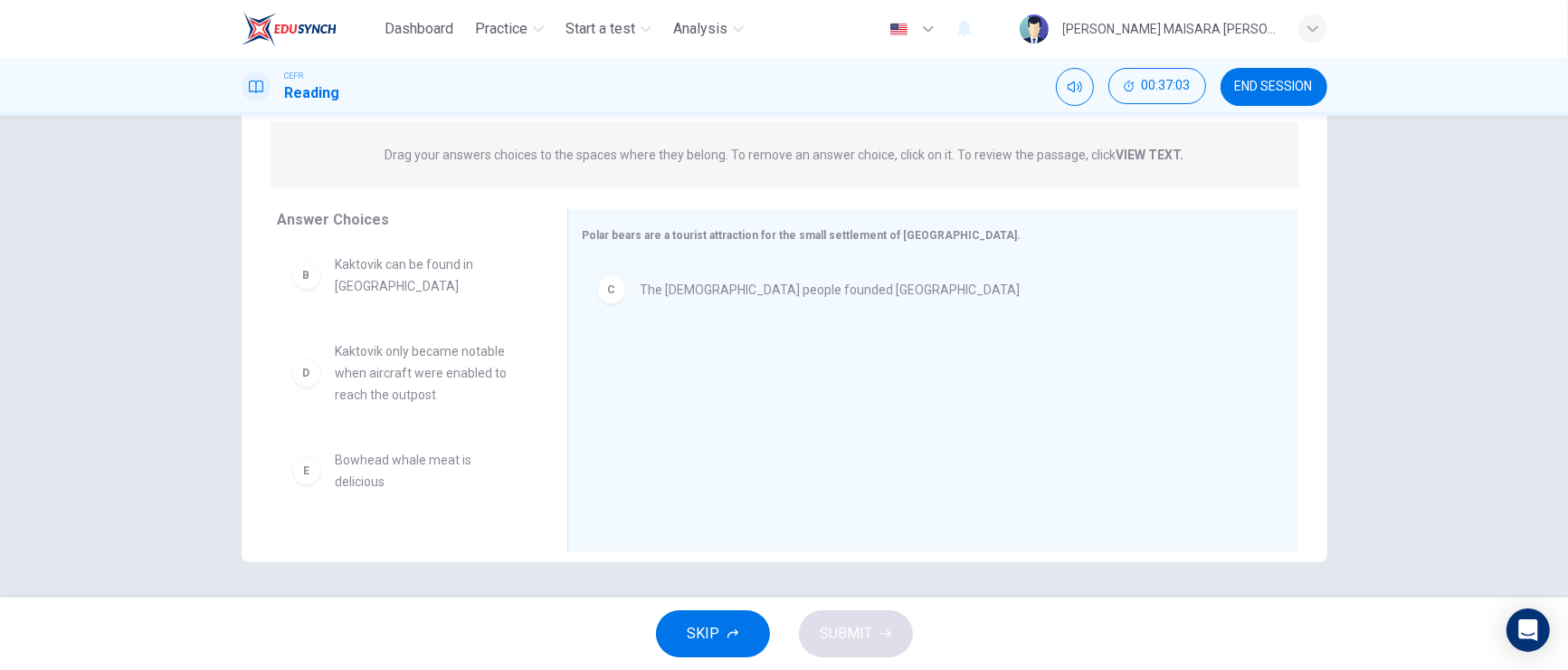 scroll, scrollTop: 99, scrollLeft: 0, axis: vertical 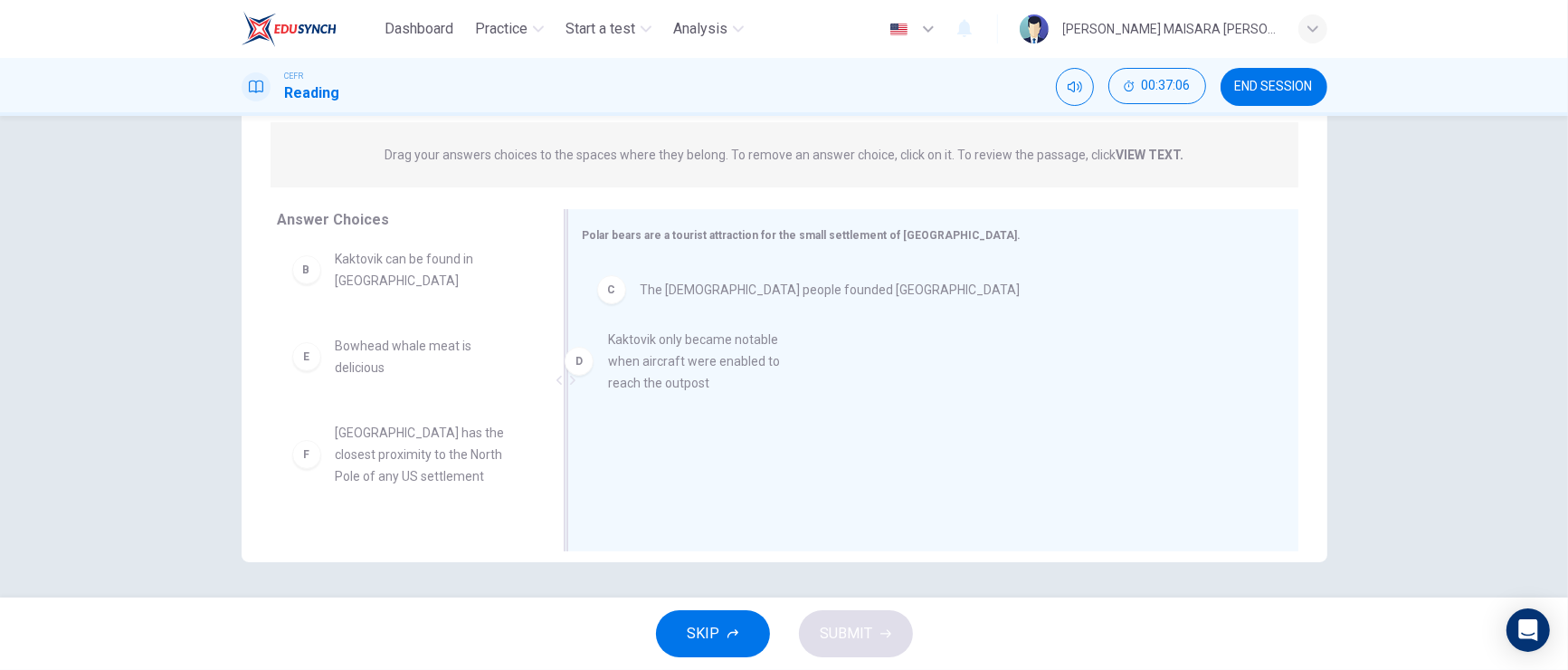 drag, startPoint x: 429, startPoint y: 395, endPoint x: 714, endPoint y: 368, distance: 286.2761 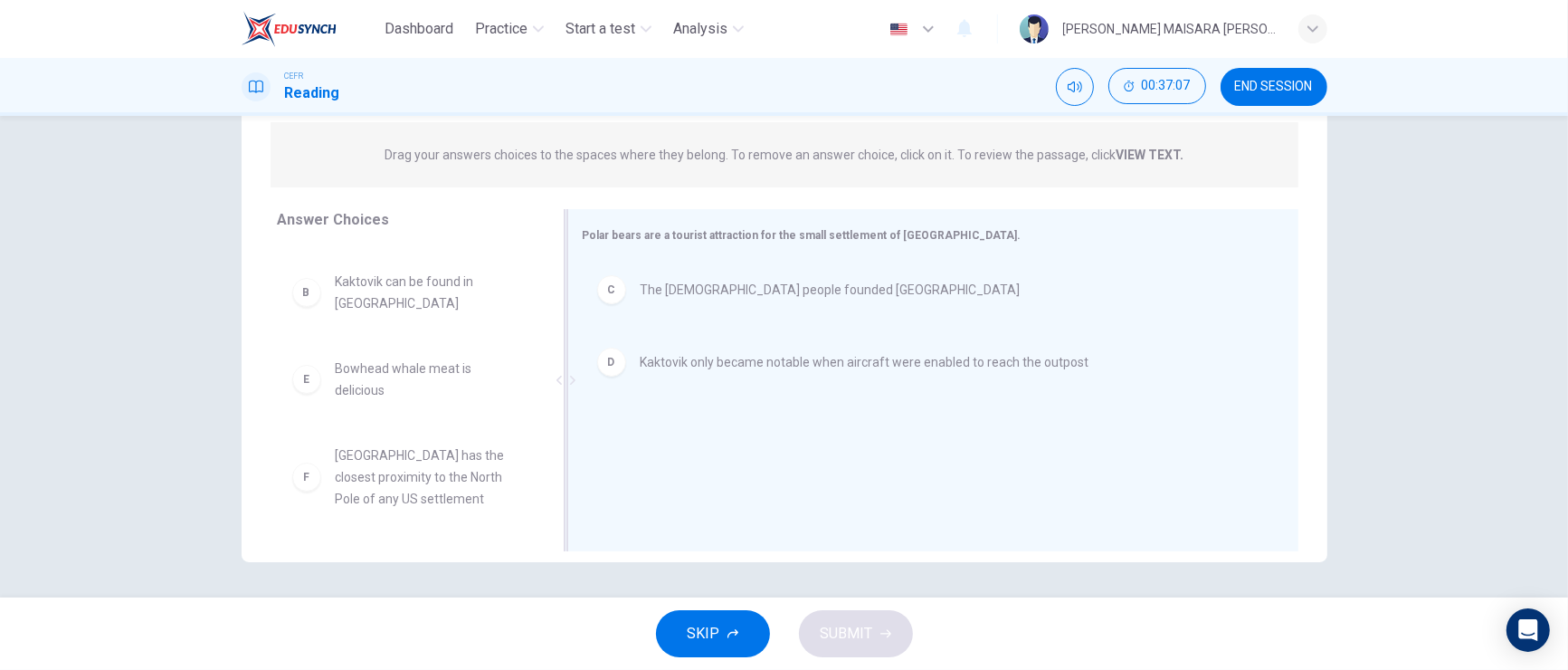 scroll, scrollTop: 98, scrollLeft: 0, axis: vertical 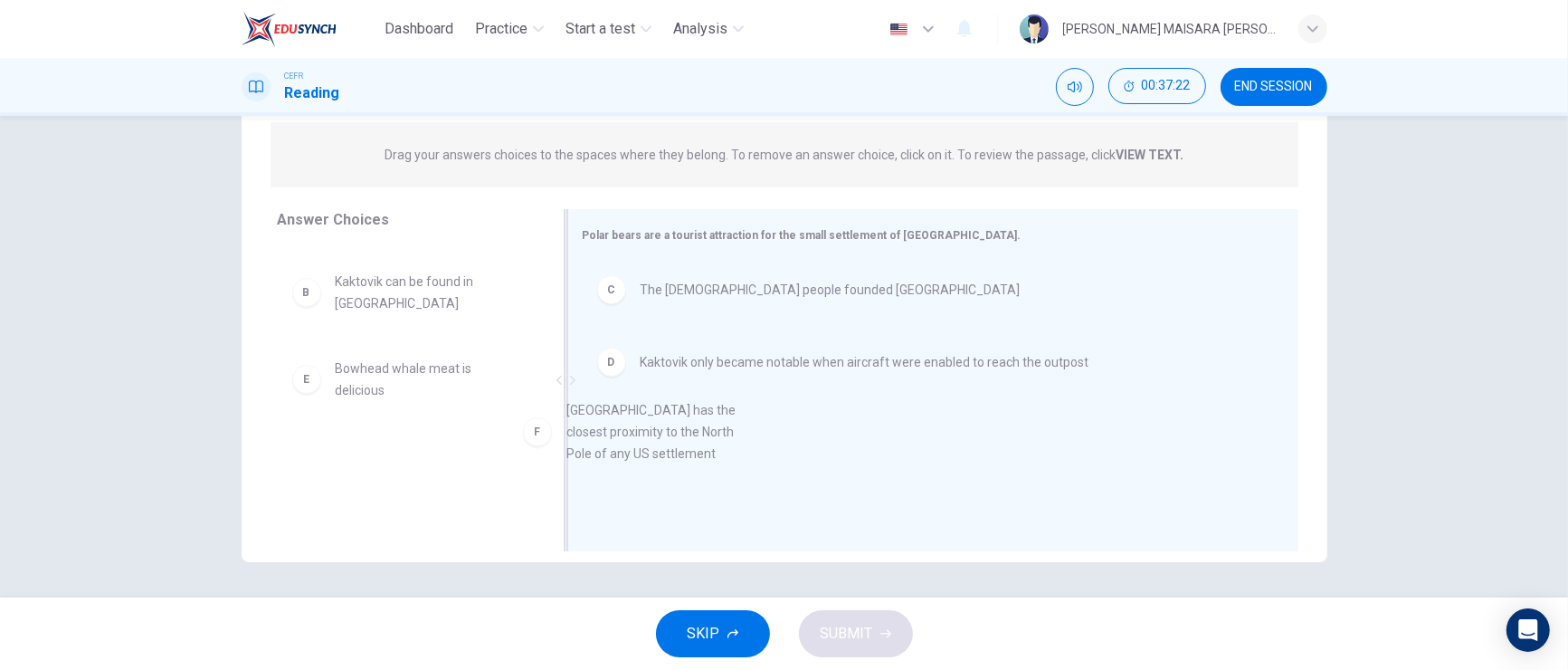 drag, startPoint x: 435, startPoint y: 490, endPoint x: 773, endPoint y: 431, distance: 343.1108 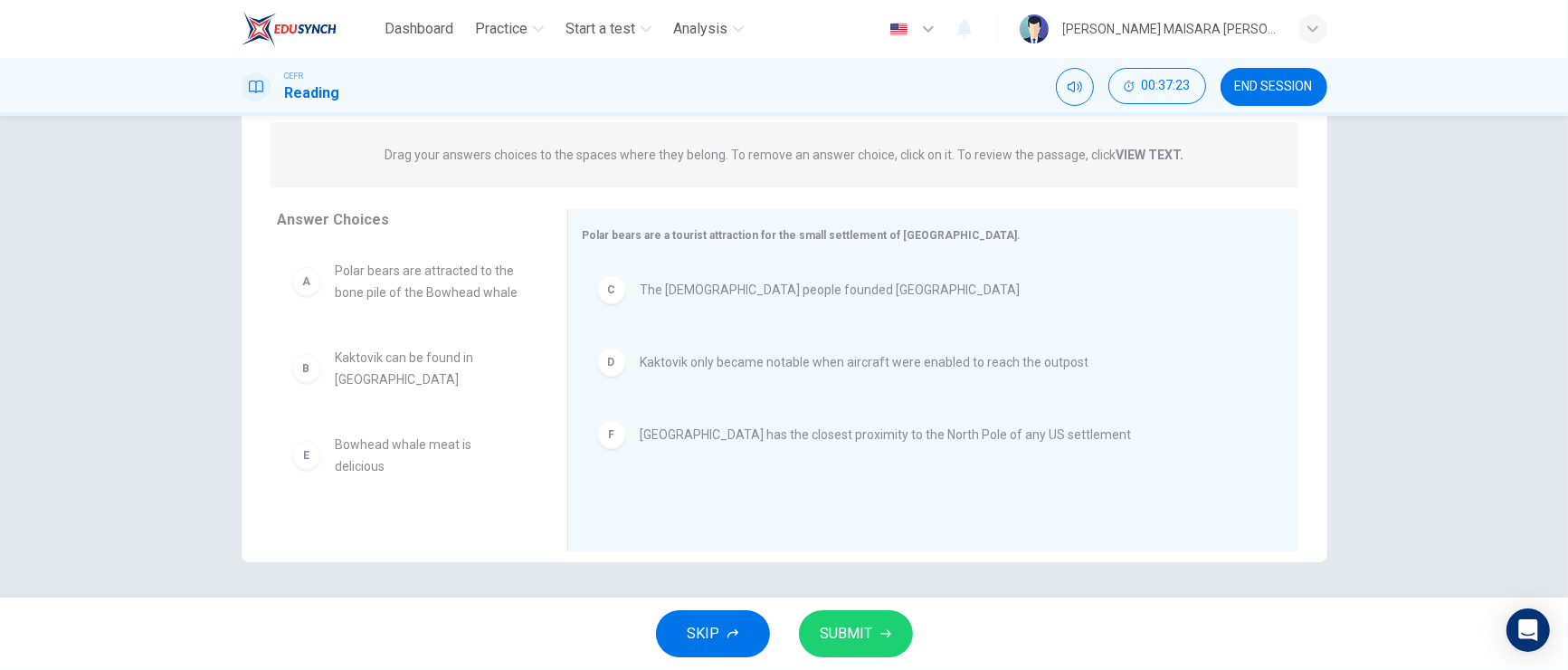 scroll, scrollTop: 0, scrollLeft: 0, axis: both 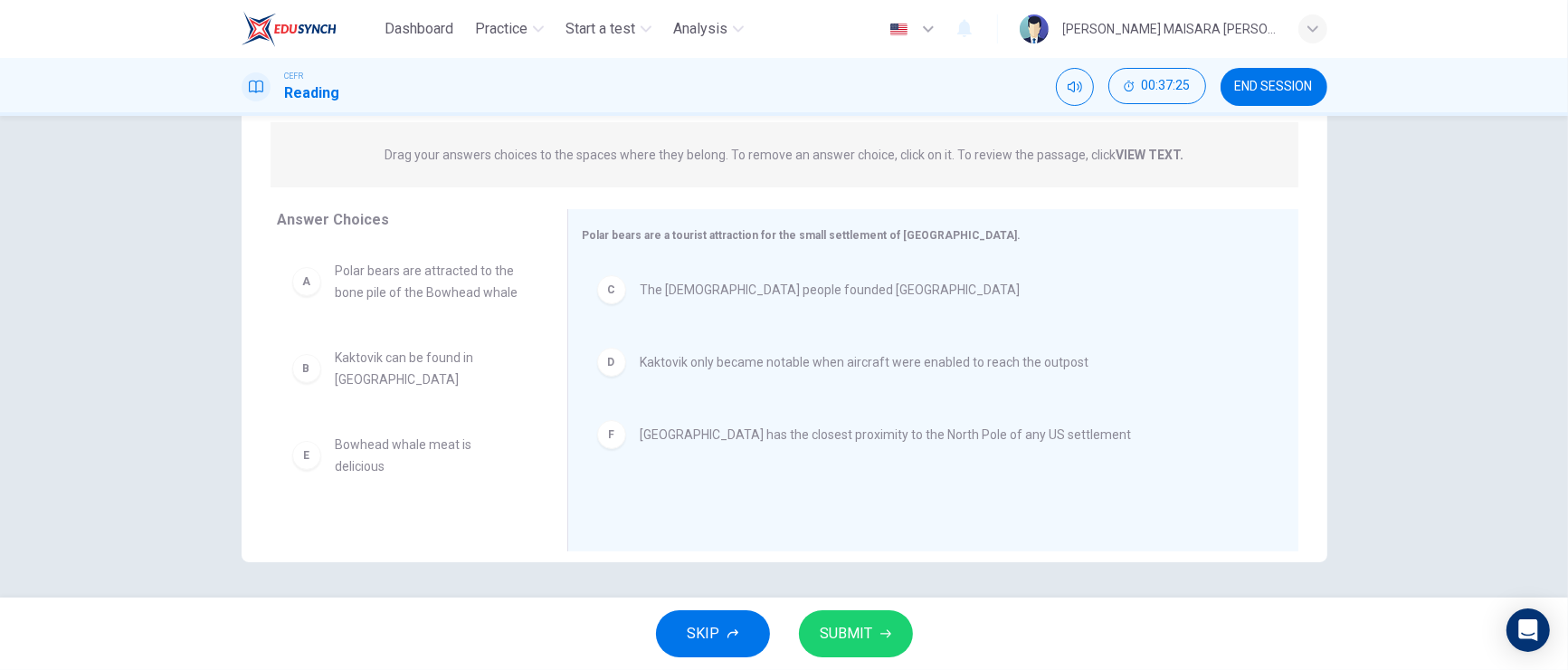 click on "Answer Choices A Polar bears are attracted to the bone pile of the Bowhead whale B Kaktovik can be found in [GEOGRAPHIC_DATA] E Bowhead whale meat is delicious Polar bears are a tourist attraction for the small settlement of [GEOGRAPHIC_DATA] C The [DEMOGRAPHIC_DATA] people founded Kaktovik D [GEOGRAPHIC_DATA] only became notable when aircraft were enabled to reach the outpost F Kaktovik has the closest proximity to the North Pole of any US settlement" at bounding box center [784, 380] 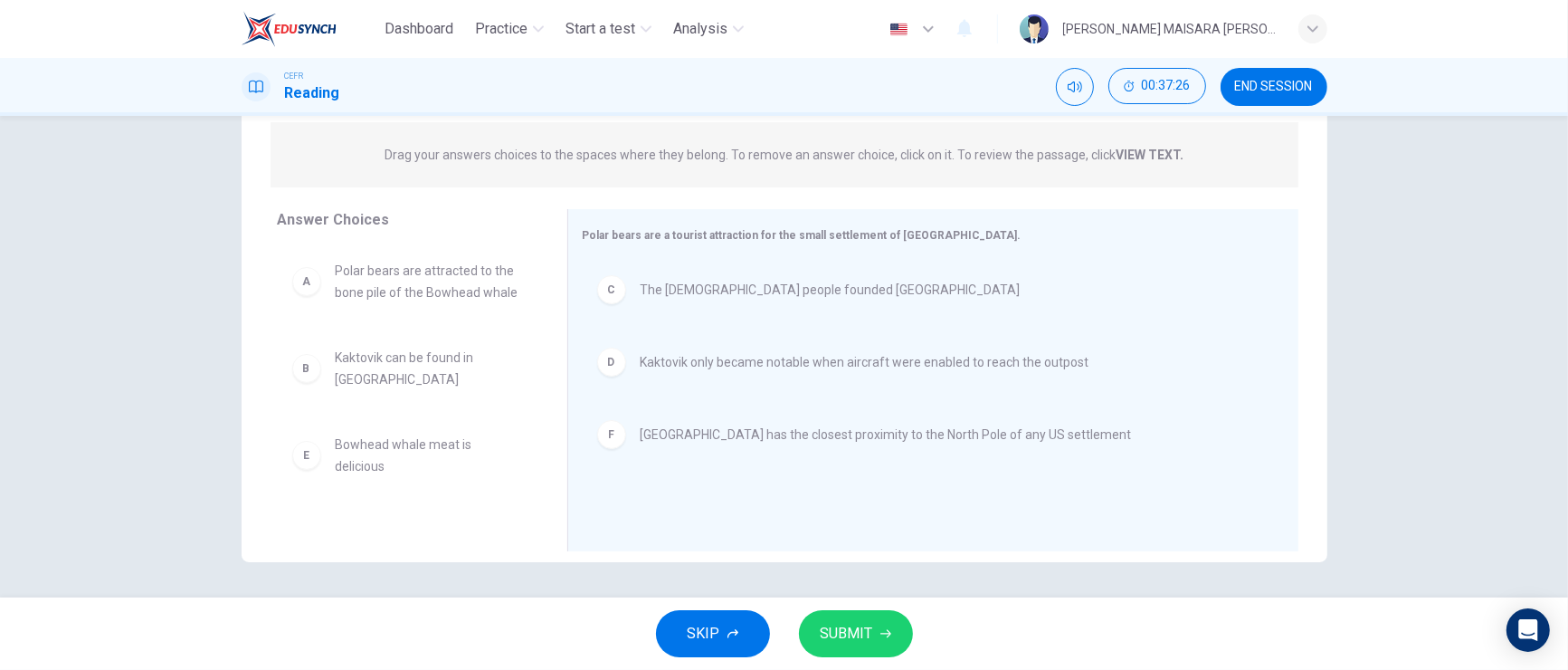 click on "SUBMIT" at bounding box center (856, 634) 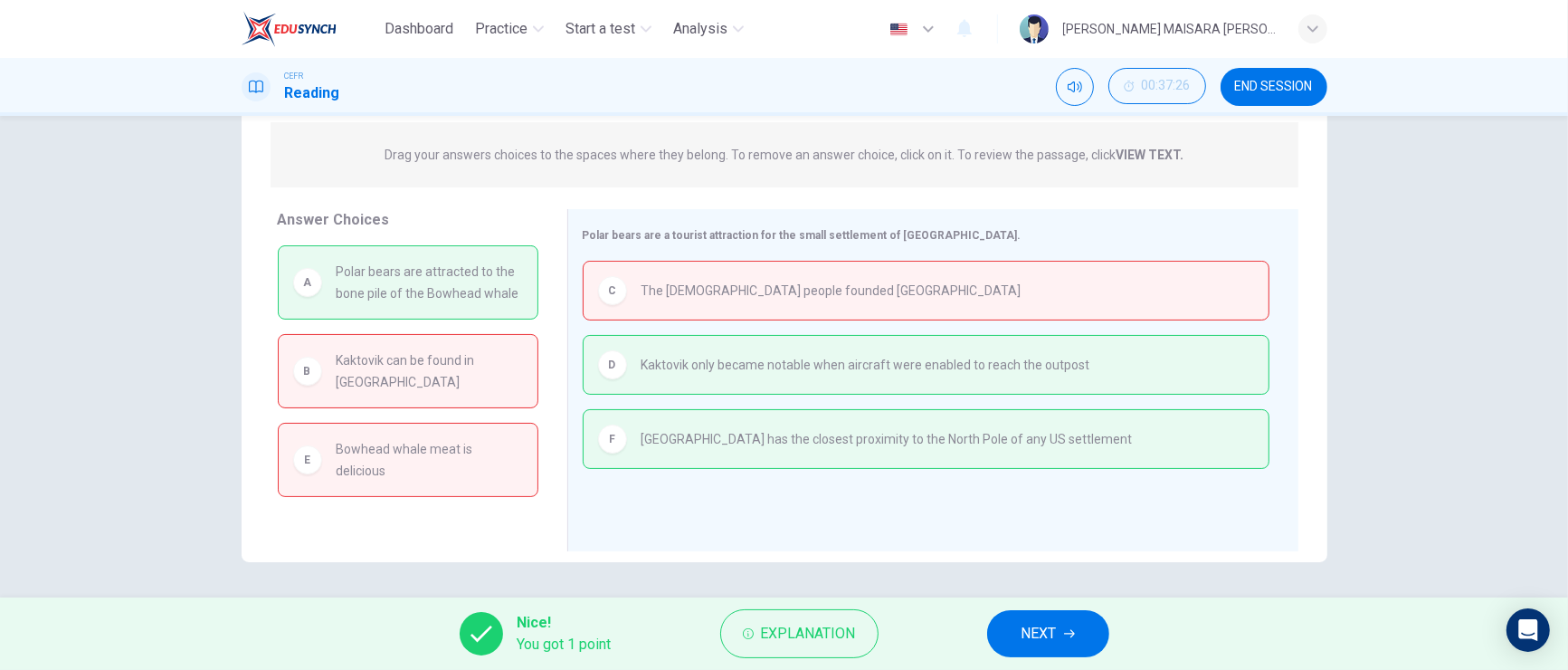 click on "NEXT" at bounding box center (1048, 634) 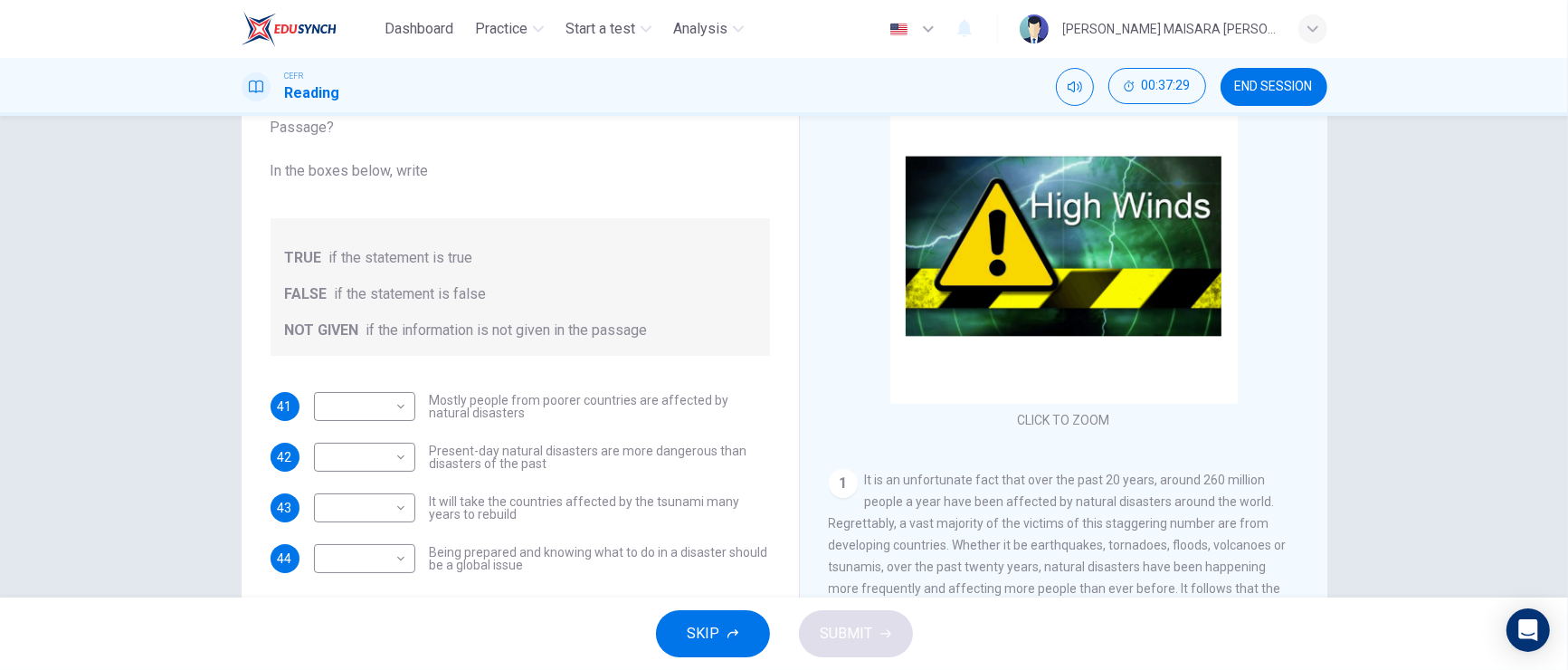 scroll, scrollTop: 0, scrollLeft: 0, axis: both 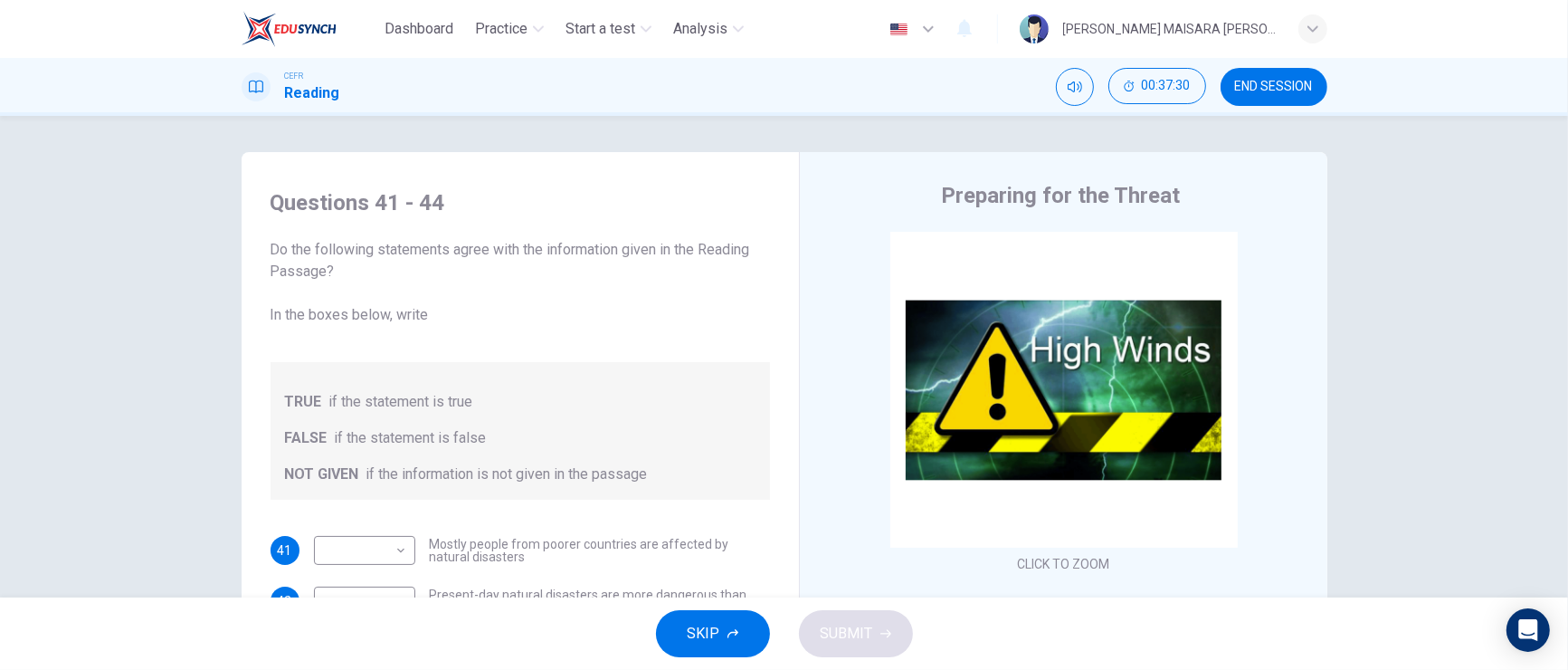 click on "END SESSION" at bounding box center [1274, 87] 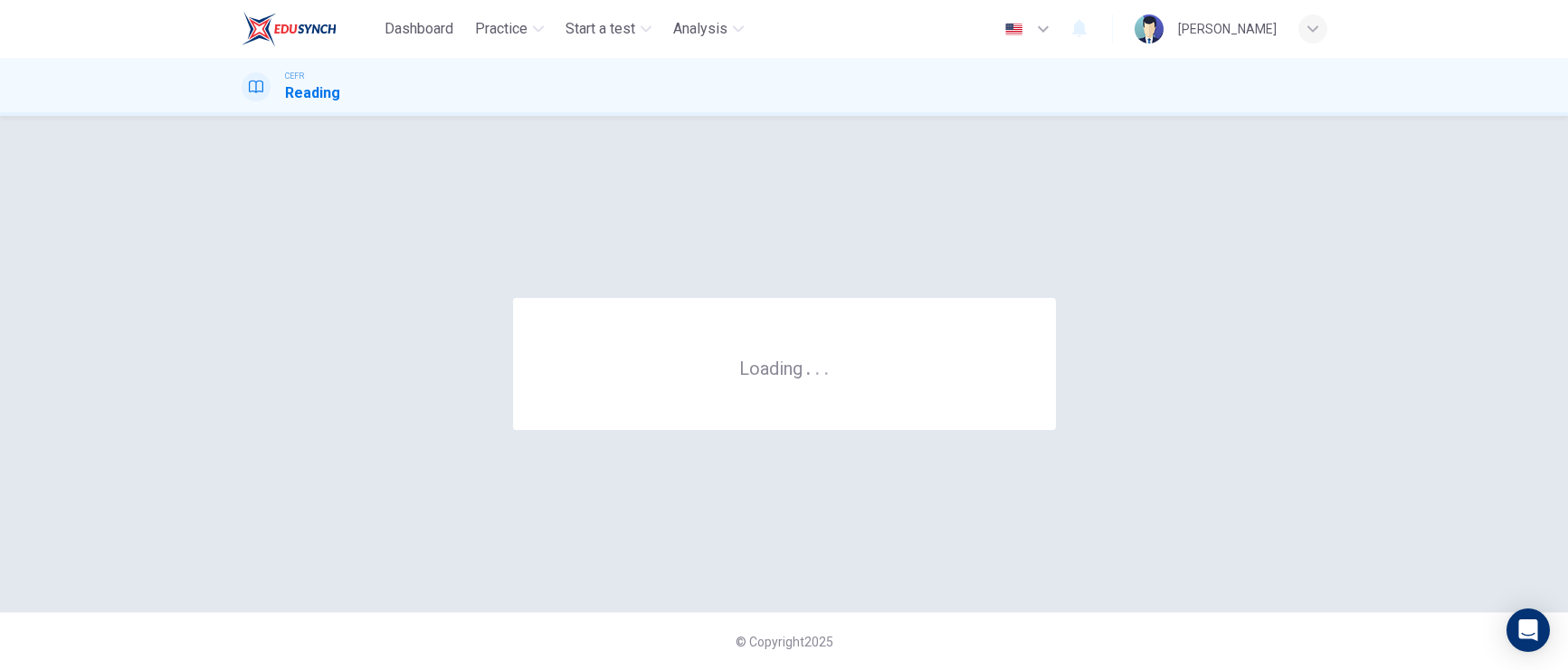 scroll, scrollTop: 0, scrollLeft: 0, axis: both 